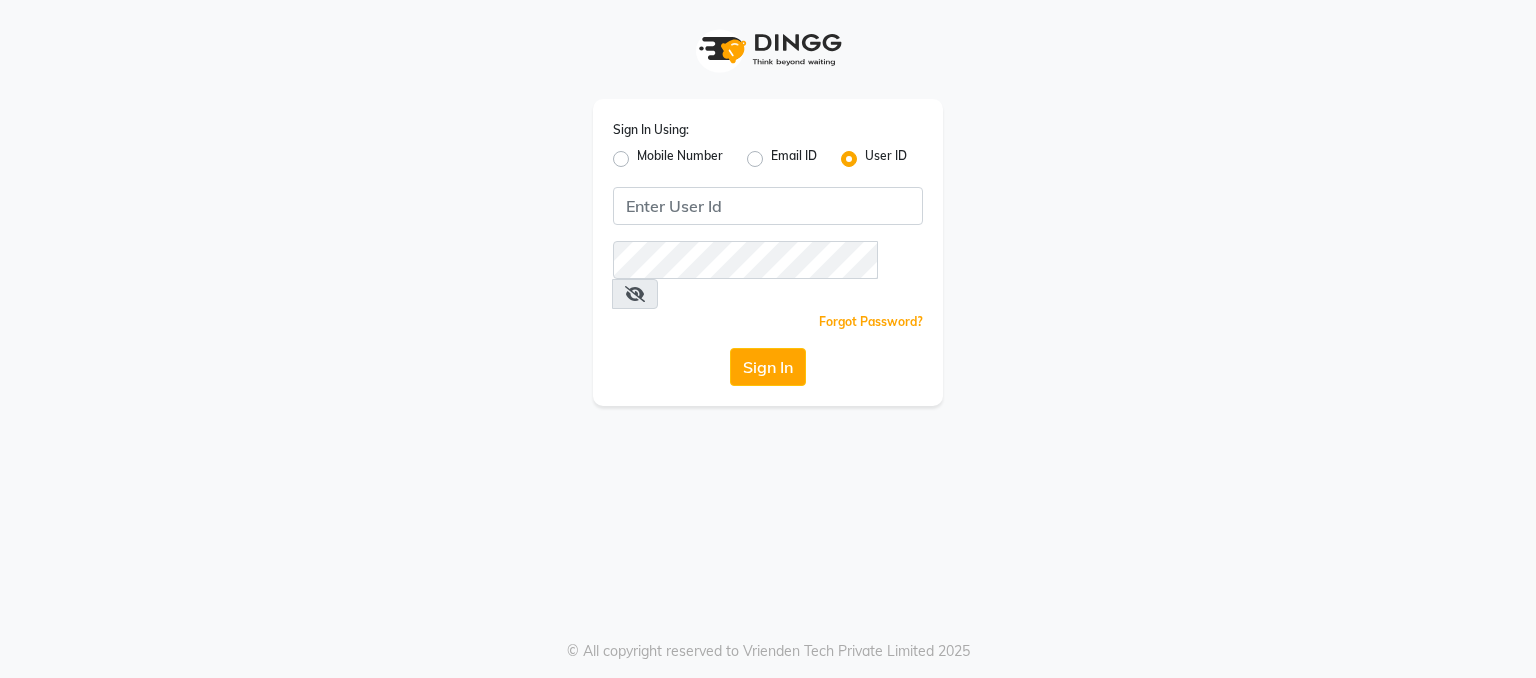 scroll, scrollTop: 0, scrollLeft: 0, axis: both 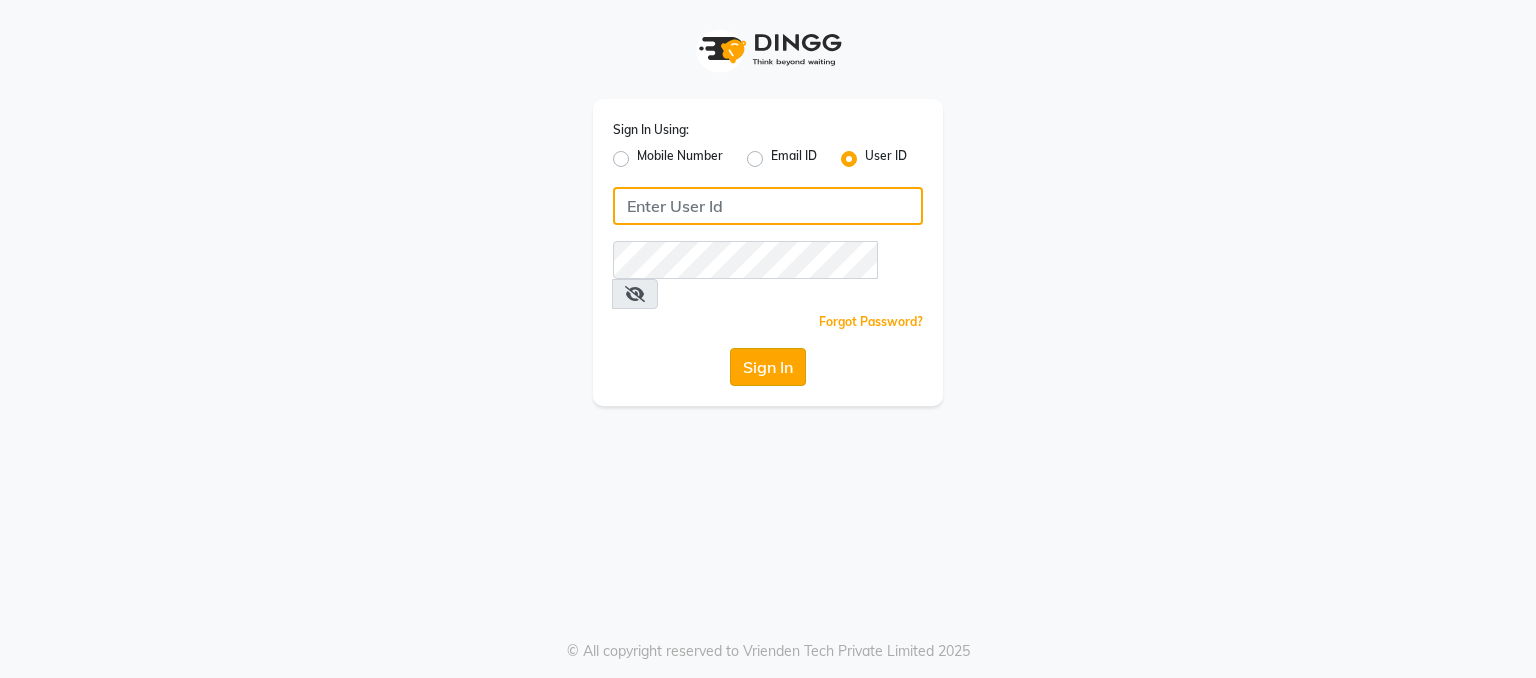 type on "bedazzled" 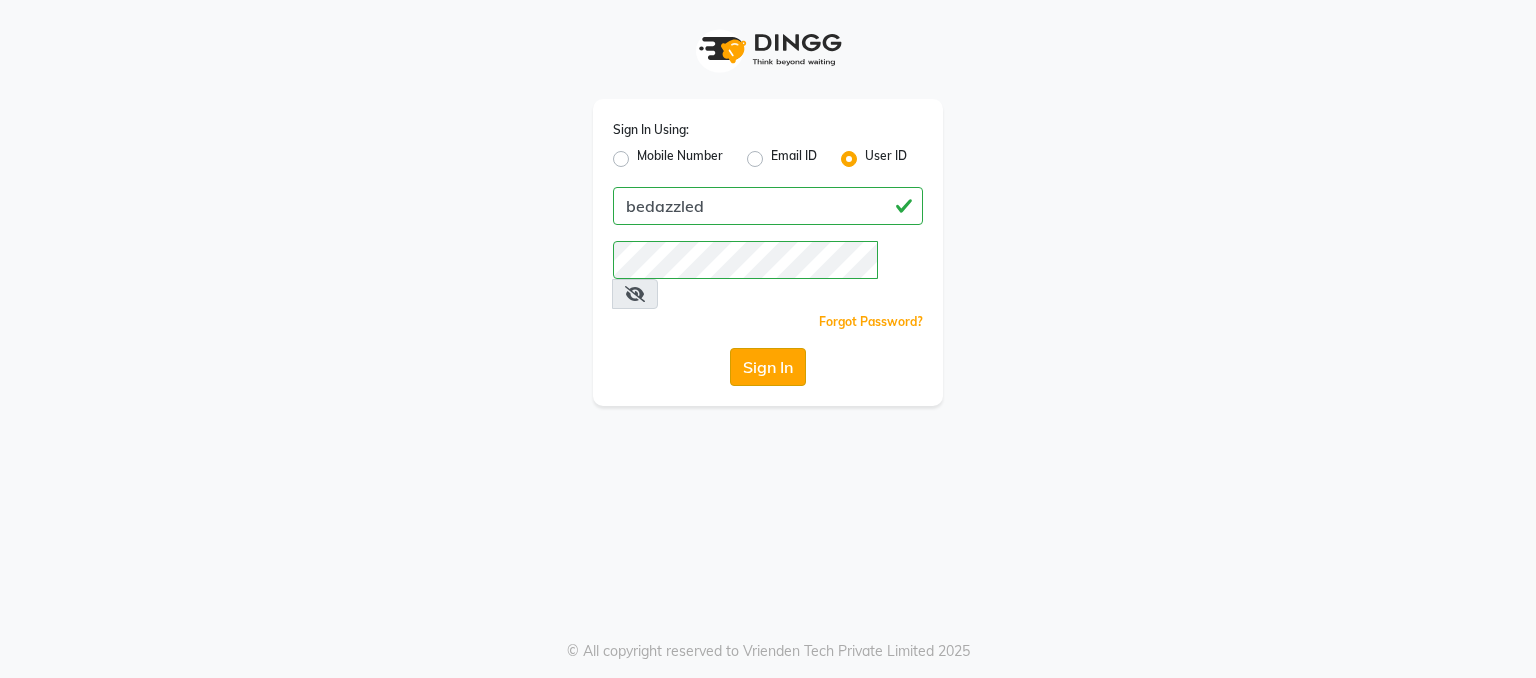 click on "Sign In" 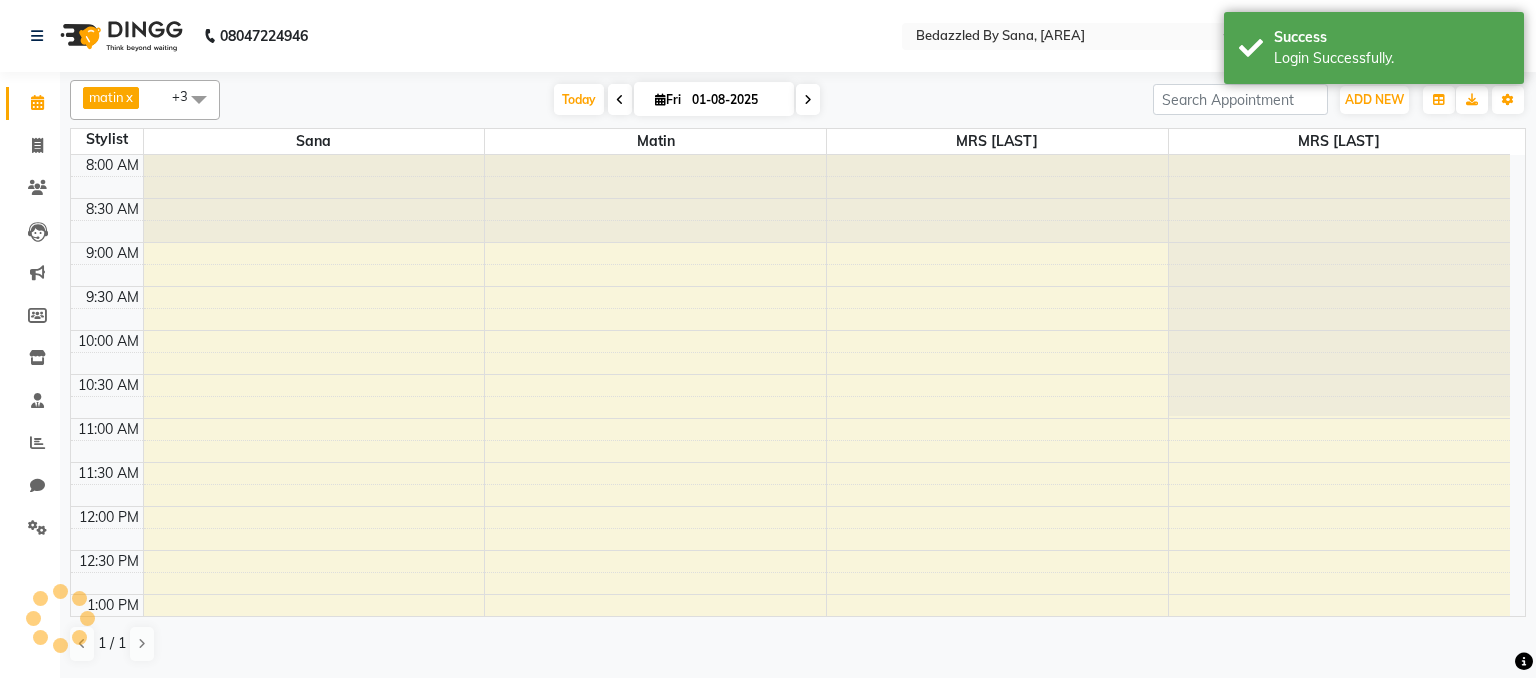 scroll, scrollTop: 0, scrollLeft: 0, axis: both 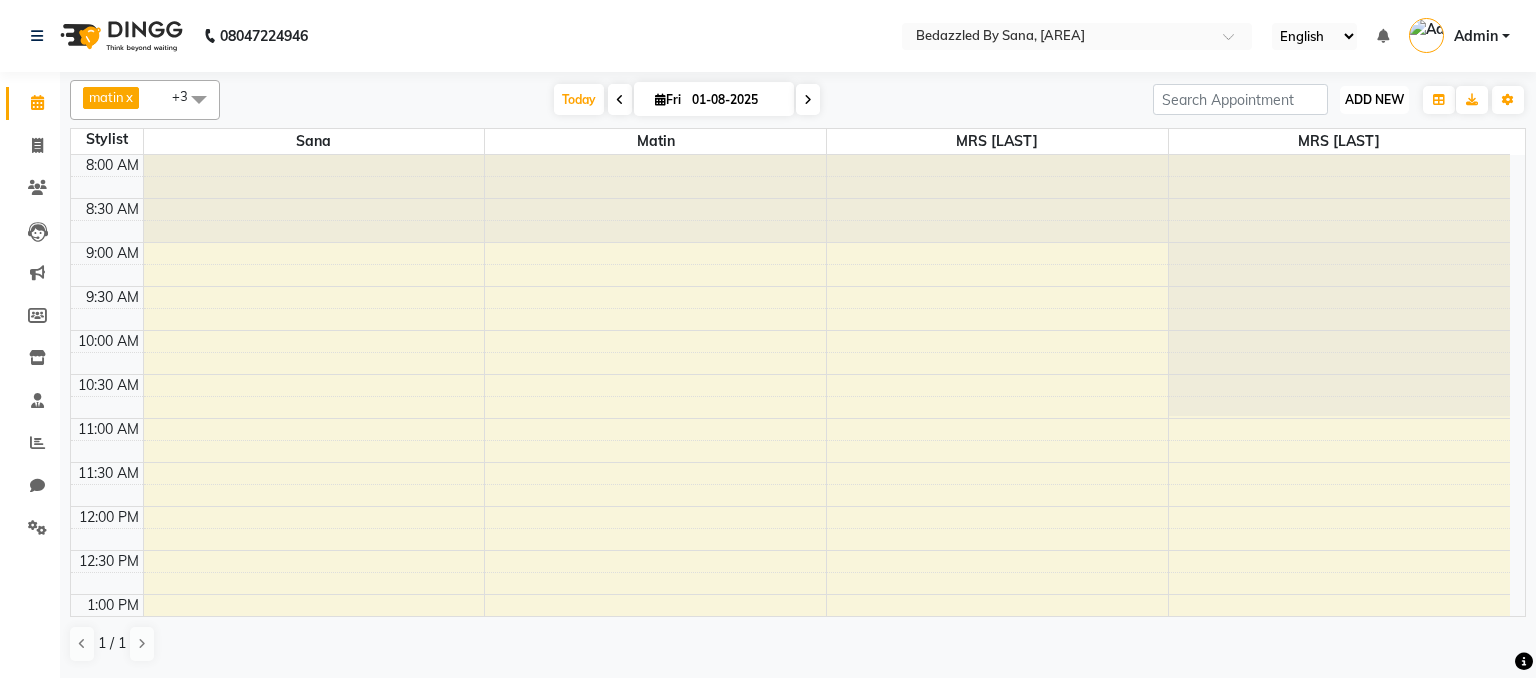 click on "ADD NEW" at bounding box center (1374, 99) 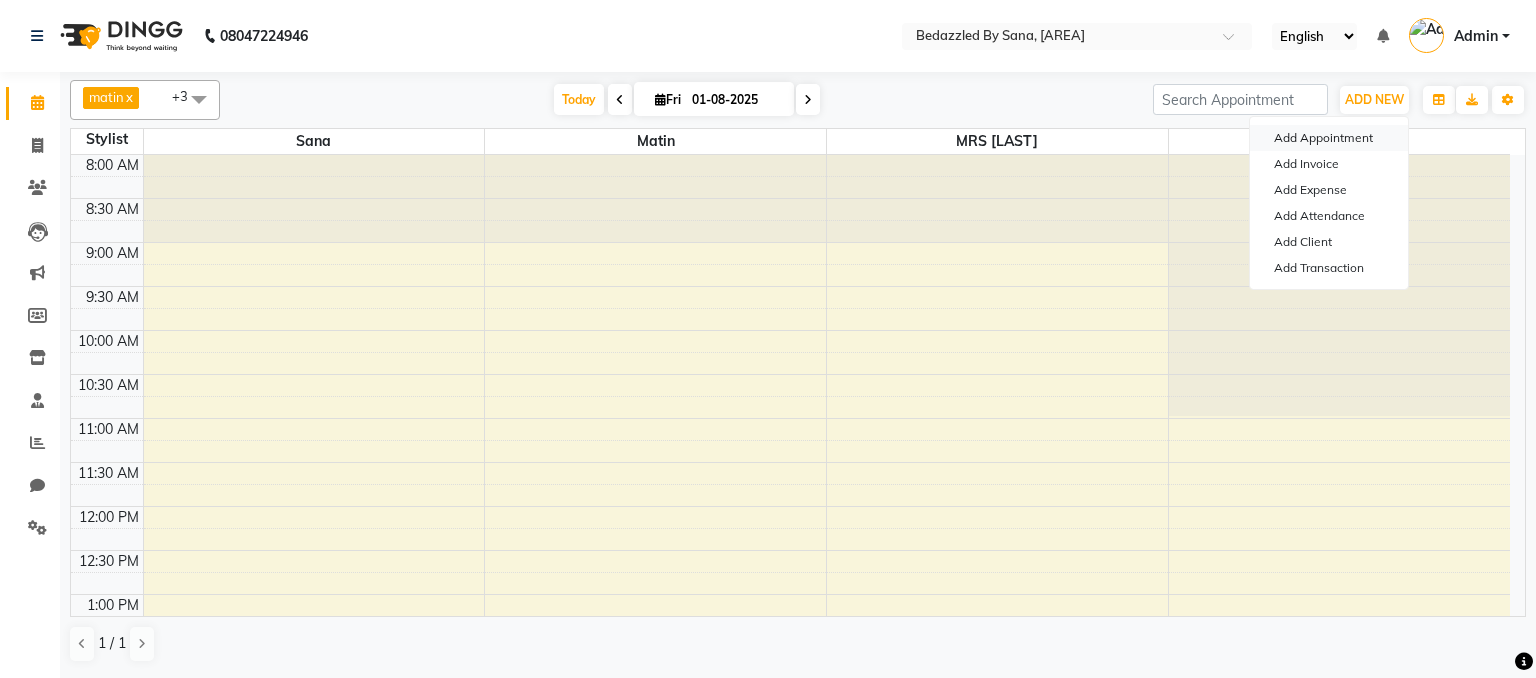 click on "Add Appointment" at bounding box center (1329, 138) 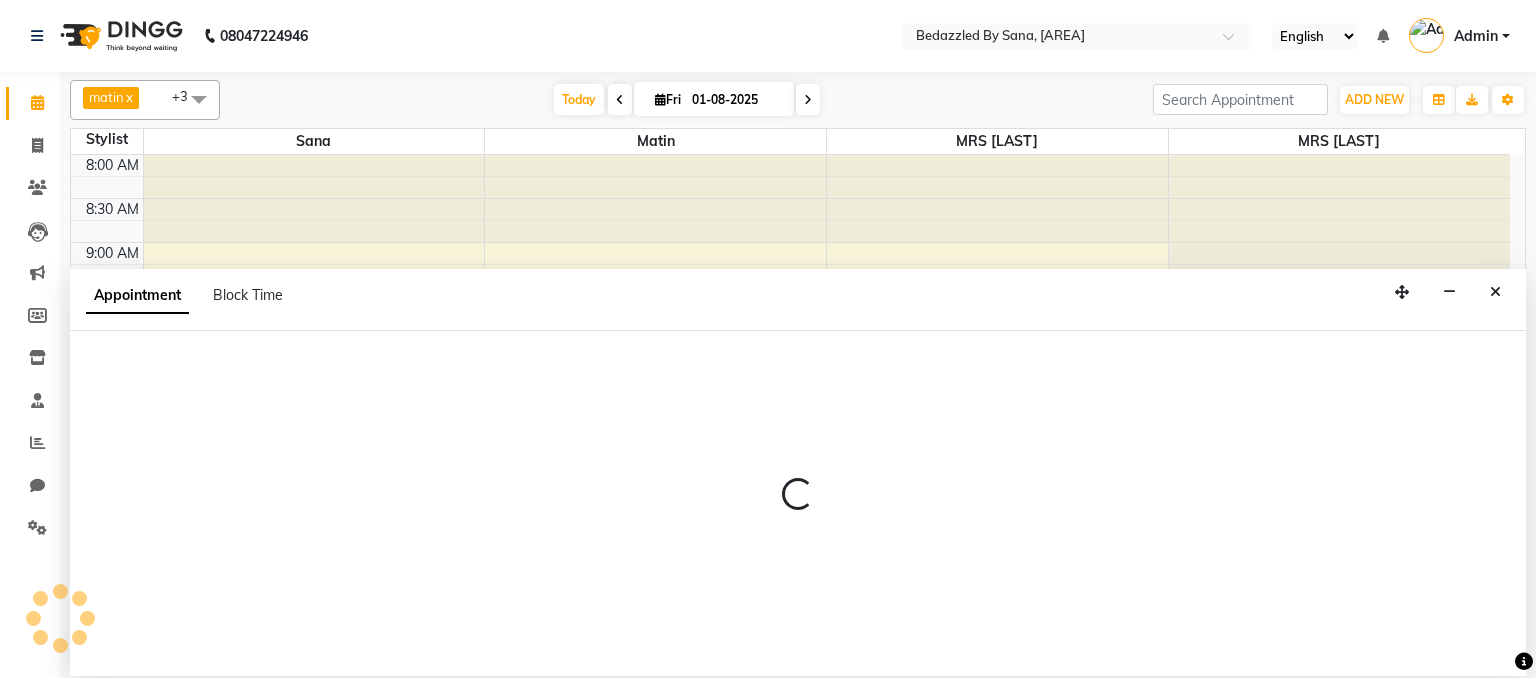 select on "540" 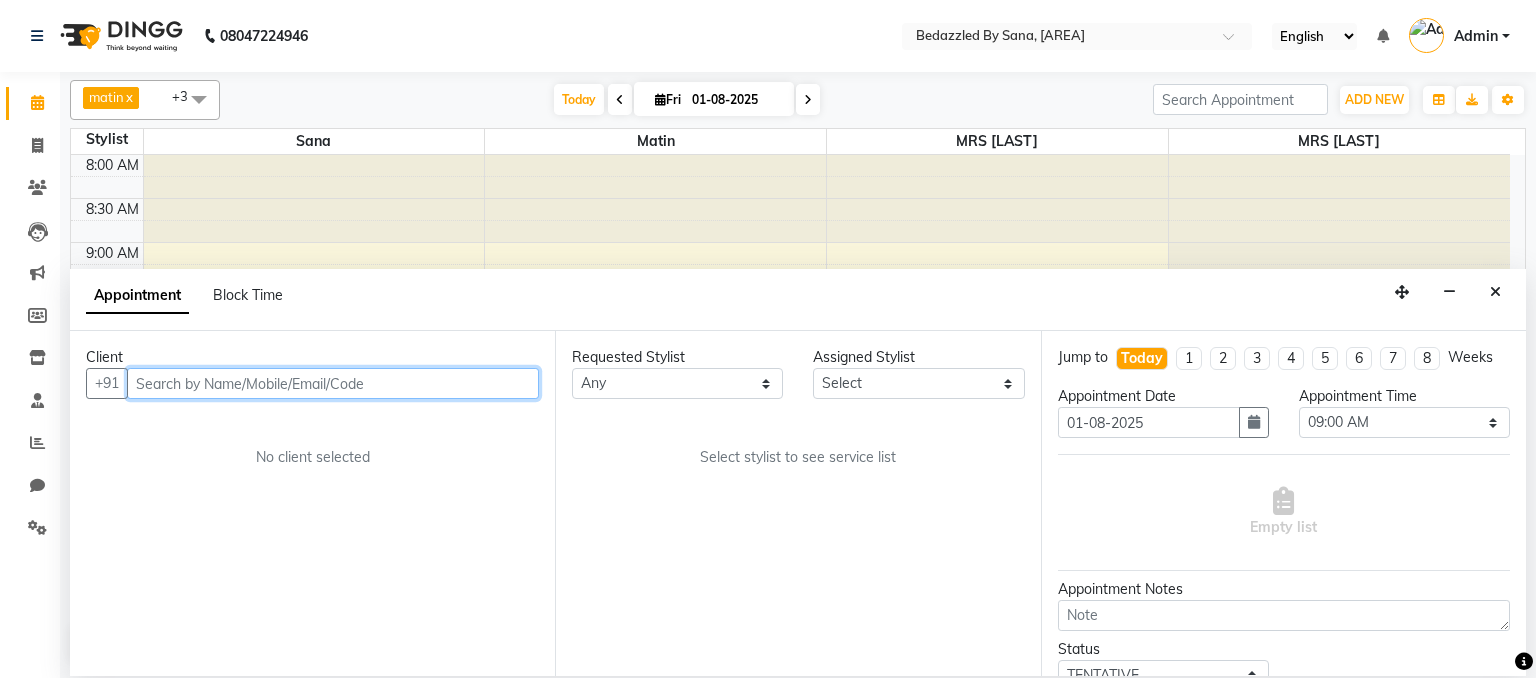 click at bounding box center (333, 383) 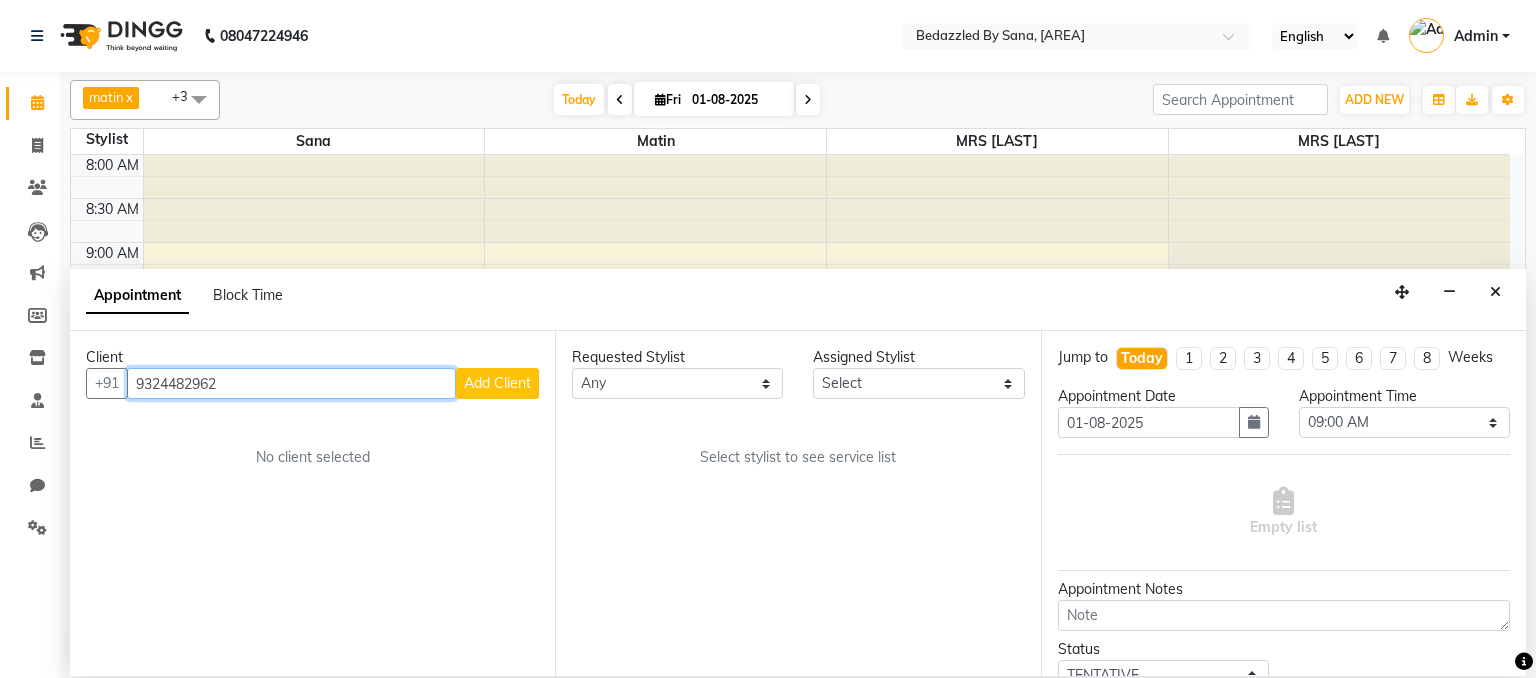 type on "9324482962" 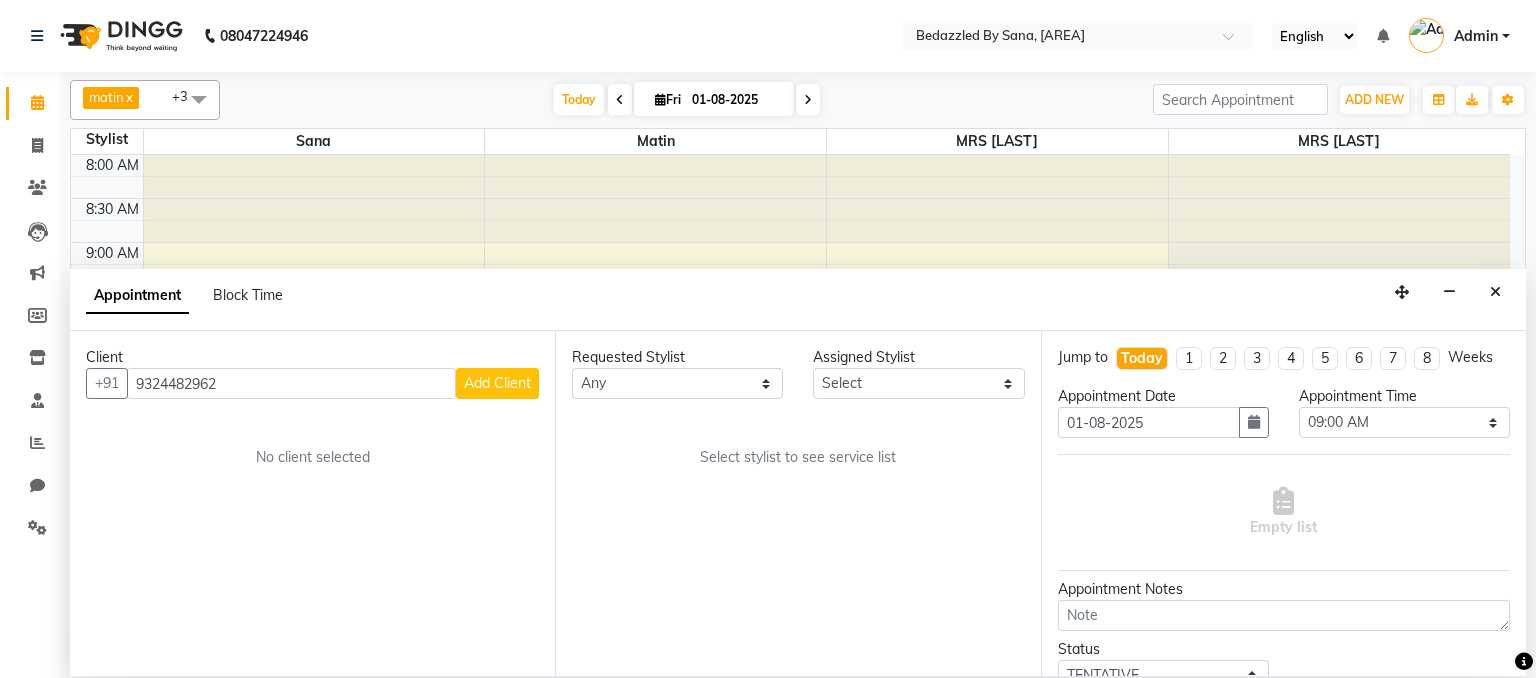 click on "Add Client" at bounding box center (497, 383) 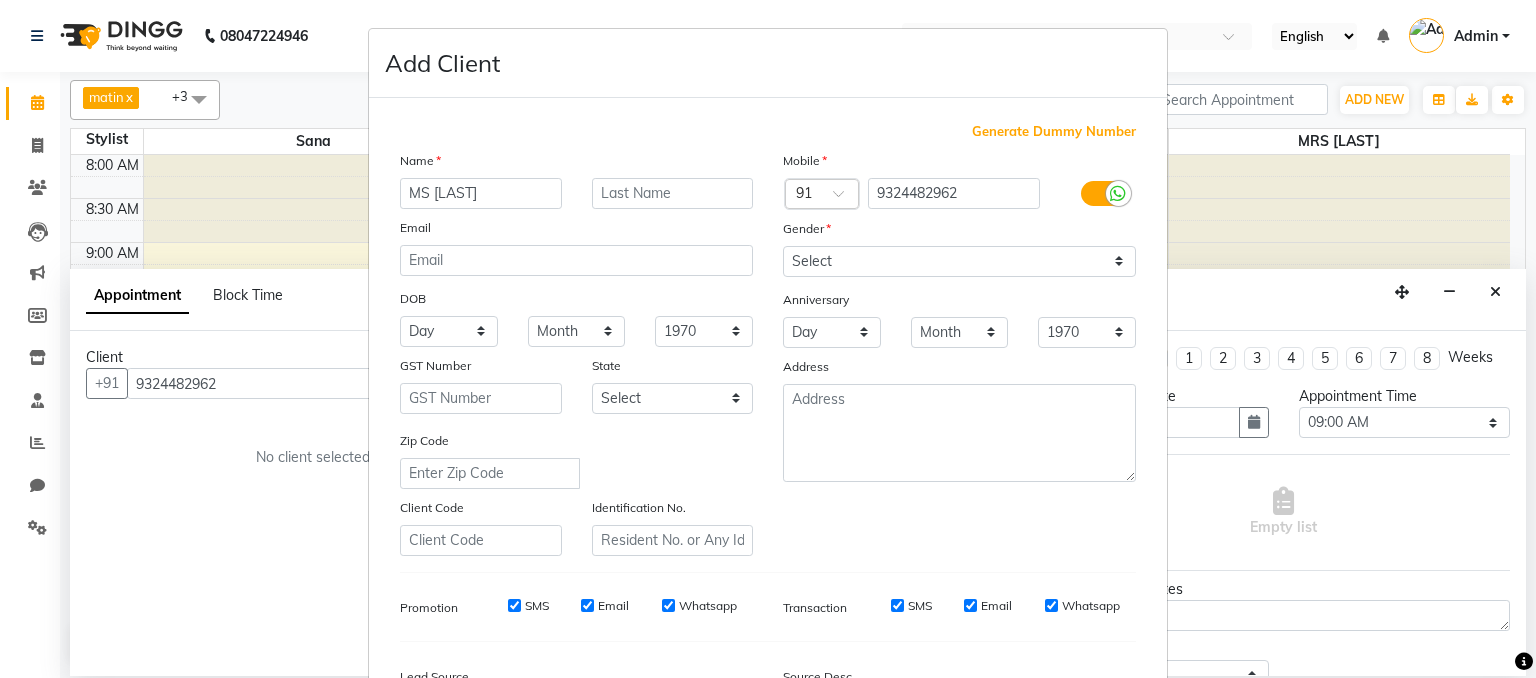 type on "MS [LAST]" 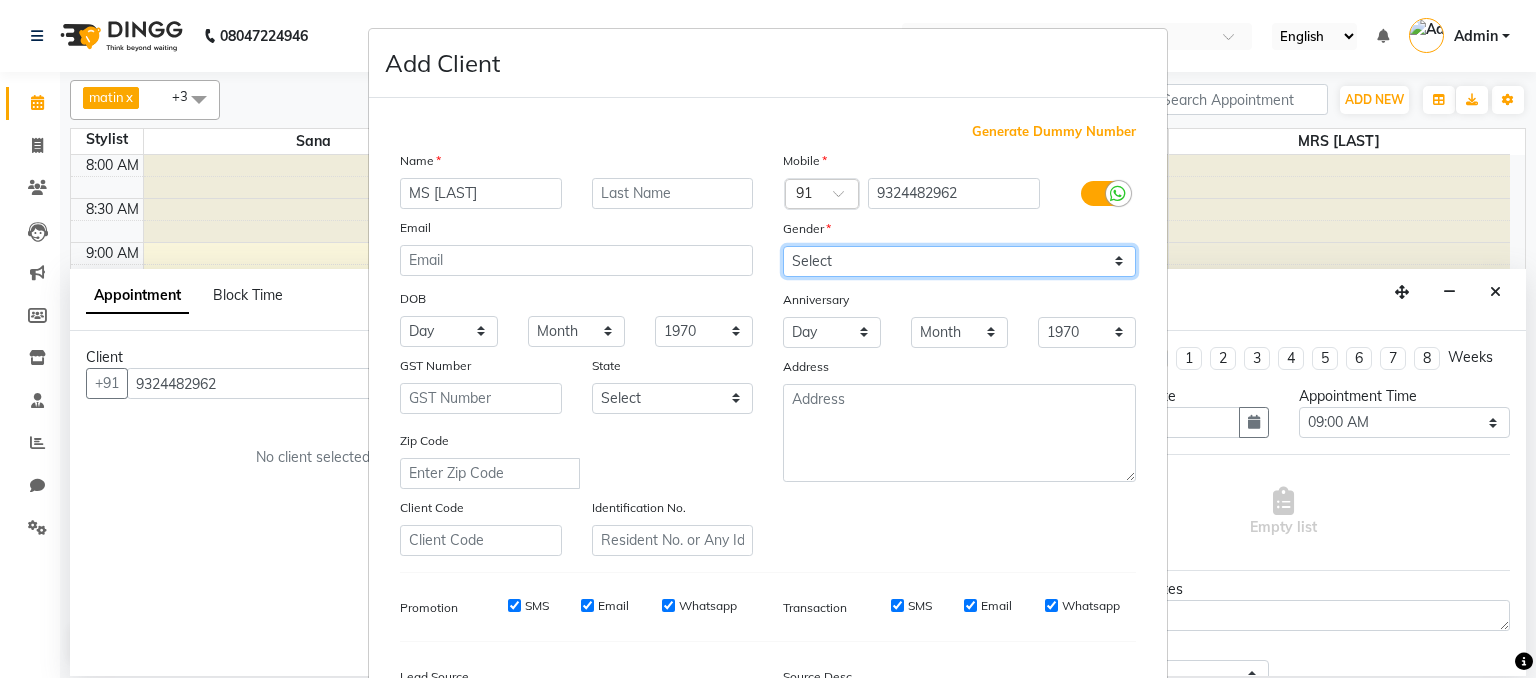 click on "Select Male Female Other Prefer Not To Say" at bounding box center [959, 261] 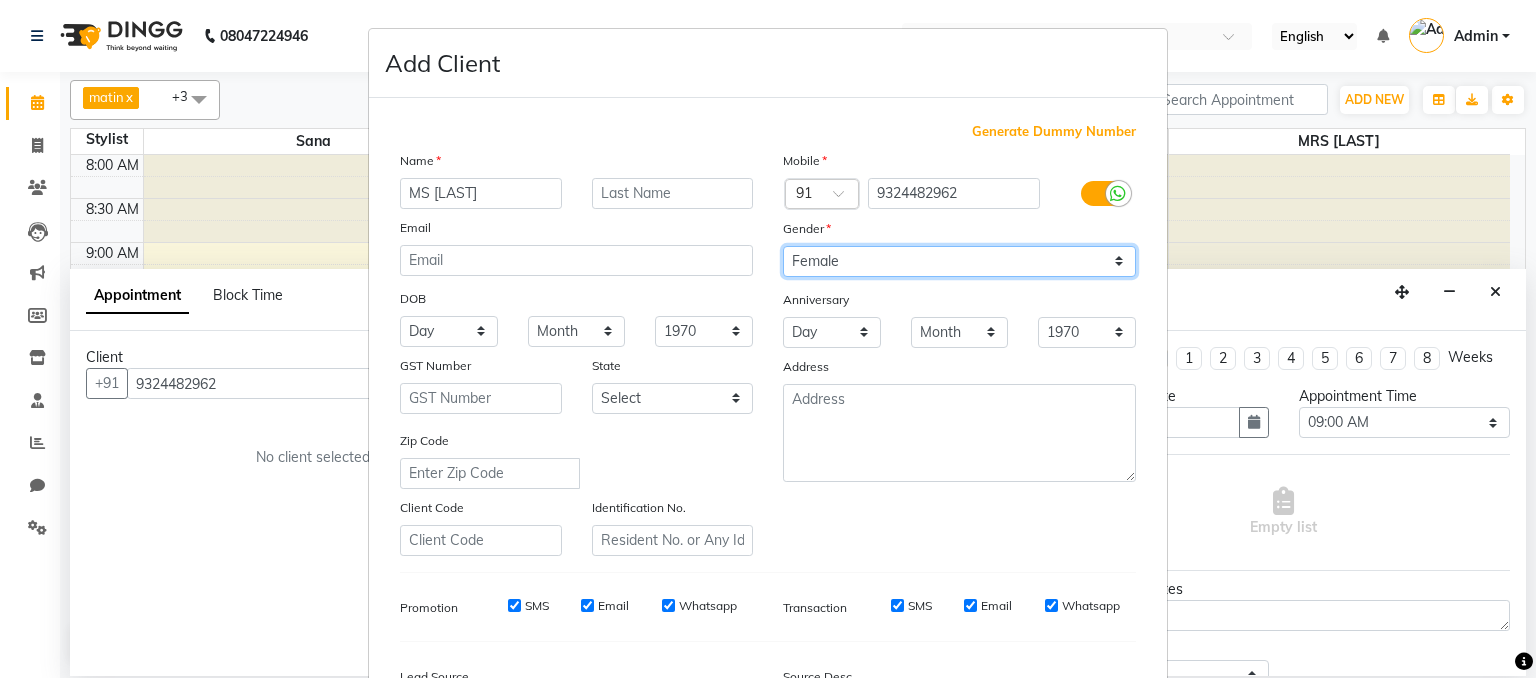 click on "Select Male Female Other Prefer Not To Say" at bounding box center (959, 261) 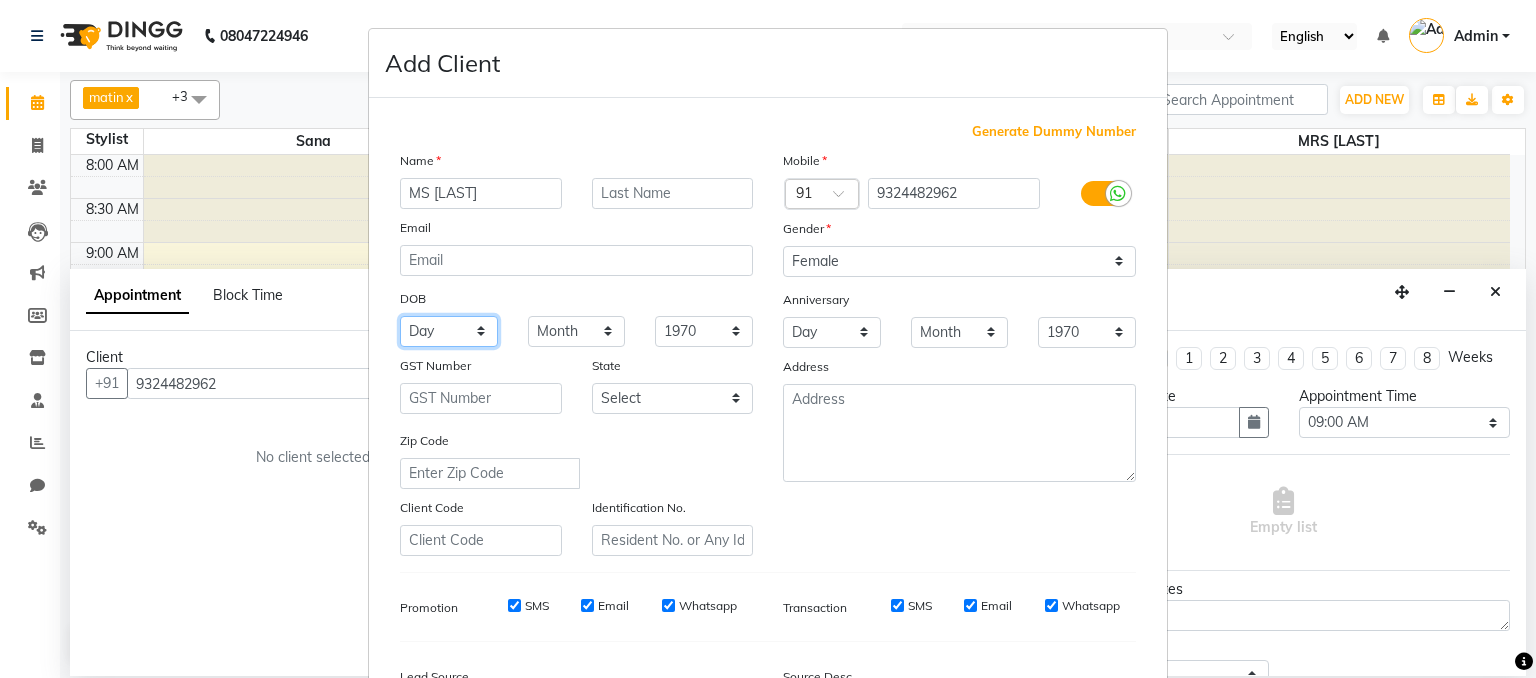 click on "Day 01 02 03 04 05 06 07 08 09 10 11 12 13 14 15 16 17 18 19 20 21 22 23 24 25 26 27 28 29 30 31" at bounding box center [449, 331] 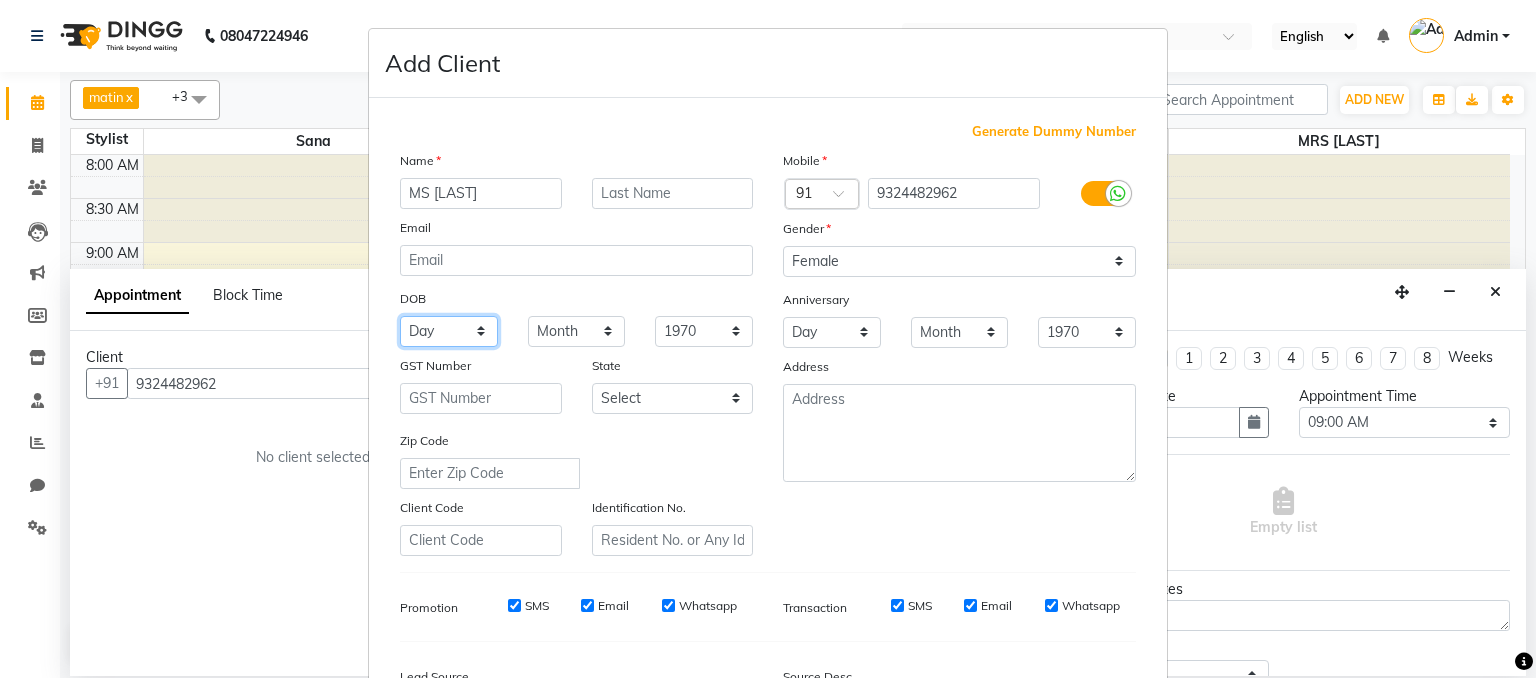 select on "24" 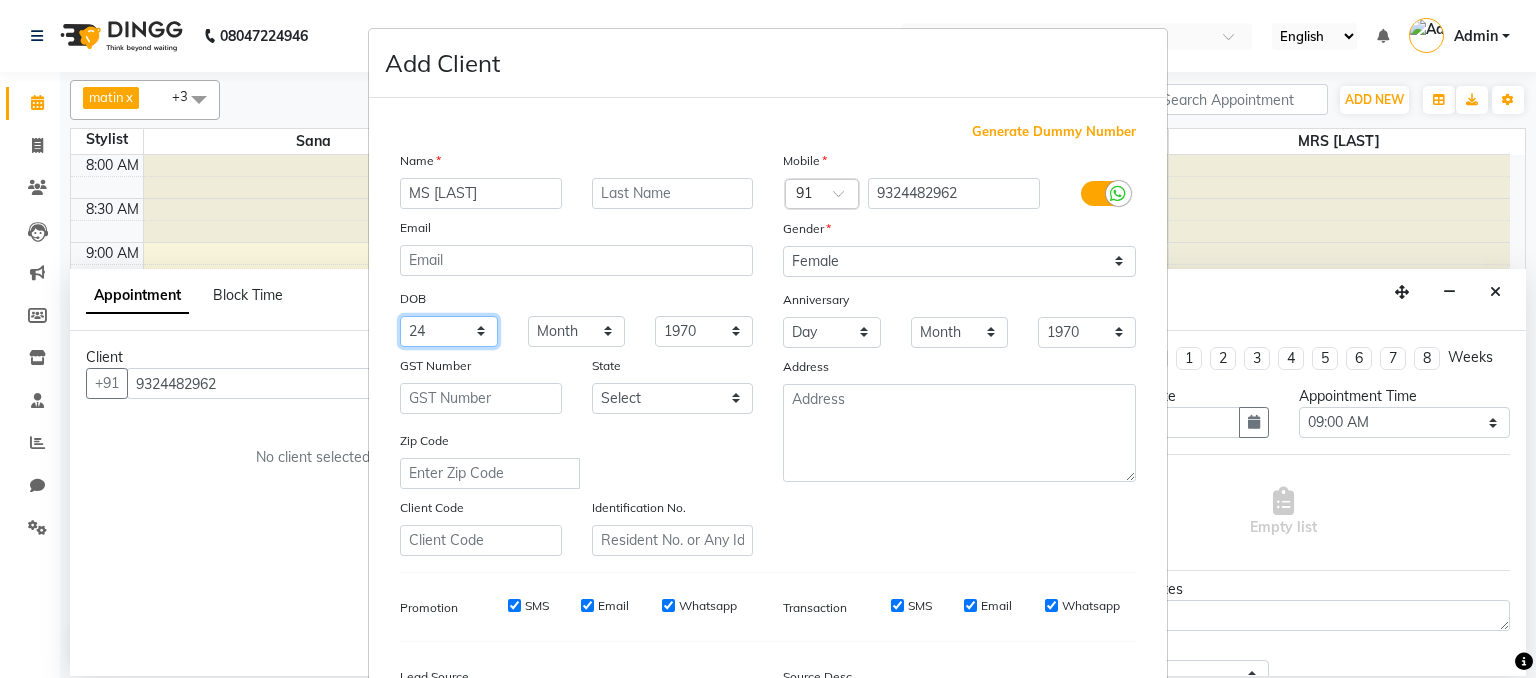 click on "Day 01 02 03 04 05 06 07 08 09 10 11 12 13 14 15 16 17 18 19 20 21 22 23 24 25 26 27 28 29 30 31" at bounding box center [449, 331] 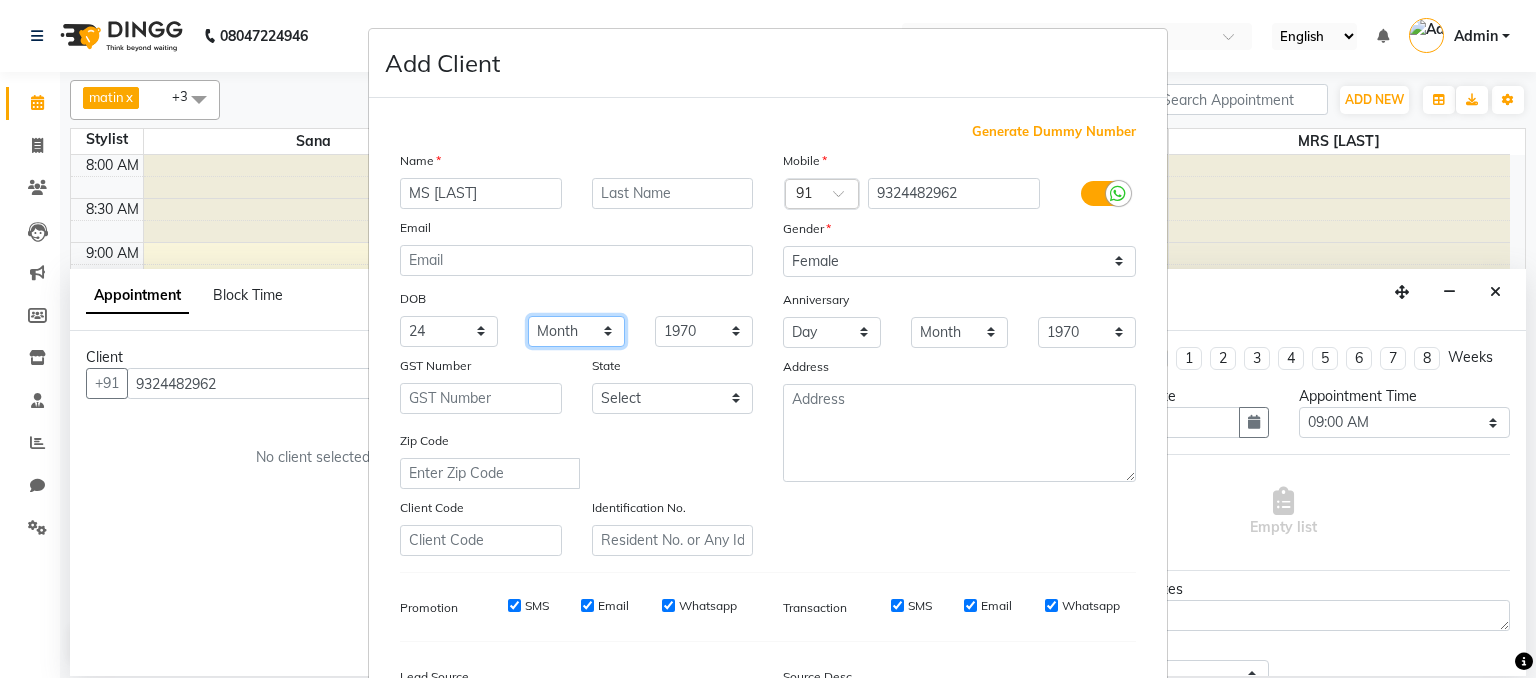 click on "Month January February March April May June July August September October November December" at bounding box center (577, 331) 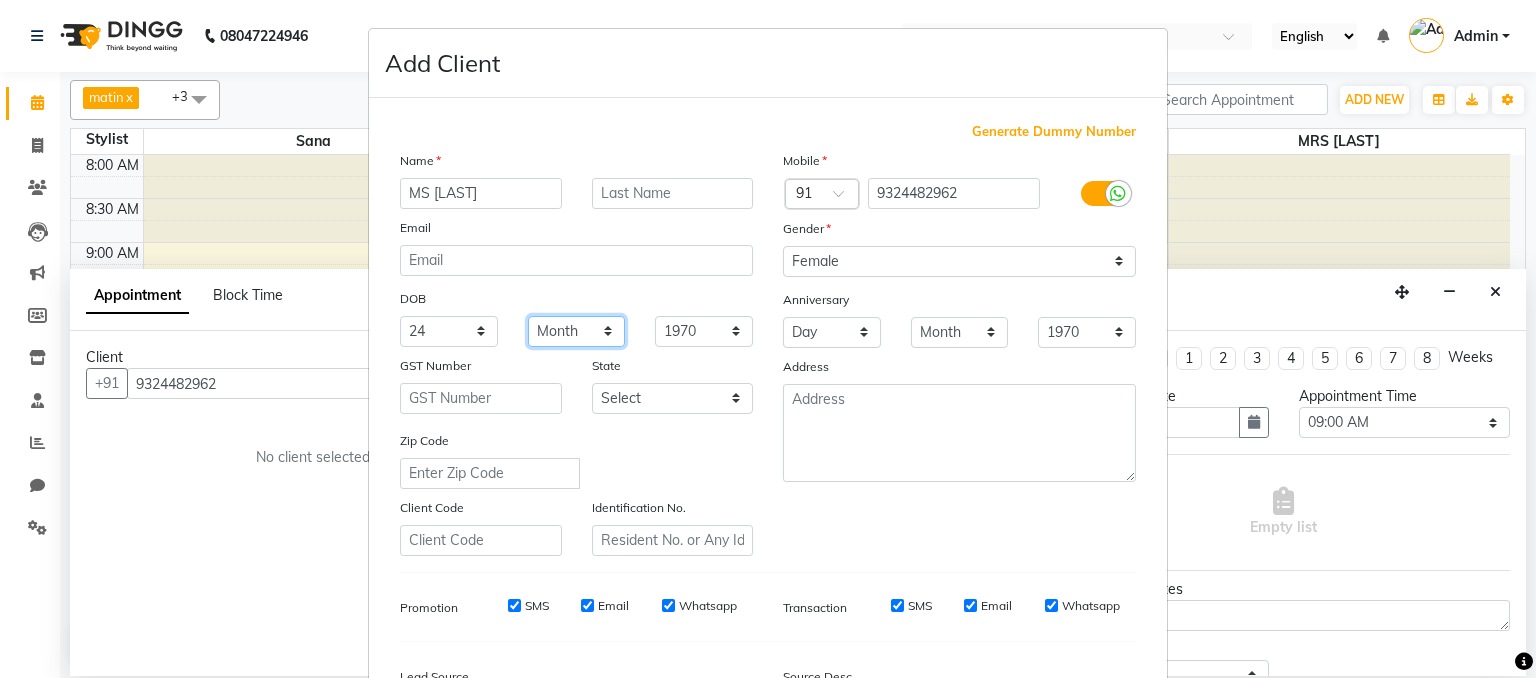 select on "01" 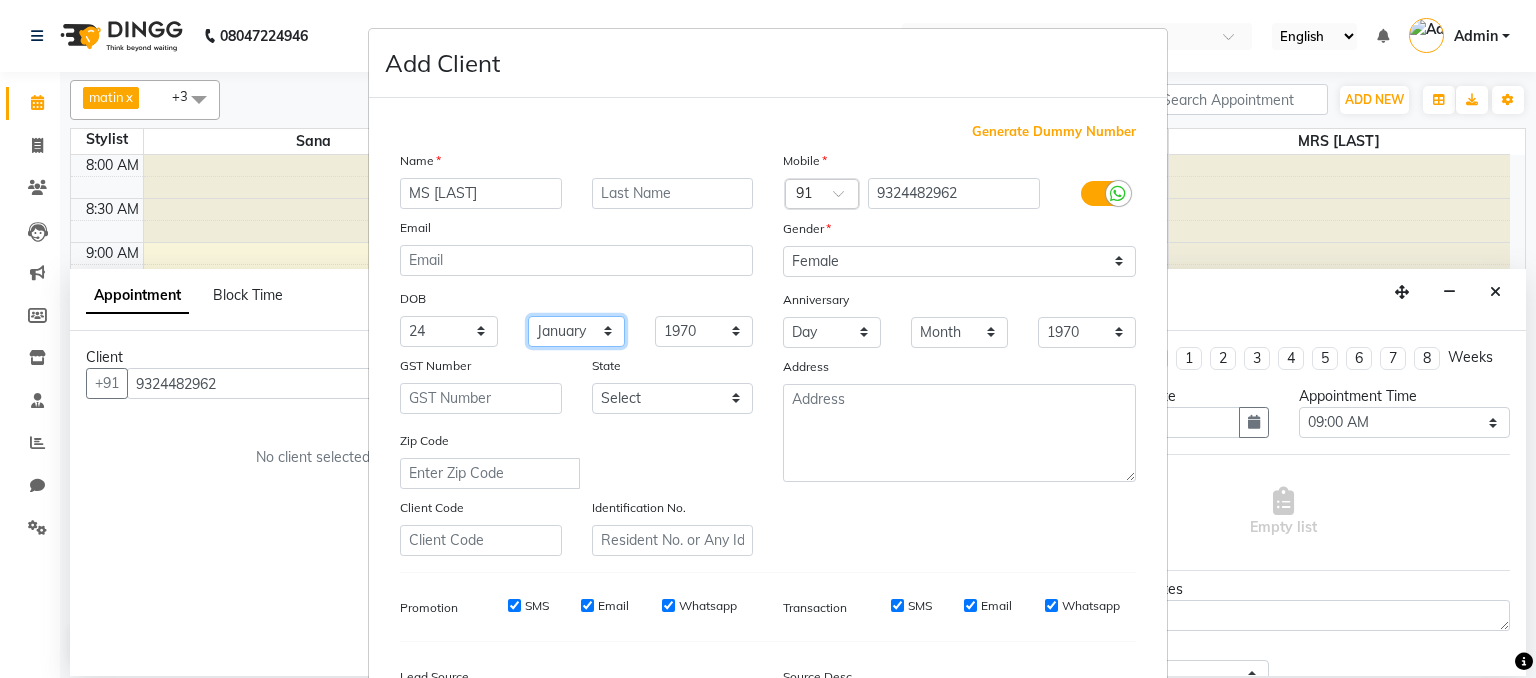 click on "Month January February March April May June July August September October November December" at bounding box center [577, 331] 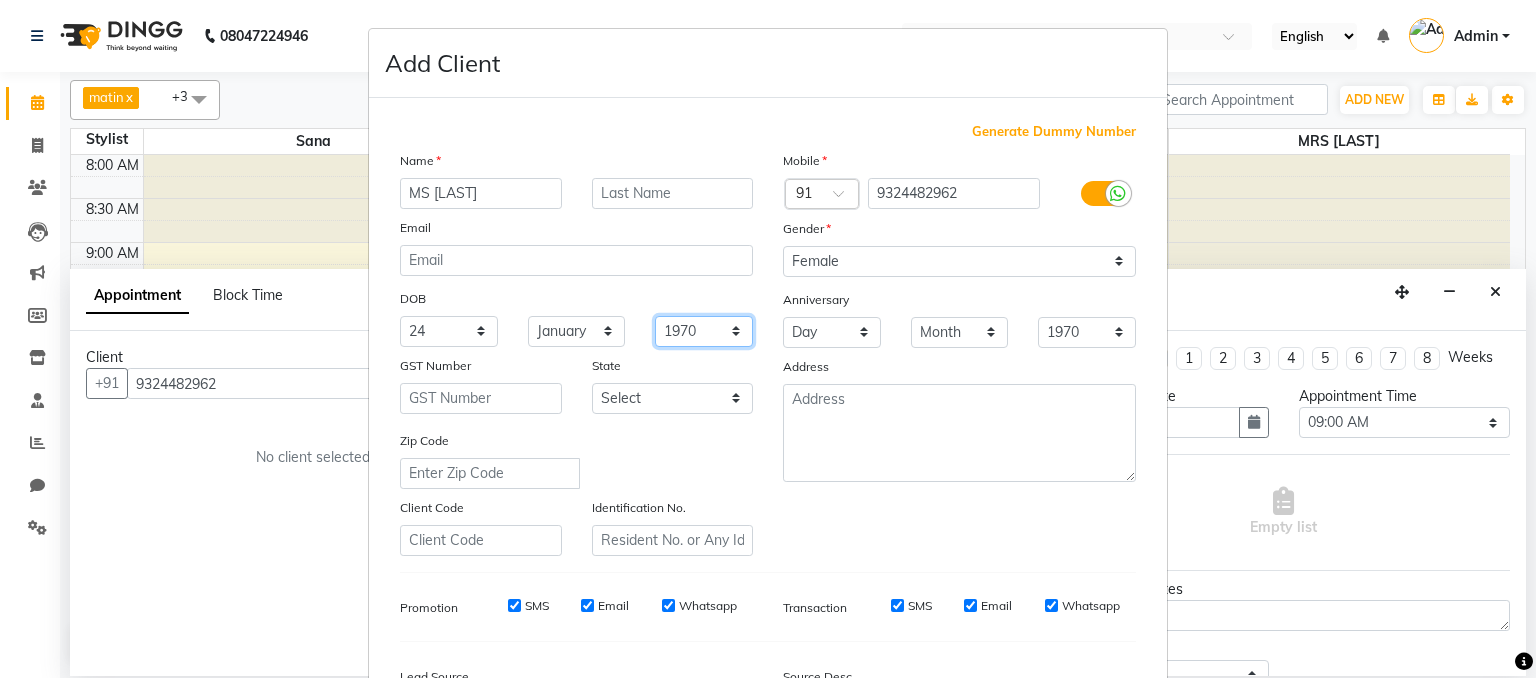 click on "1940 1941 1942 1943 1944 1945 1946 1947 1948 1949 1950 1951 1952 1953 1954 1955 1956 1957 1958 1959 1960 1961 1962 1963 1964 1965 1966 1967 1968 1969 1970 1971 1972 1973 1974 1975 1976 1977 1978 1979 1980 1981 1982 1983 1984 1985 1986 1987 1988 1989 1990 1991 1992 1993 1994 1995 1996 1997 1998 1999 2000 2001 2002 2003 2004 2005 2006 2007 2008 2009 2010 2011 2012 2013 2014 2015 2016 2017 2018 2019 2020 2021 2022 2023 2024" at bounding box center (704, 331) 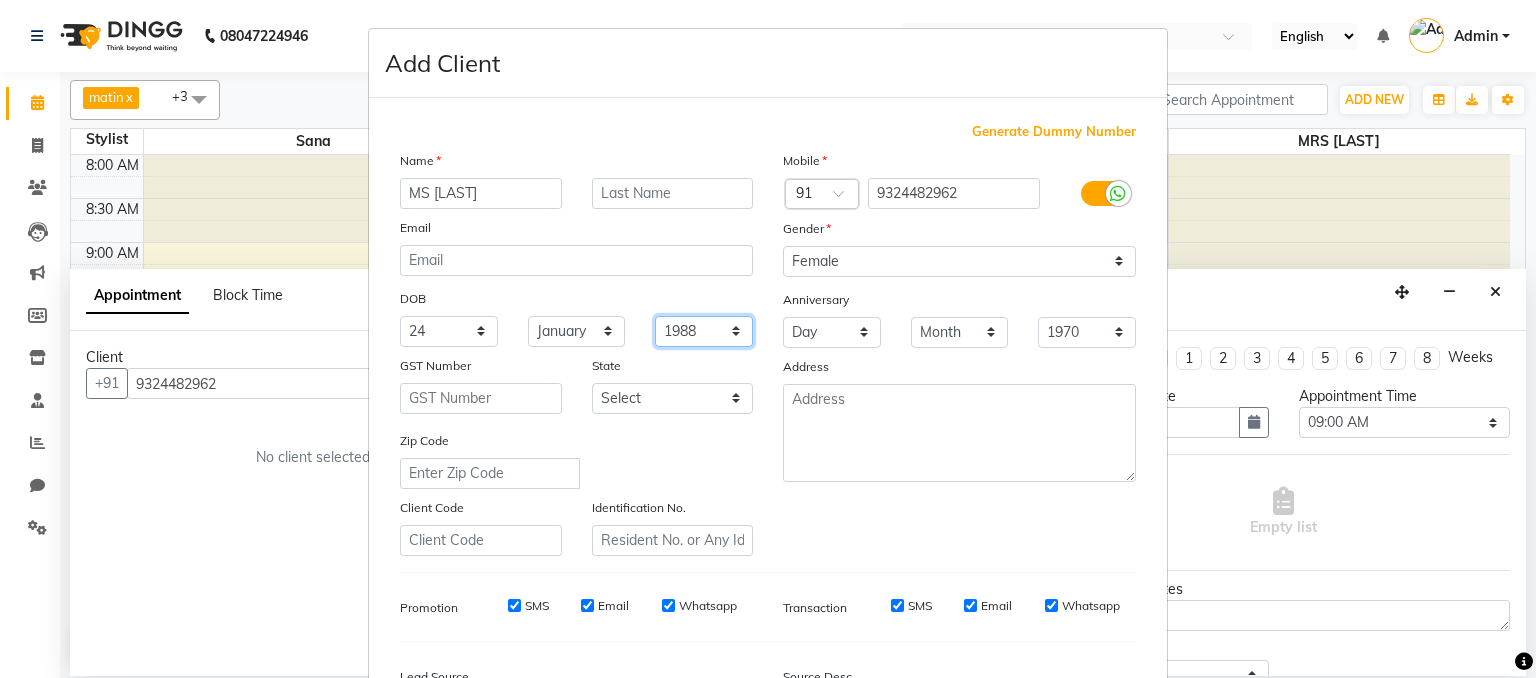 click on "1940 1941 1942 1943 1944 1945 1946 1947 1948 1949 1950 1951 1952 1953 1954 1955 1956 1957 1958 1959 1960 1961 1962 1963 1964 1965 1966 1967 1968 1969 1970 1971 1972 1973 1974 1975 1976 1977 1978 1979 1980 1981 1982 1983 1984 1985 1986 1987 1988 1989 1990 1991 1992 1993 1994 1995 1996 1997 1998 1999 2000 2001 2002 2003 2004 2005 2006 2007 2008 2009 2010 2011 2012 2013 2014 2015 2016 2017 2018 2019 2020 2021 2022 2023 2024" at bounding box center (704, 331) 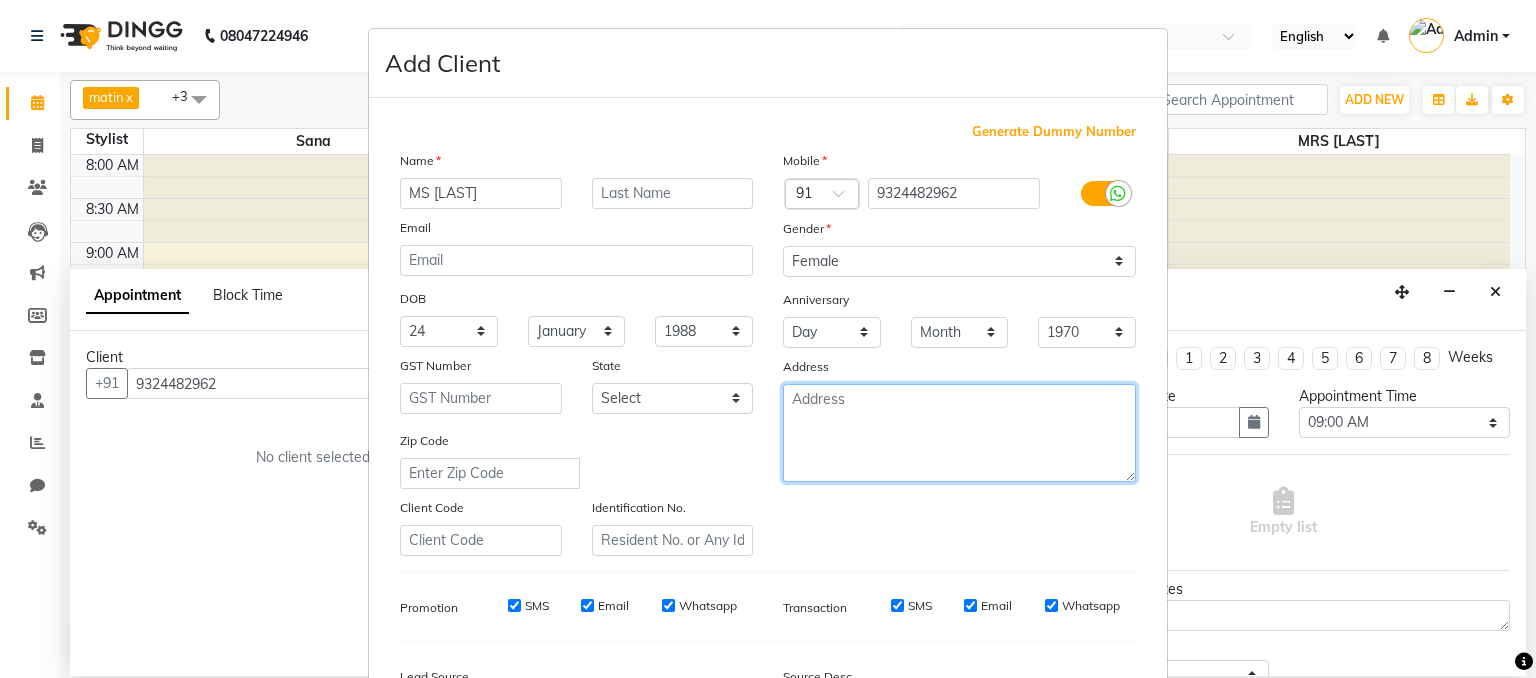 click at bounding box center (959, 433) 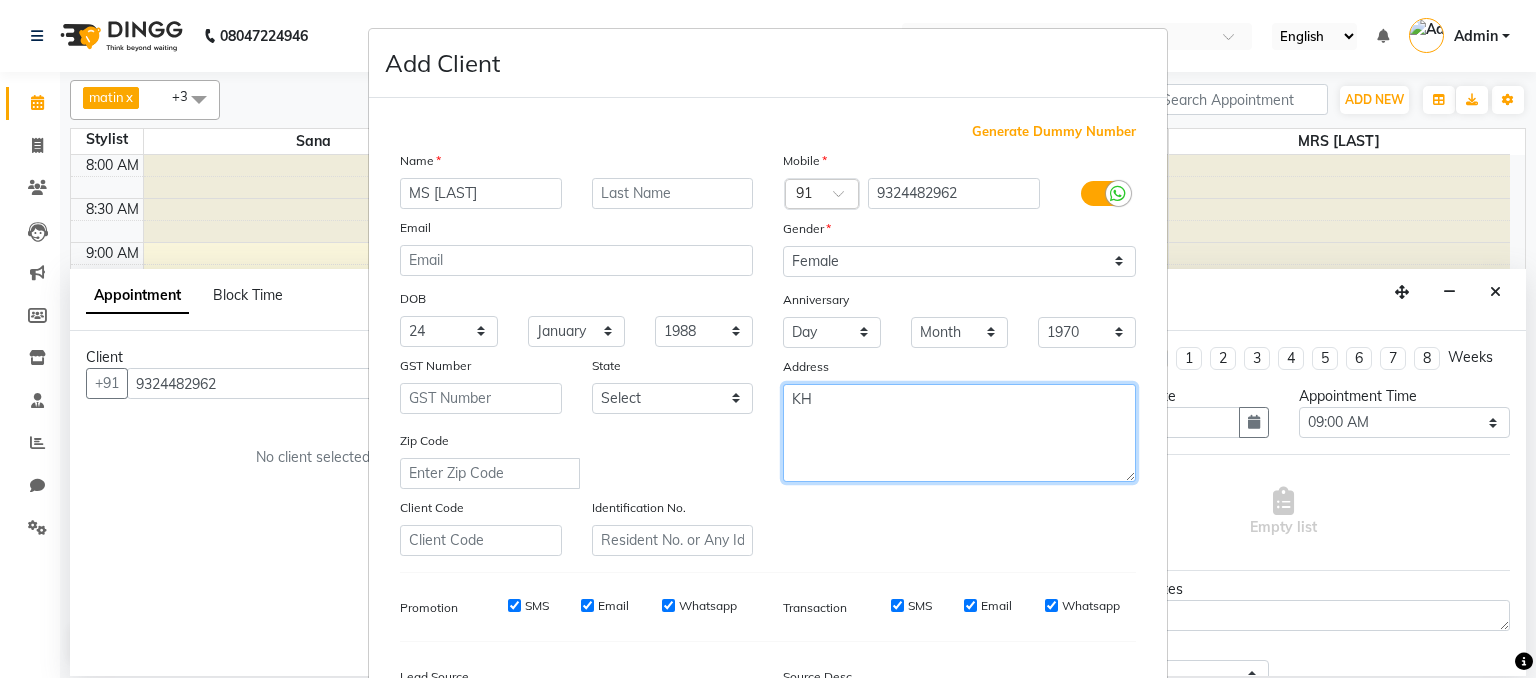 type on "K" 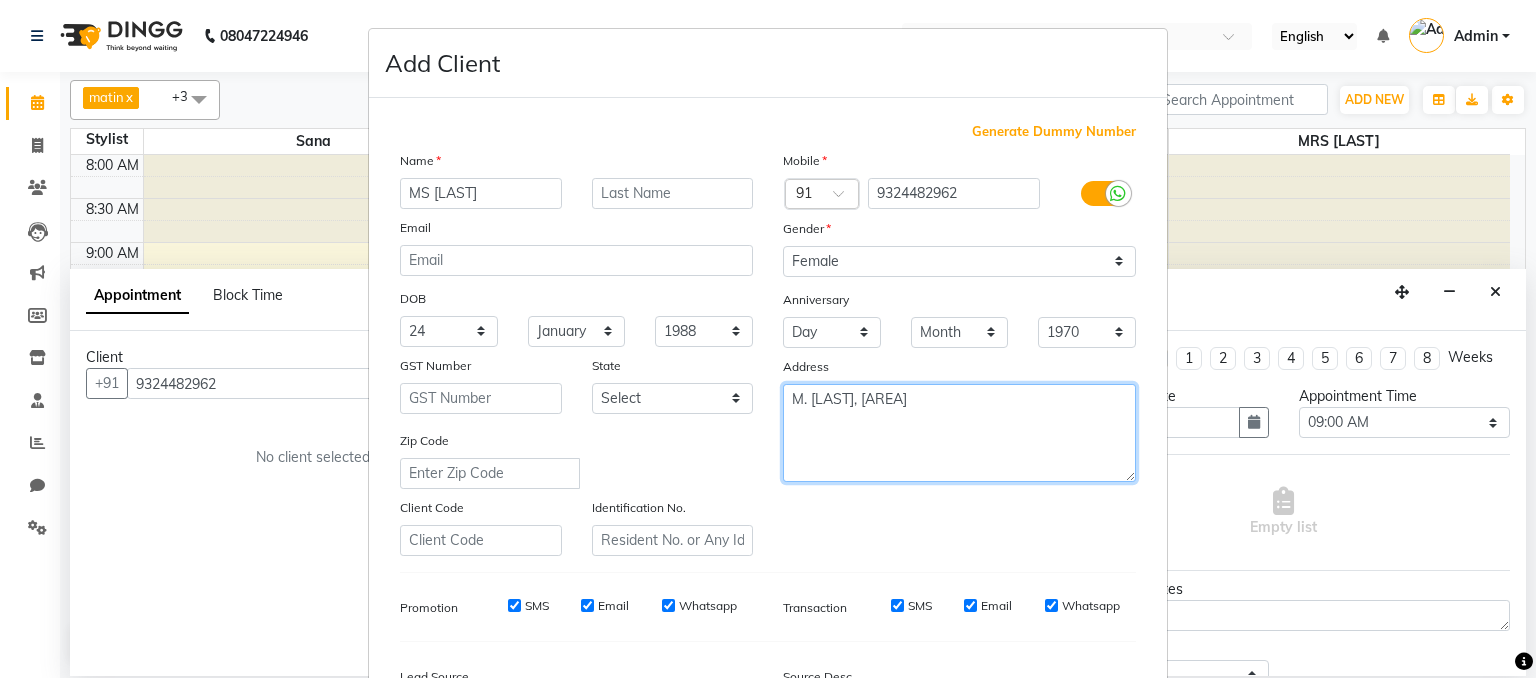type on "M. [LAST], [AREA]" 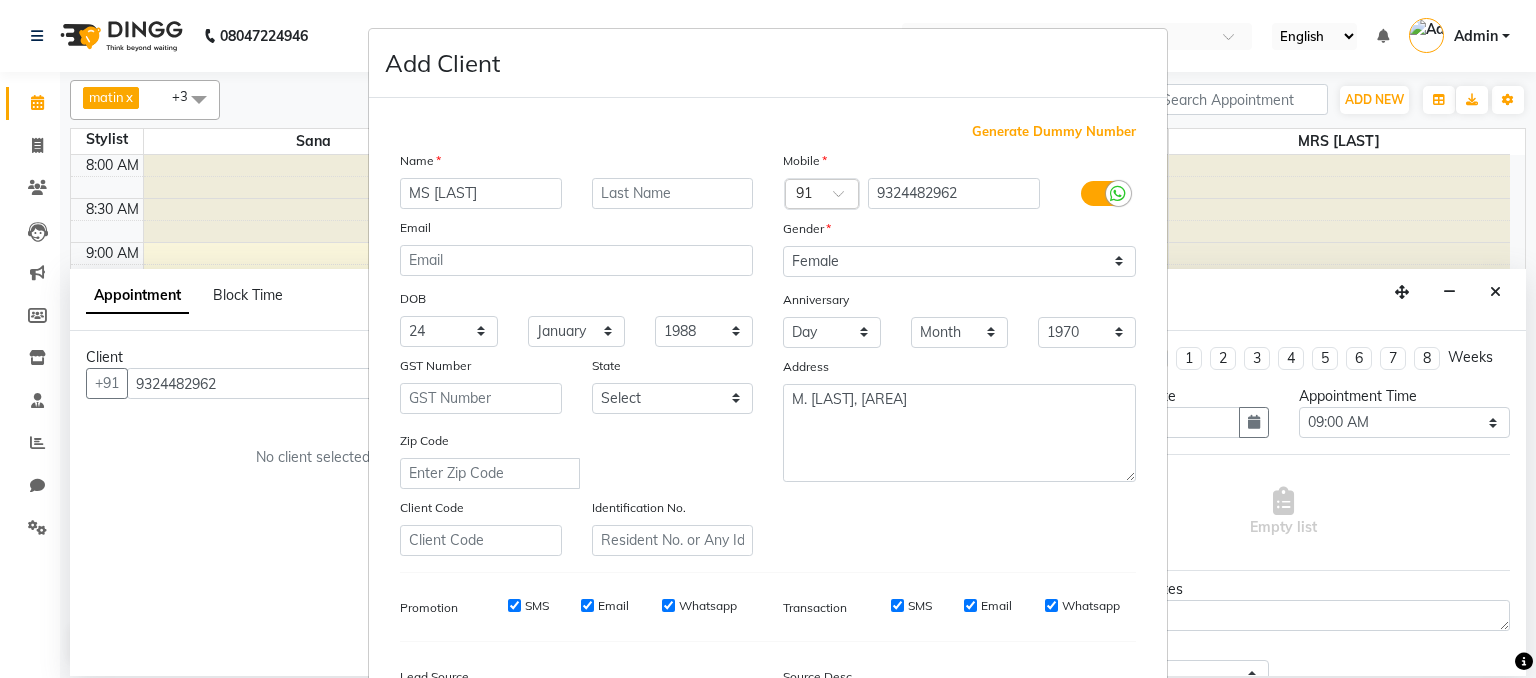 scroll, scrollTop: 255, scrollLeft: 0, axis: vertical 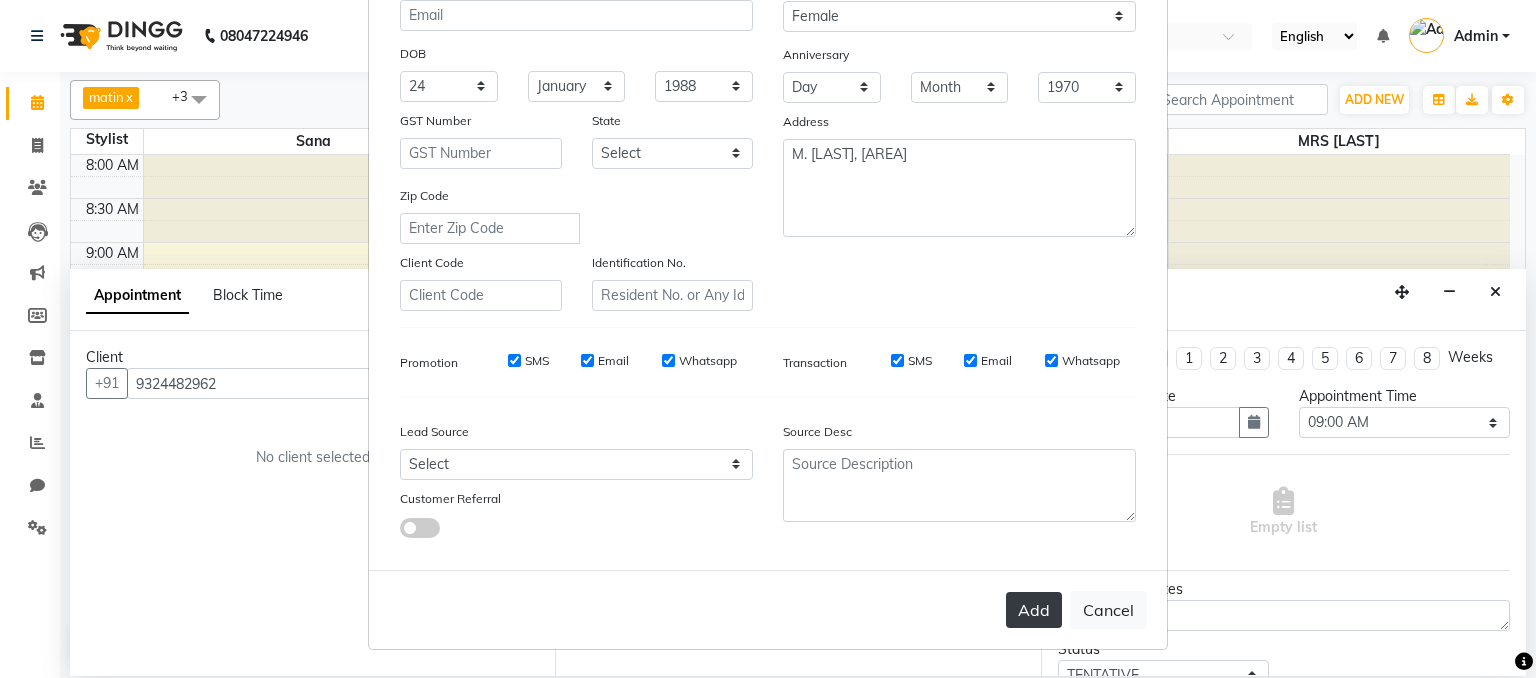 click on "Add" at bounding box center (1034, 610) 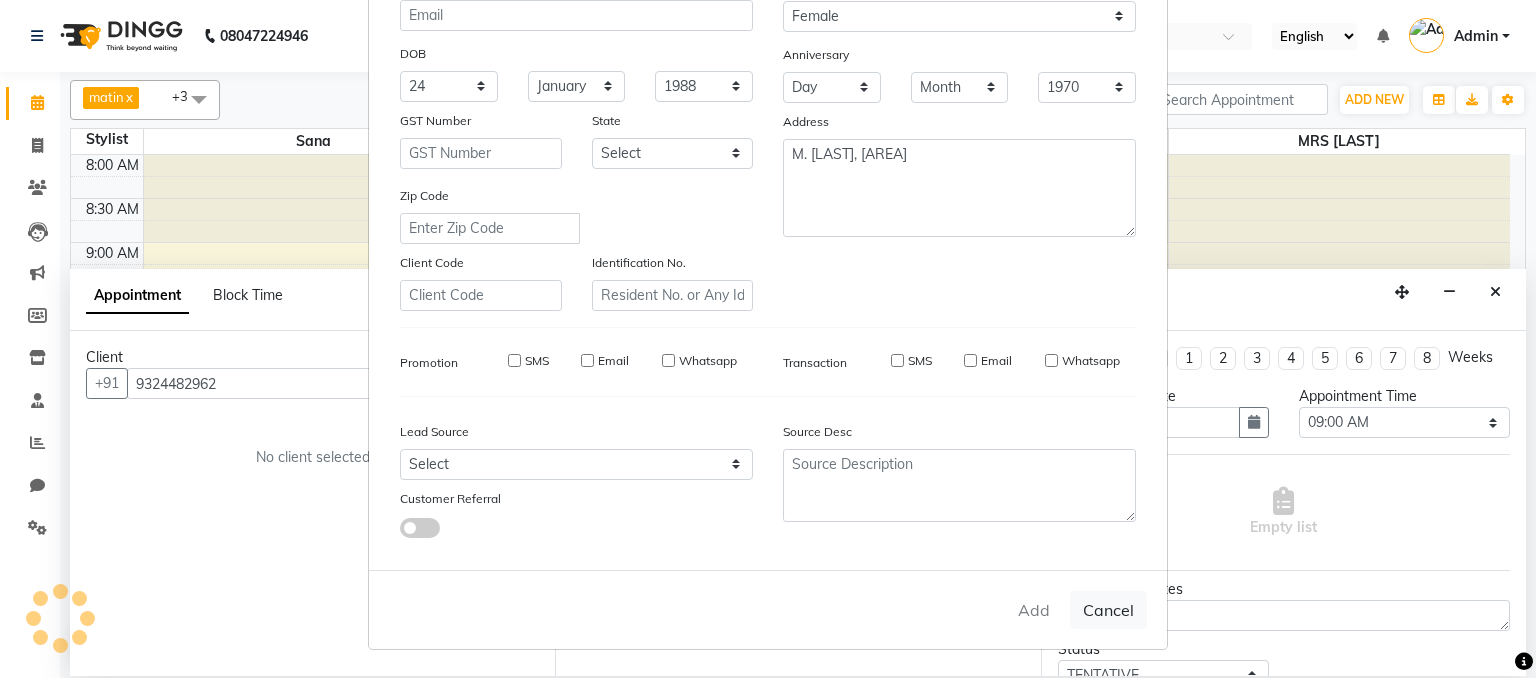 type 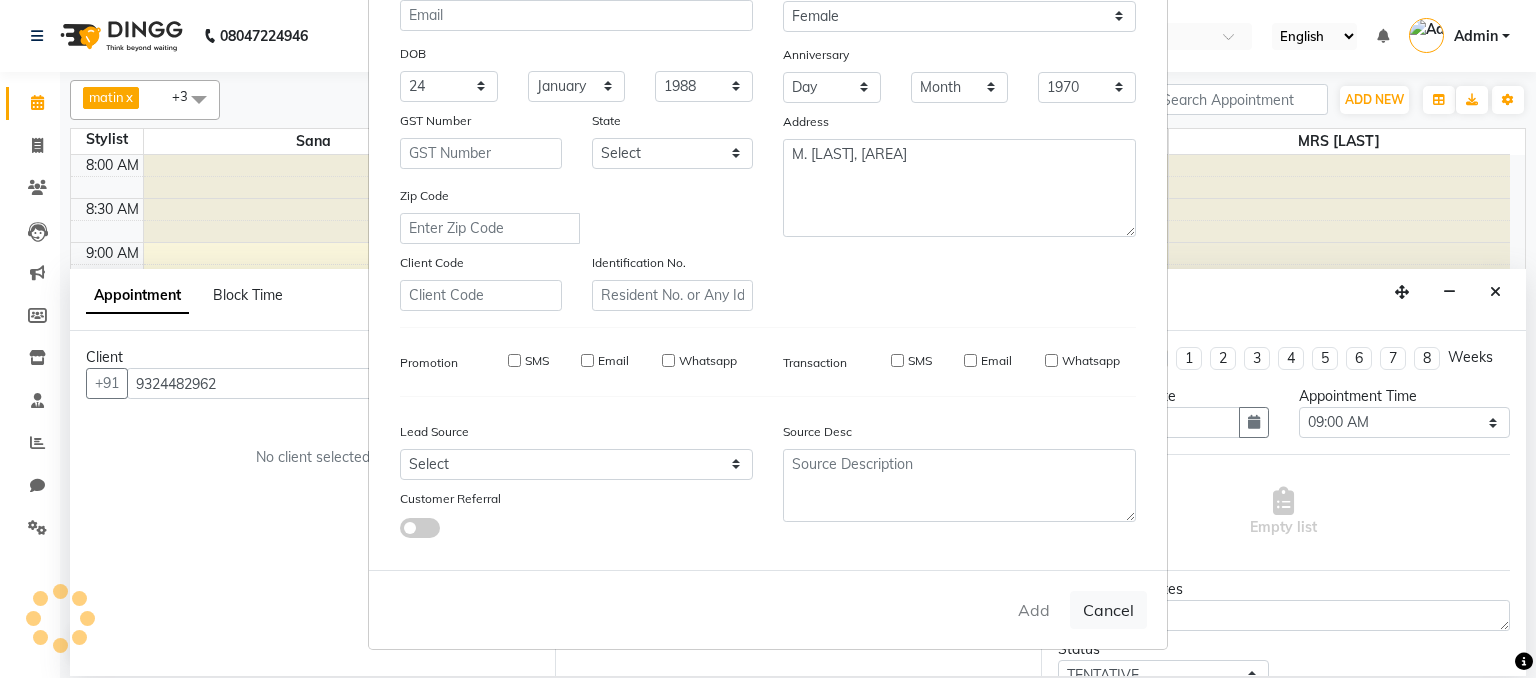 select 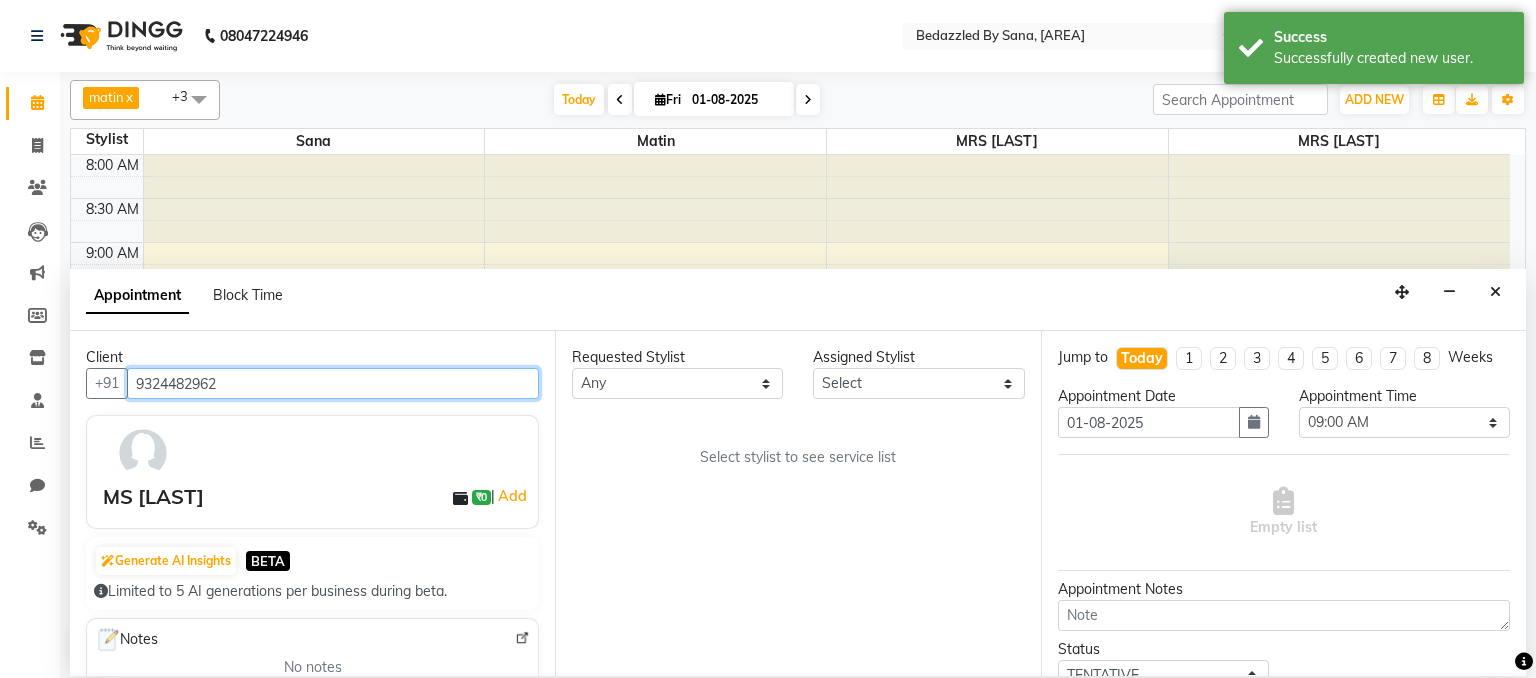 click on "9324482962" at bounding box center (333, 383) 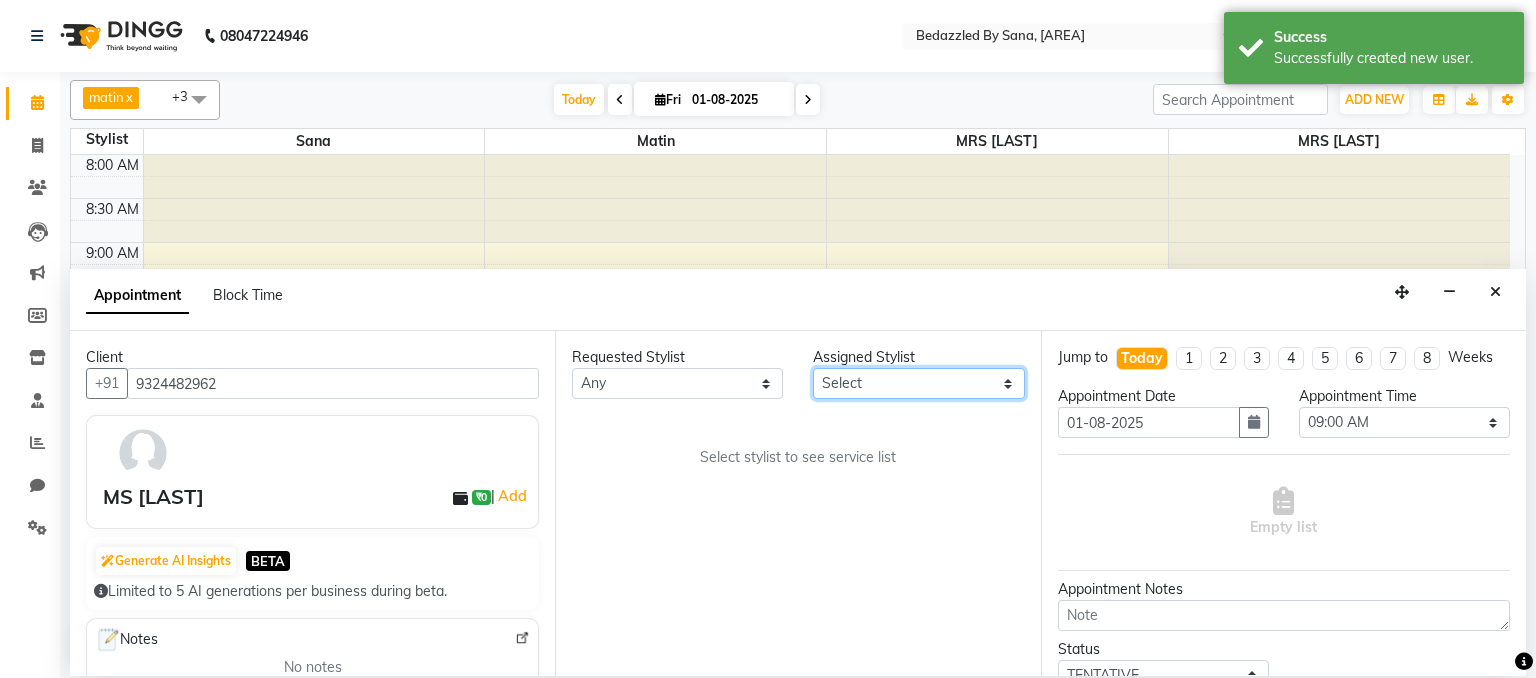 click on "Select [NAME] MRS [LAST] Mrs [LAST] MS [LAST] [NAME]" at bounding box center (918, 383) 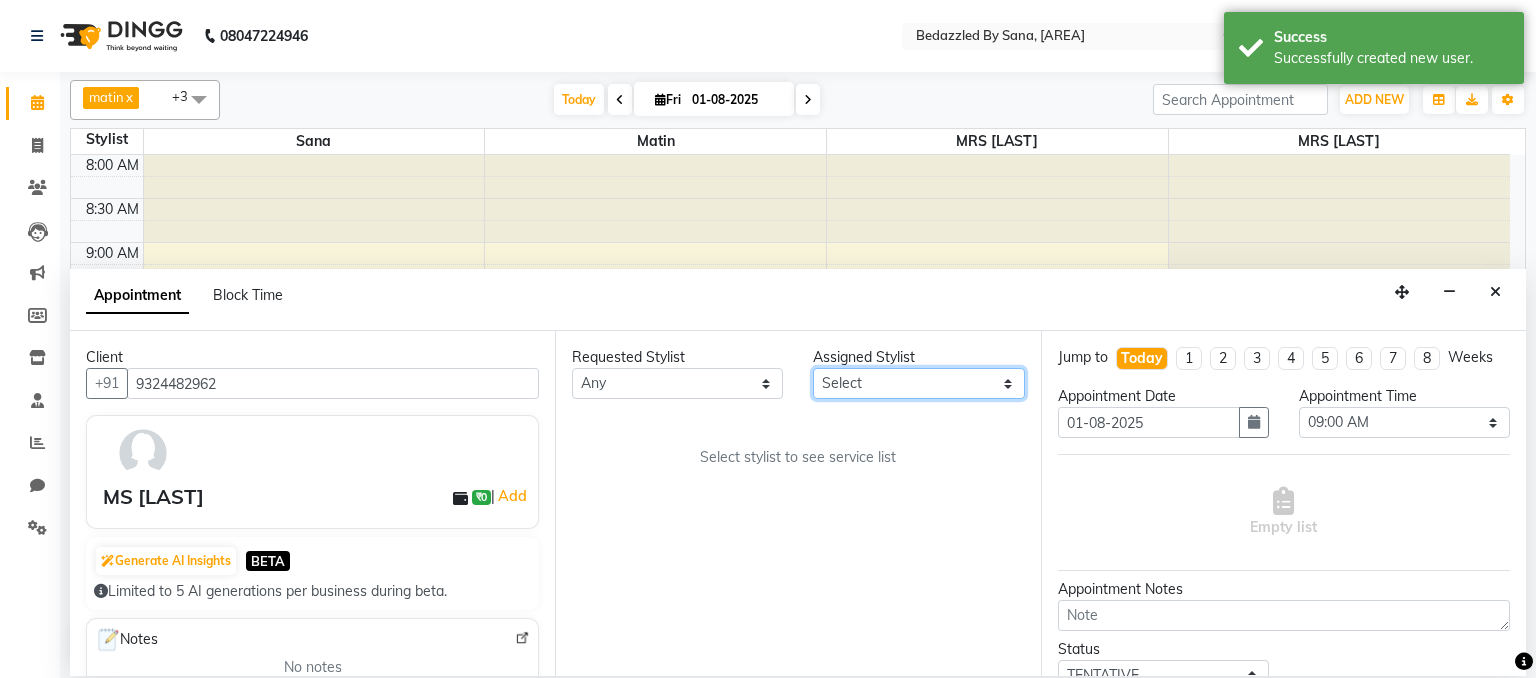 select on "75709" 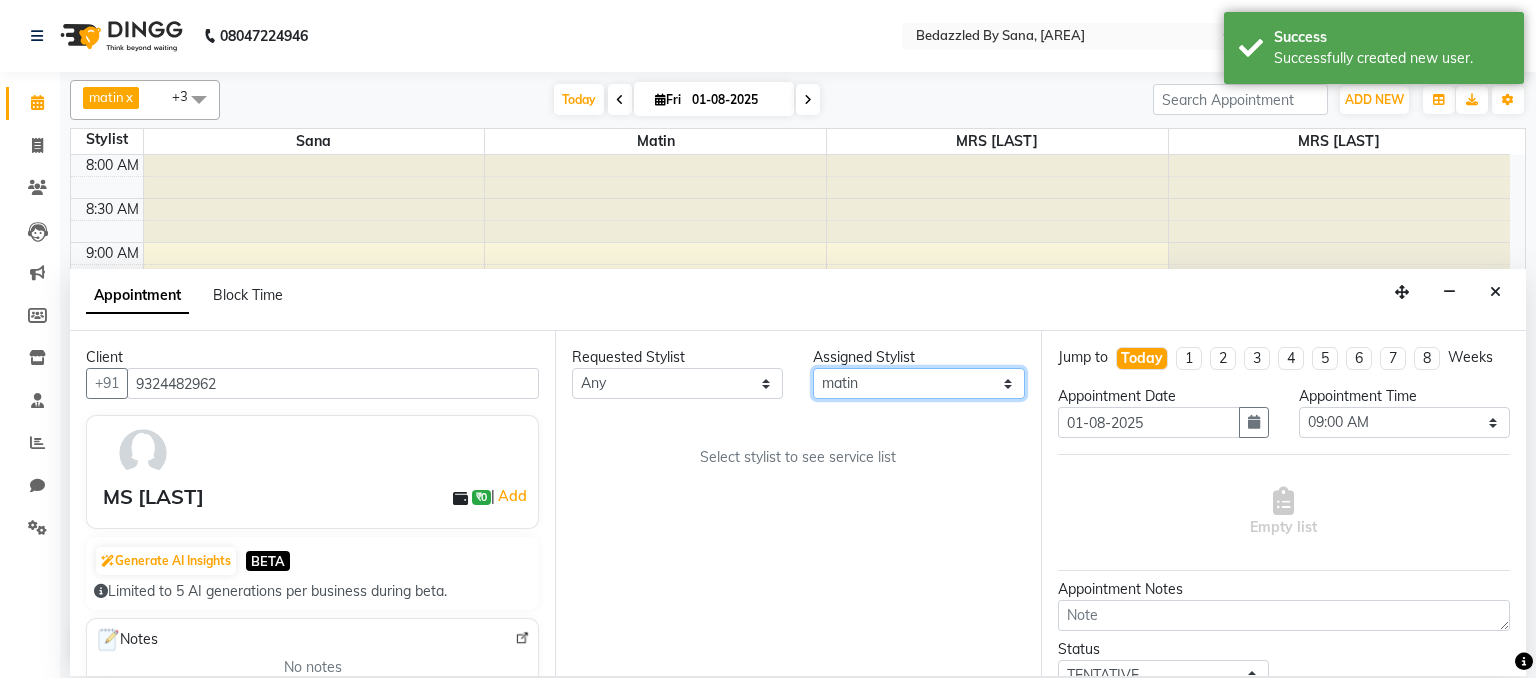 click on "Select [NAME] MRS [LAST] Mrs [LAST] MS [LAST] [NAME]" at bounding box center [918, 383] 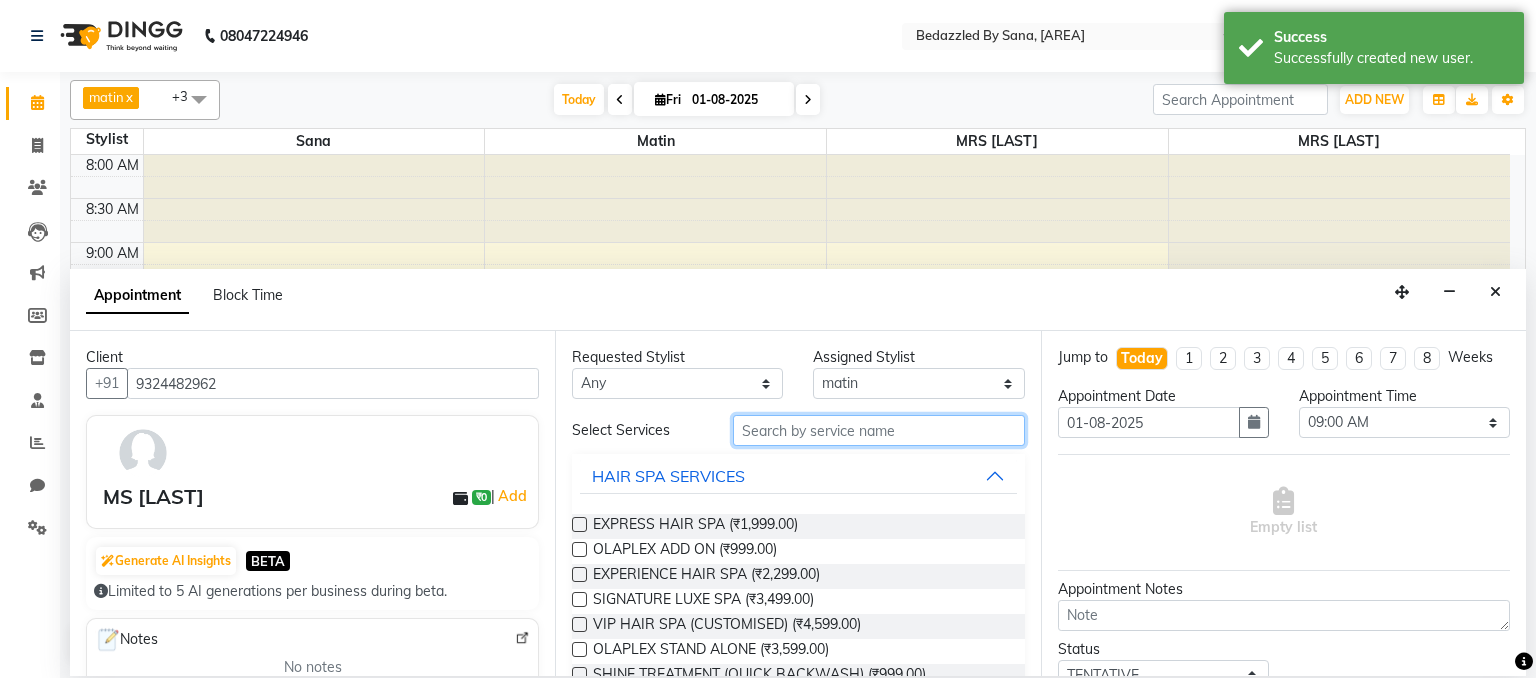 click at bounding box center (879, 430) 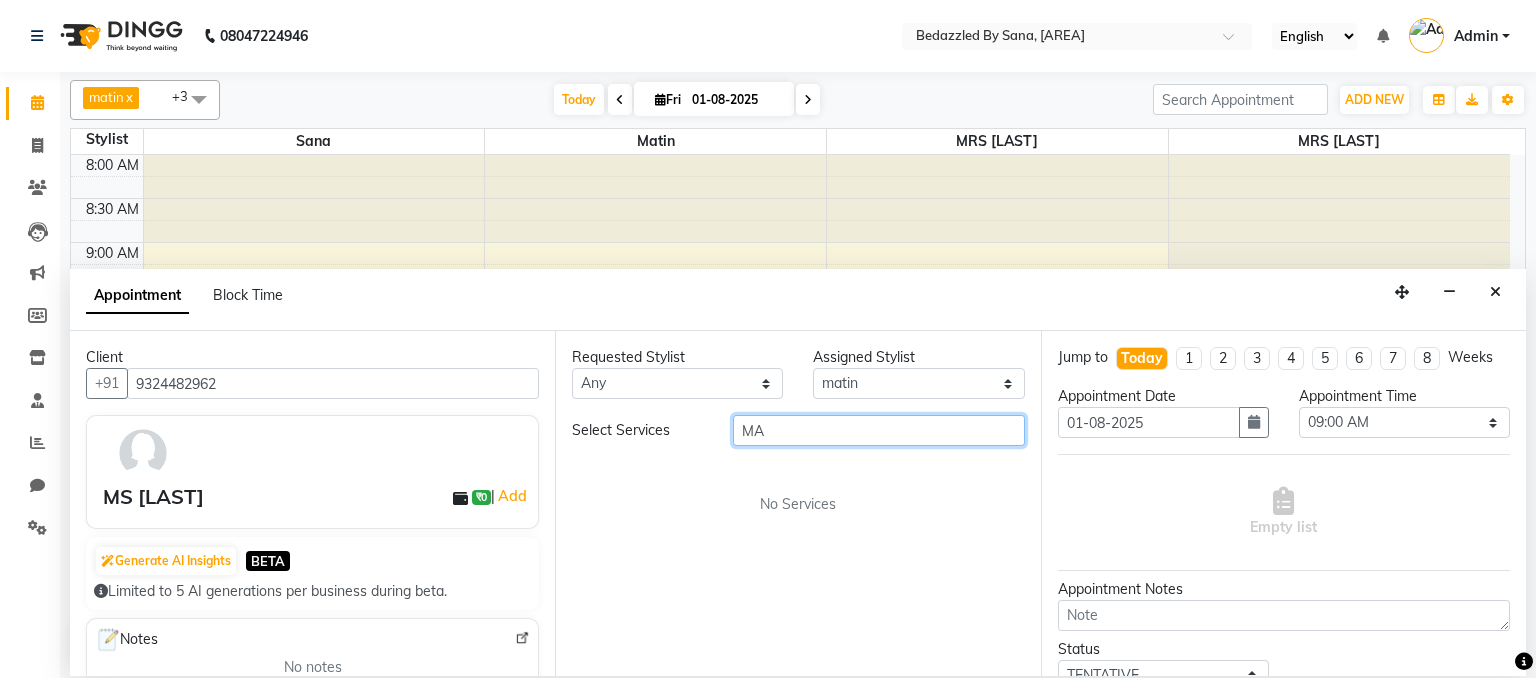 type on "M" 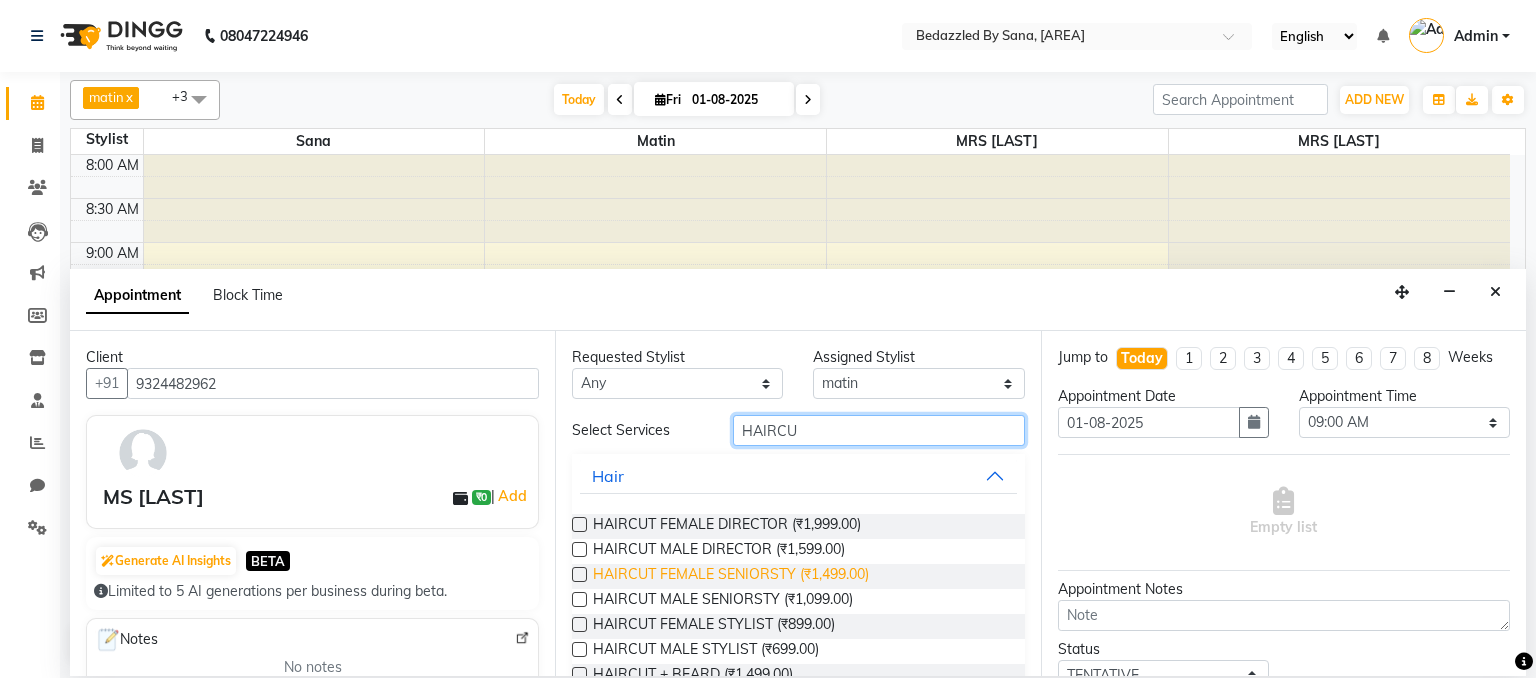 type on "HAIRCU" 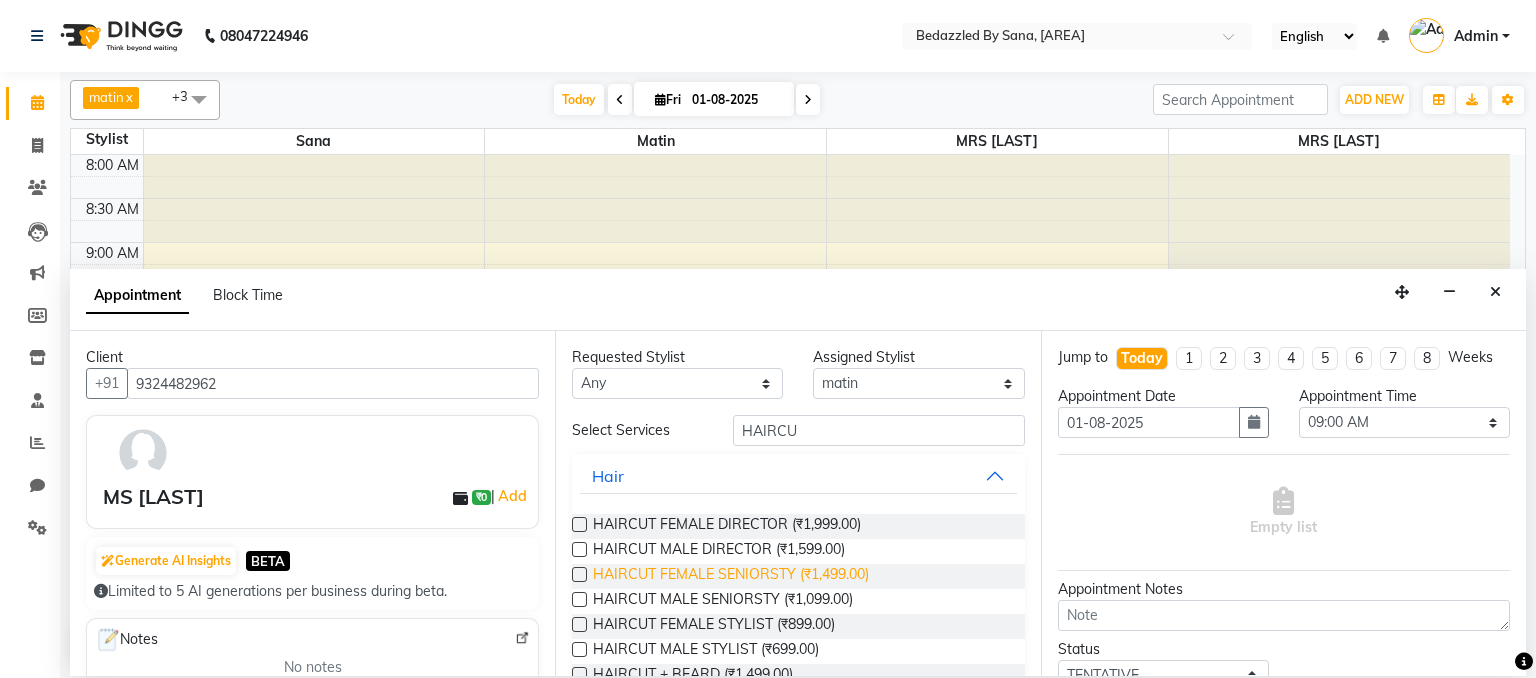 click on "HAIRCUT FEMALE SENIORSTY (₹1,499.00)" at bounding box center (731, 576) 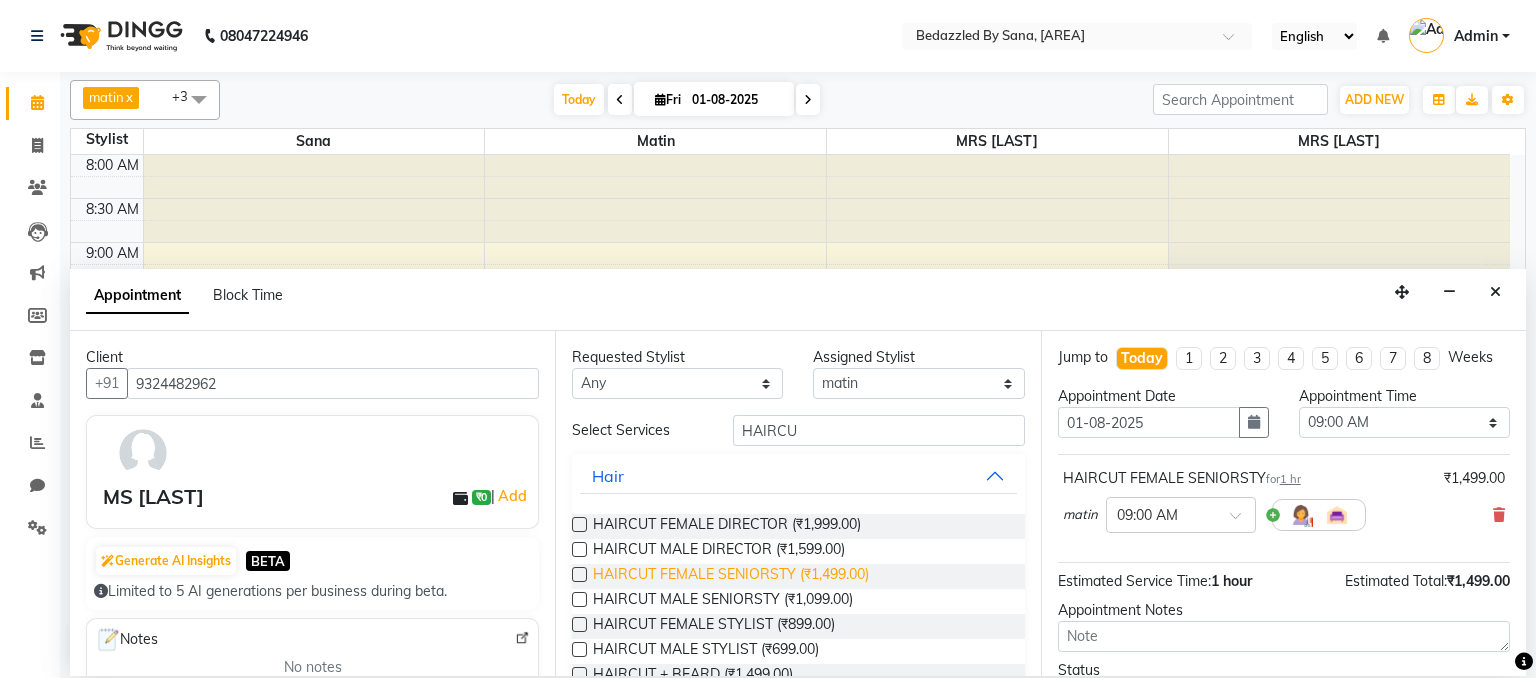 click on "HAIRCUT FEMALE SENIORSTY (₹1,499.00)" at bounding box center (731, 576) 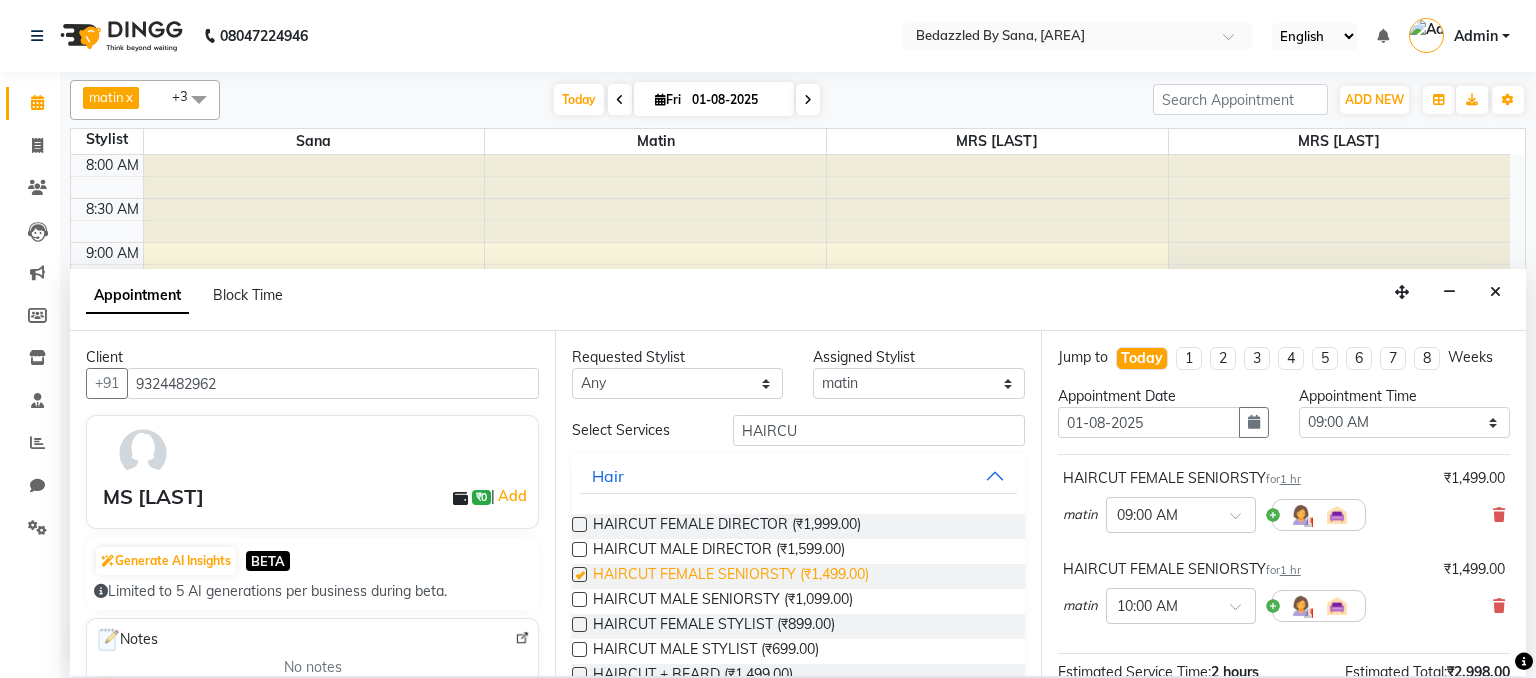 checkbox on "false" 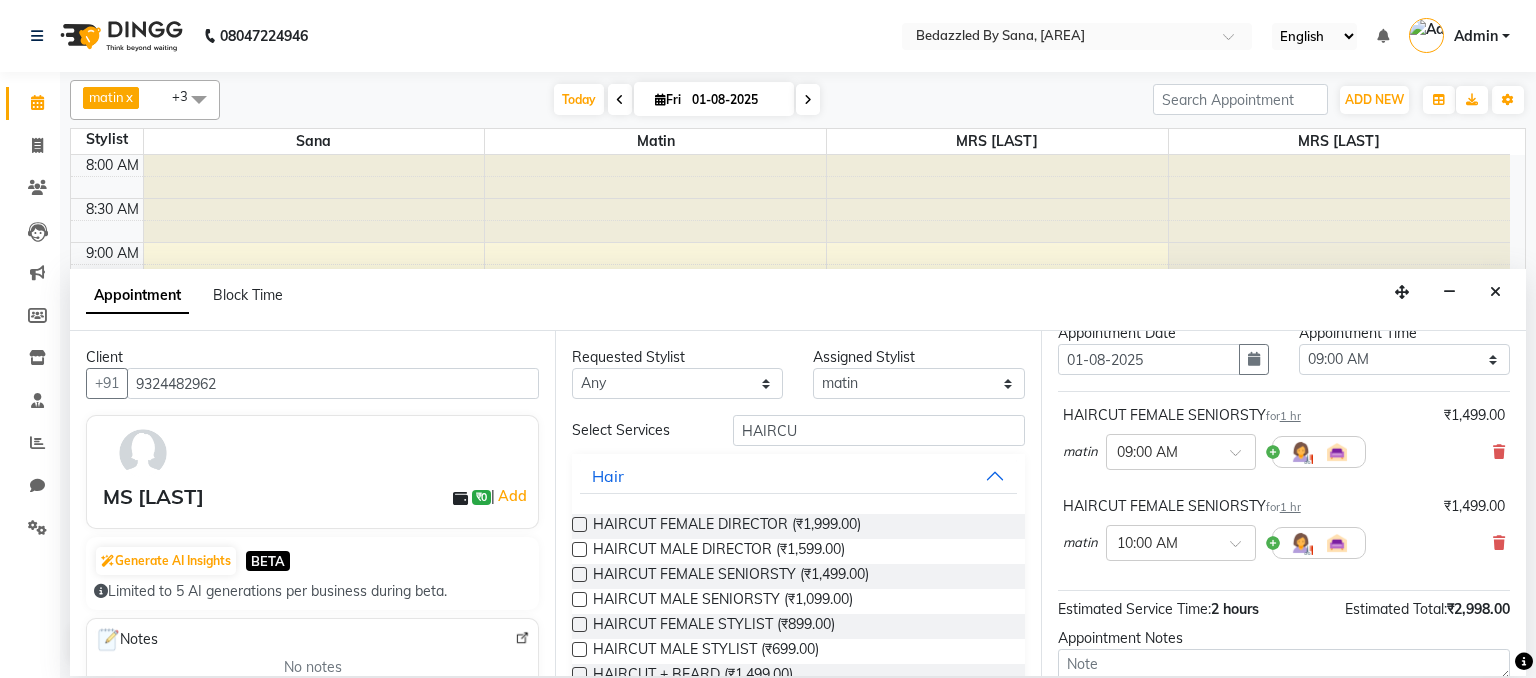 scroll, scrollTop: 78, scrollLeft: 0, axis: vertical 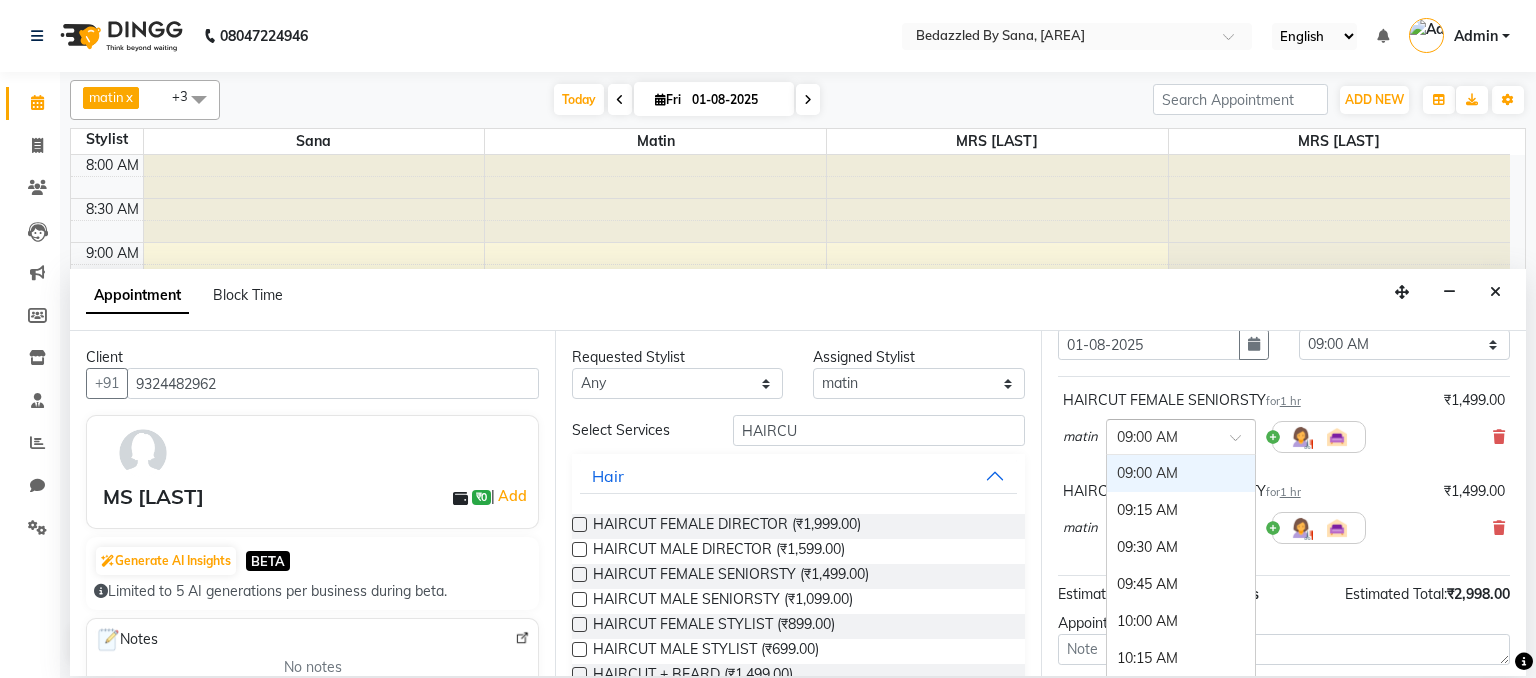 click at bounding box center (1242, 443) 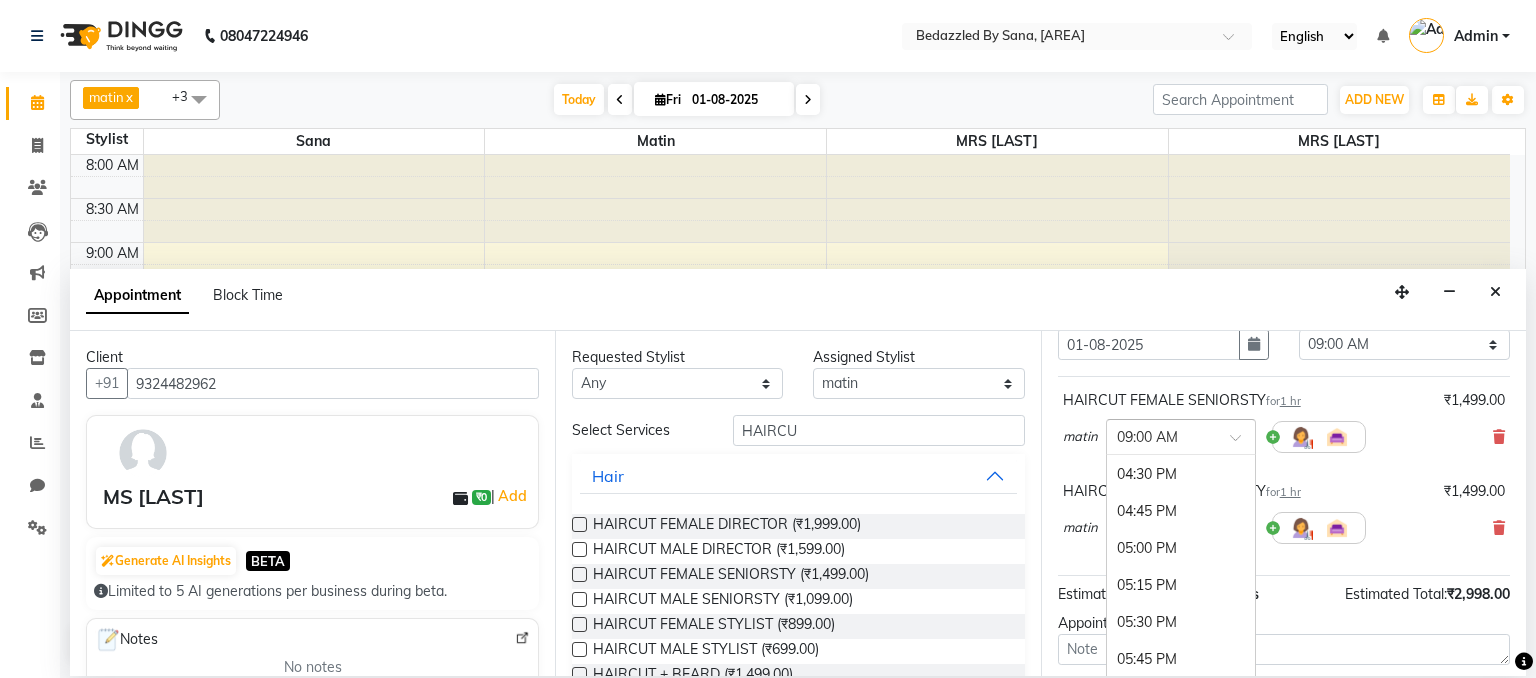 scroll, scrollTop: 1123, scrollLeft: 0, axis: vertical 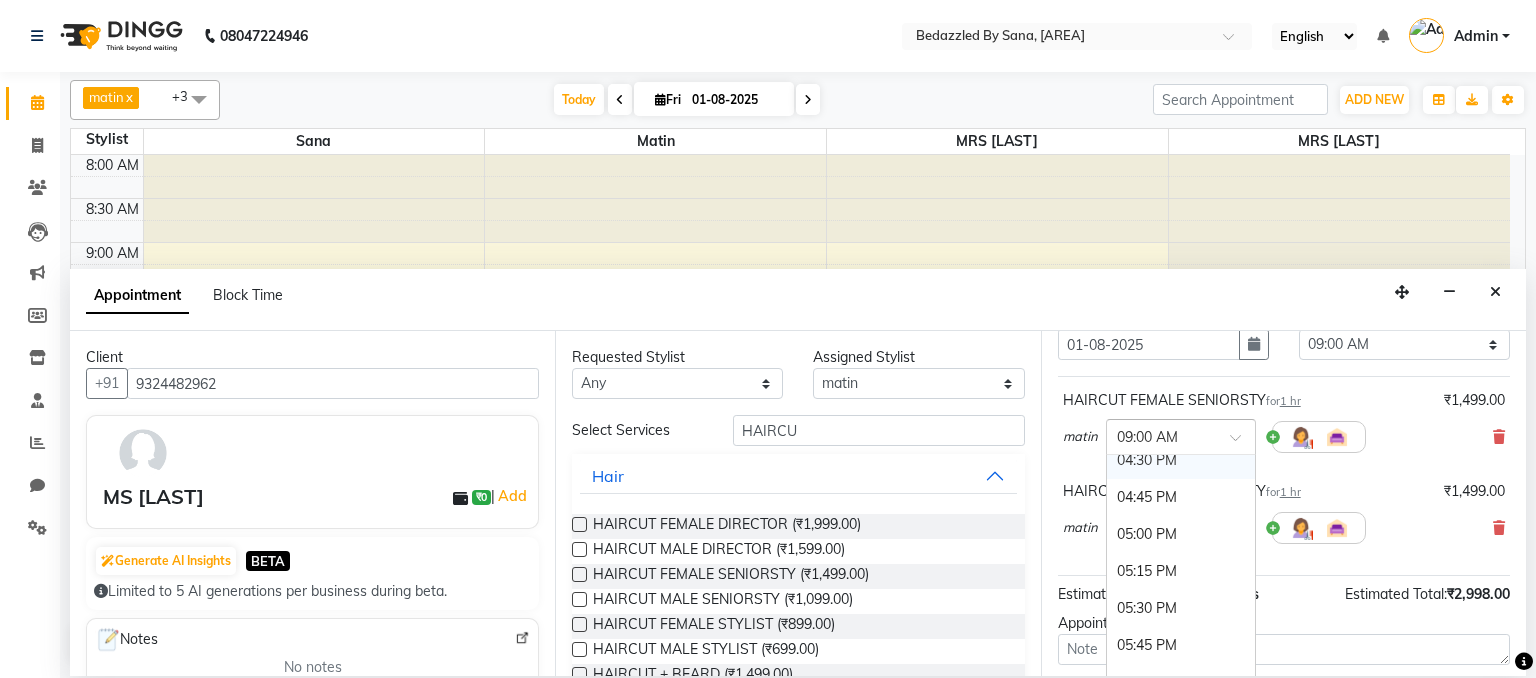 click on "04:30 PM" at bounding box center [1181, 460] 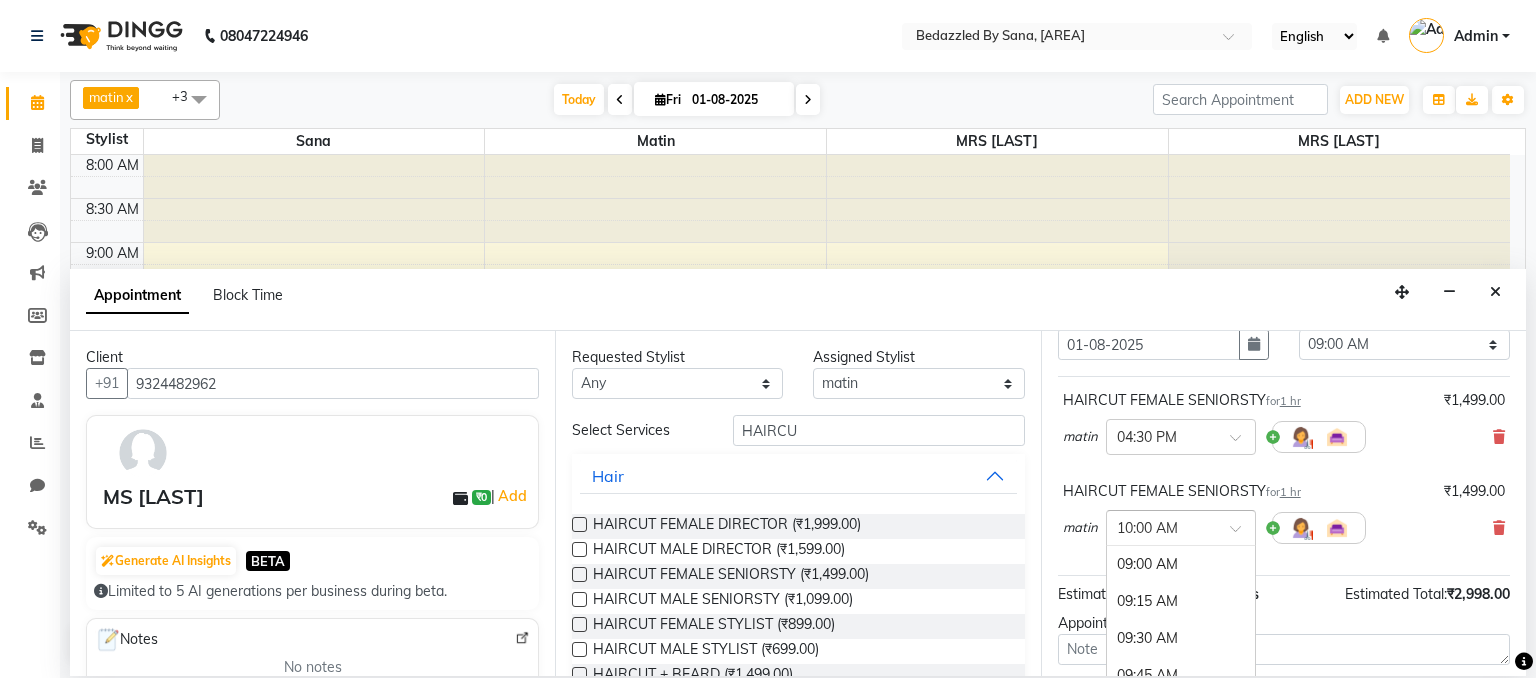 click at bounding box center [1242, 534] 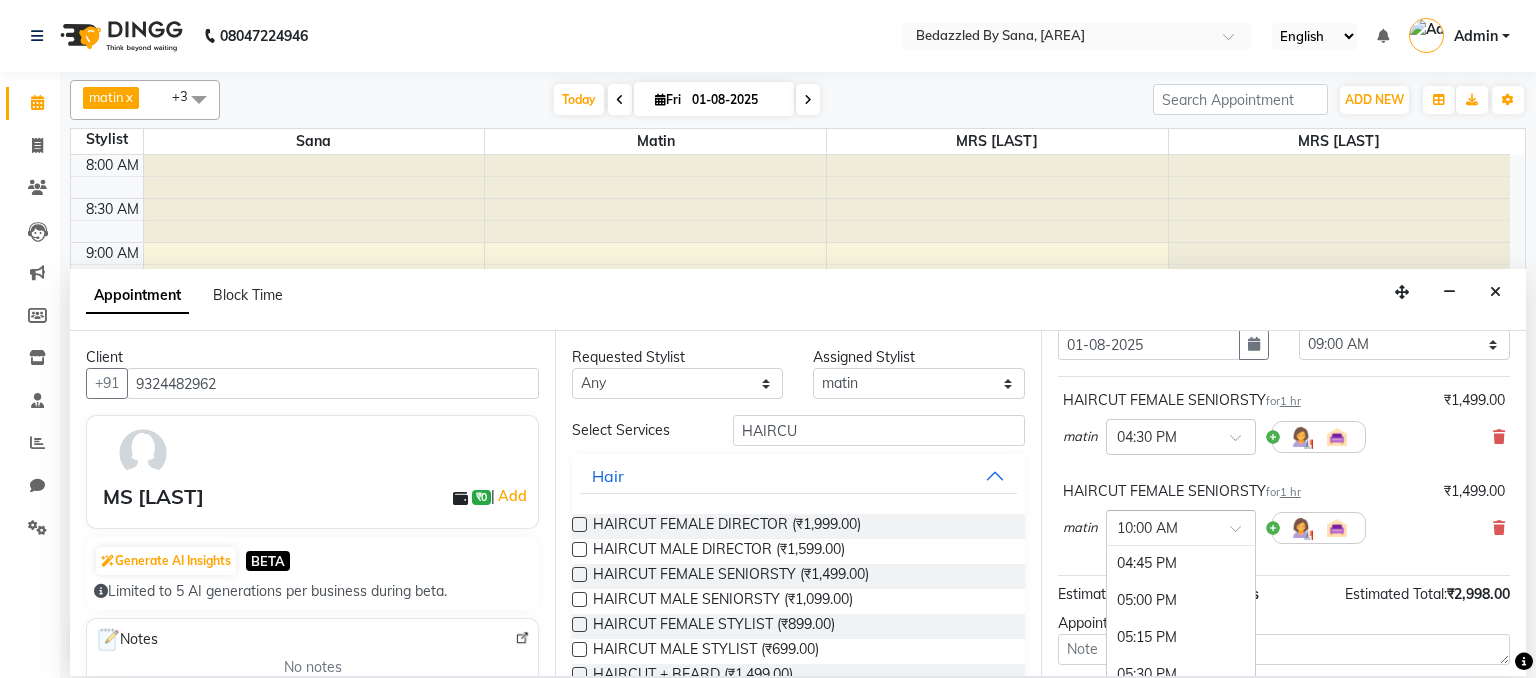 scroll, scrollTop: 1175, scrollLeft: 0, axis: vertical 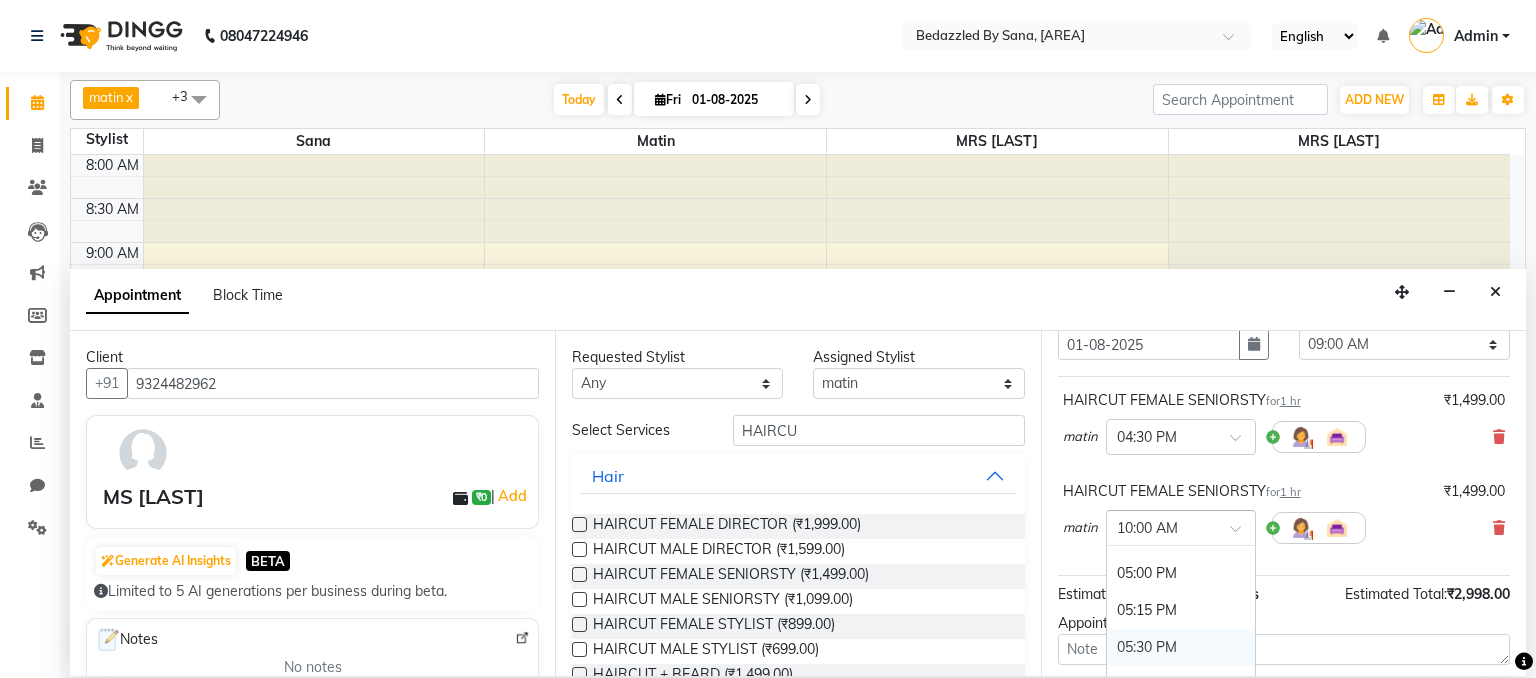 click on "05:30 PM" at bounding box center (1181, 647) 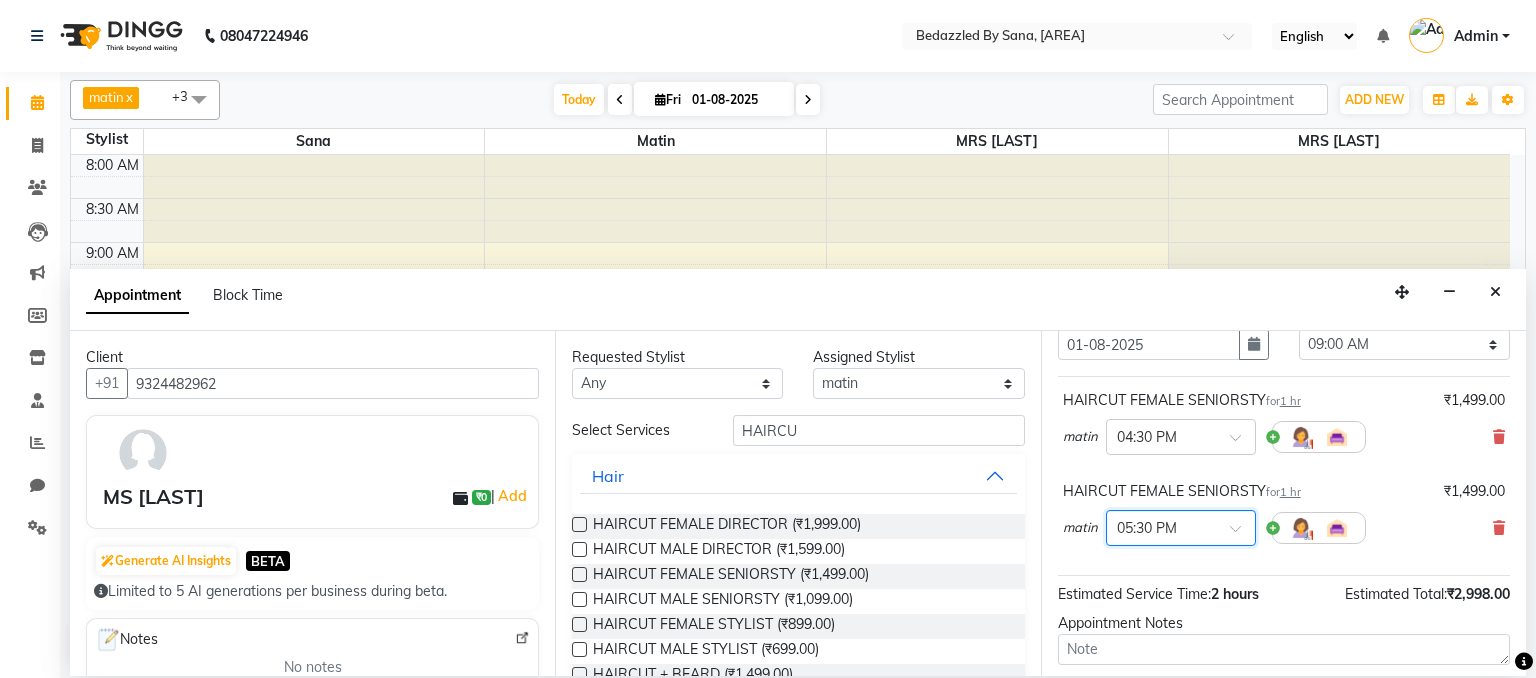 scroll, scrollTop: 252, scrollLeft: 0, axis: vertical 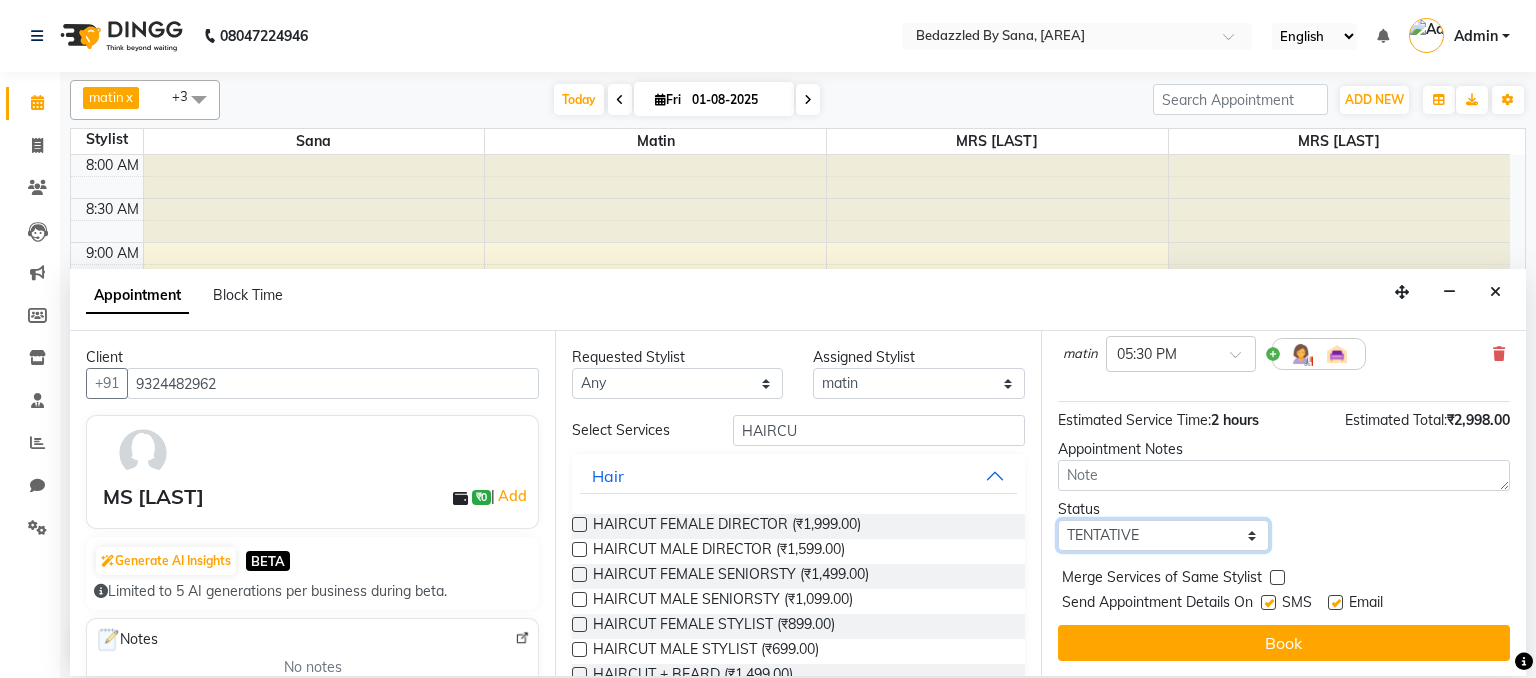 click on "Select TENTATIVE CONFIRM CHECK-IN UPCOMING" at bounding box center (1163, 535) 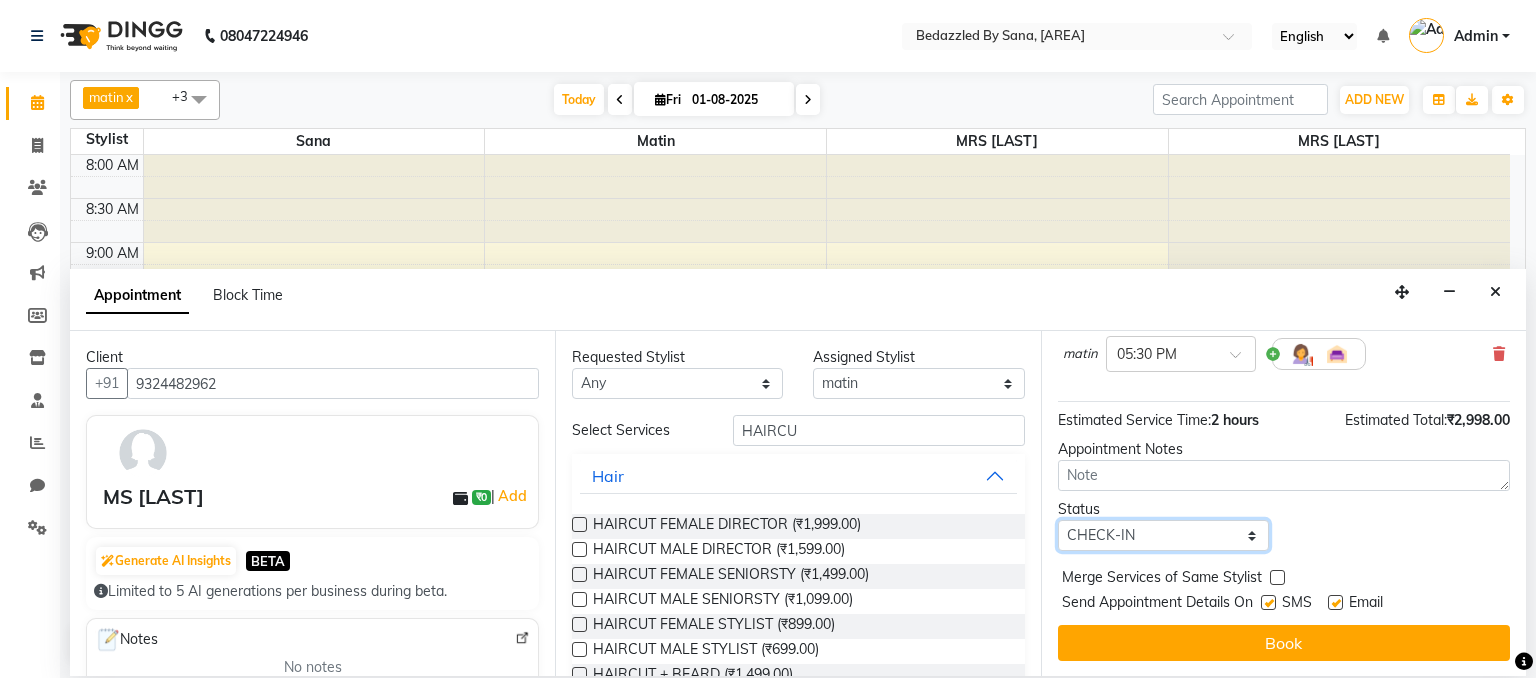 click on "Select TENTATIVE CONFIRM CHECK-IN UPCOMING" at bounding box center [1163, 535] 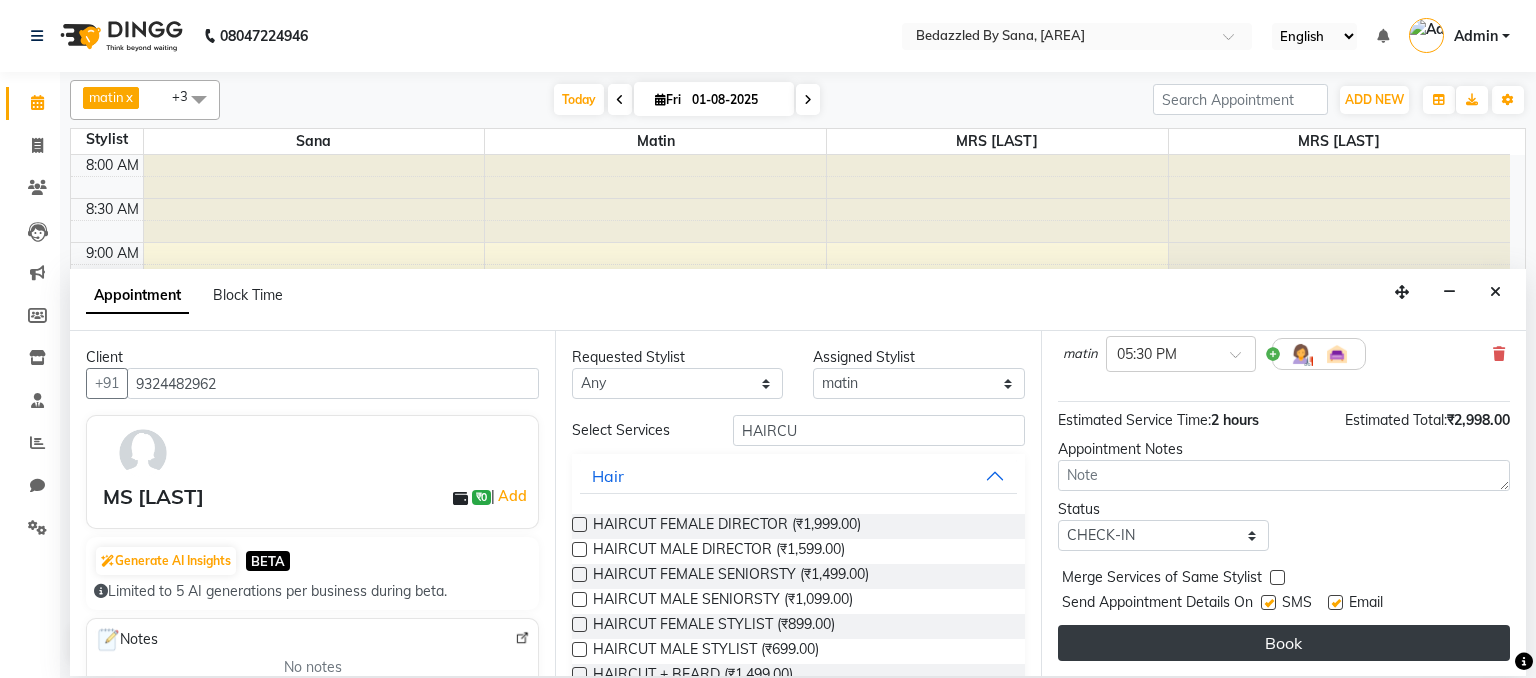 click on "Book" at bounding box center (1284, 643) 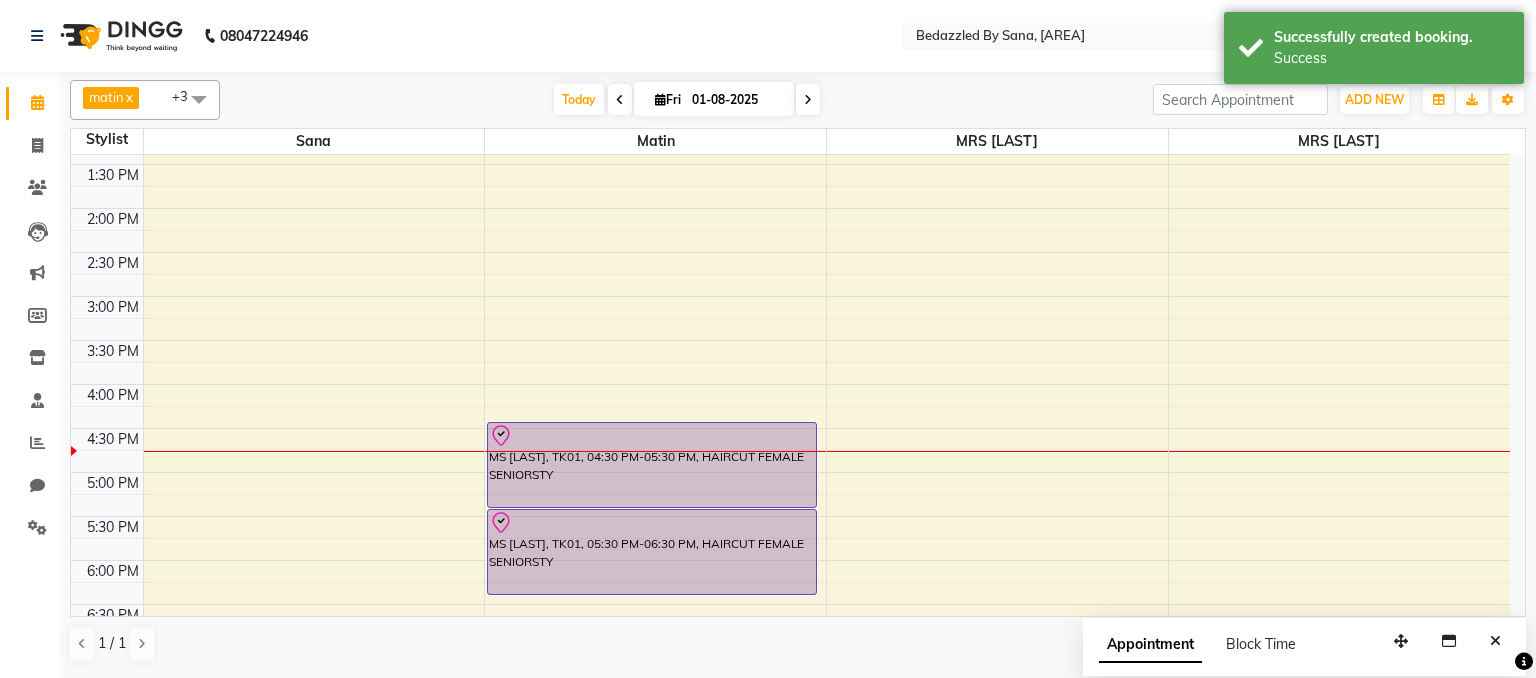 scroll, scrollTop: 498, scrollLeft: 0, axis: vertical 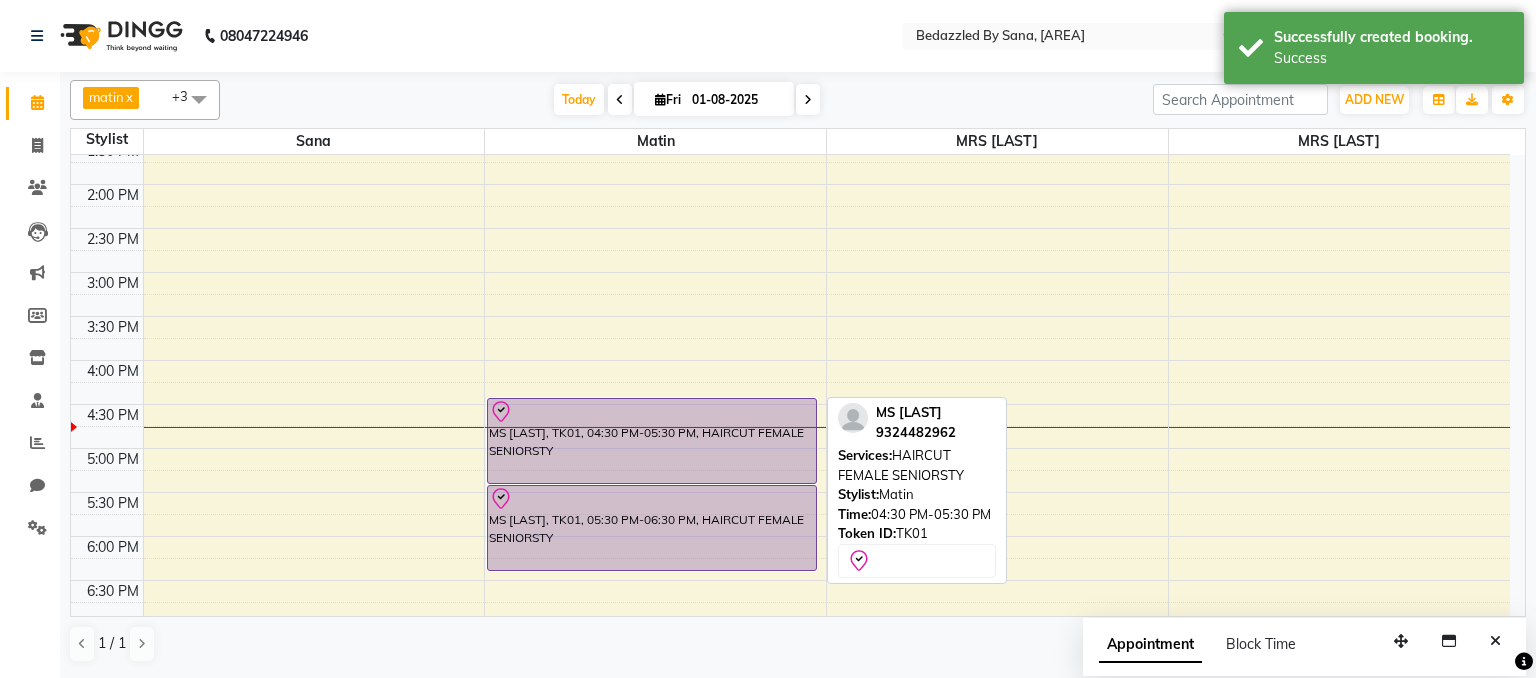 click on "MS [LAST], TK01, 04:30 PM-05:30 PM, HAIRCUT FEMALE SENIORSTY" at bounding box center (652, 441) 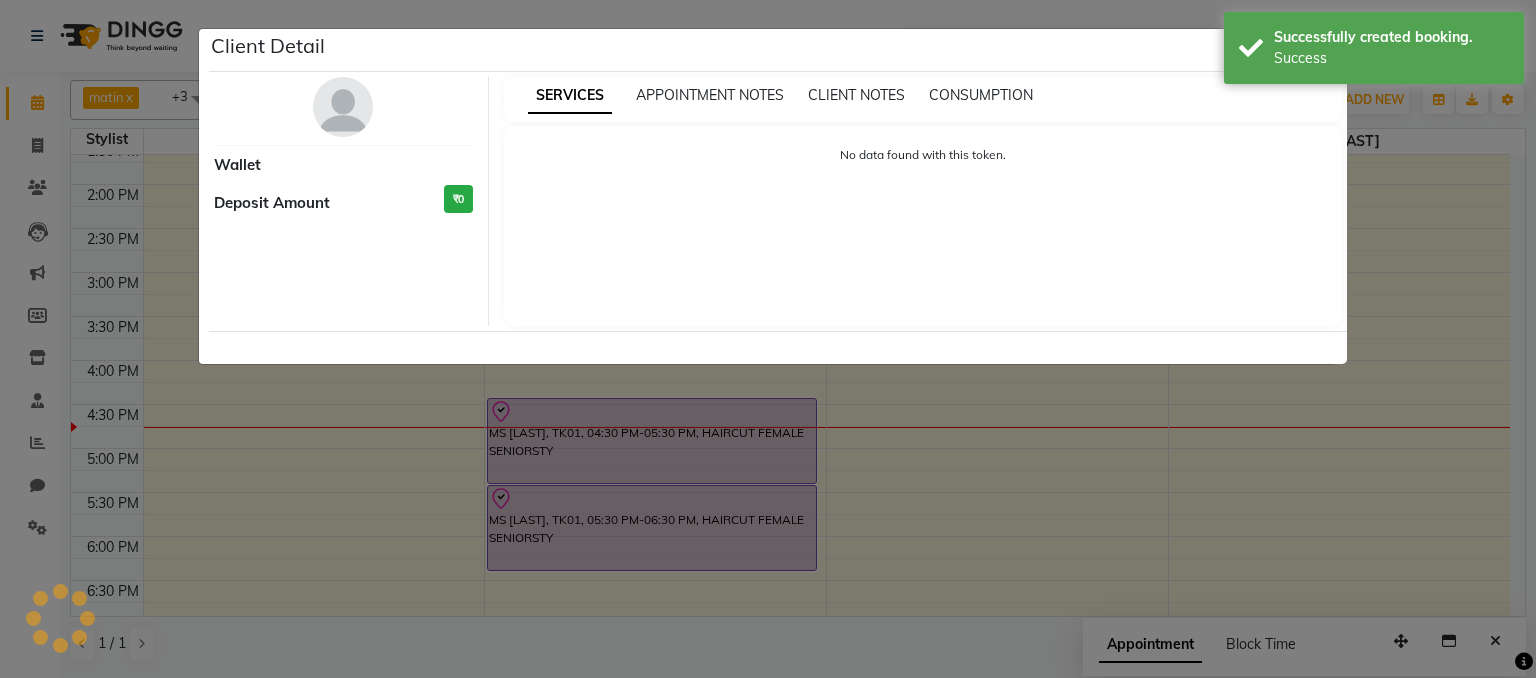 select on "8" 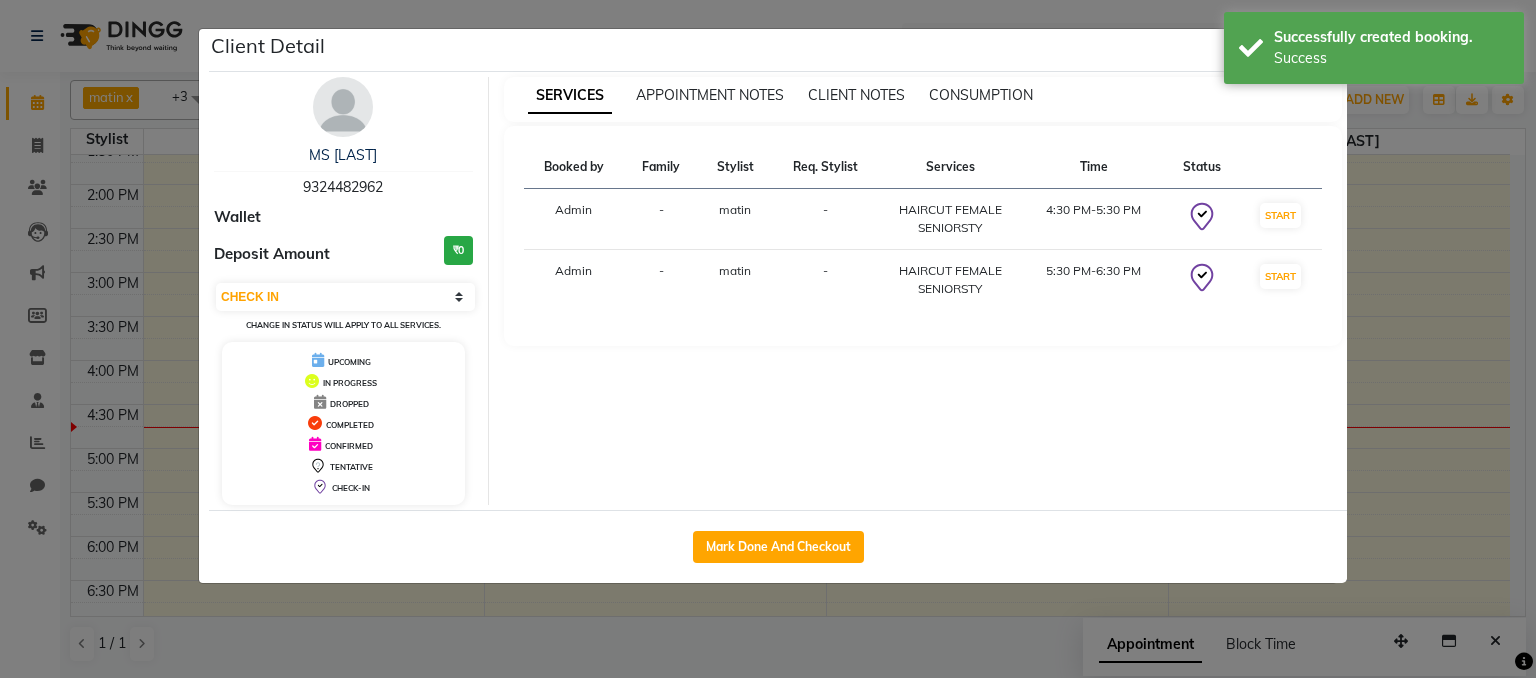 drag, startPoint x: 593, startPoint y: 445, endPoint x: 353, endPoint y: 181, distance: 356.78564 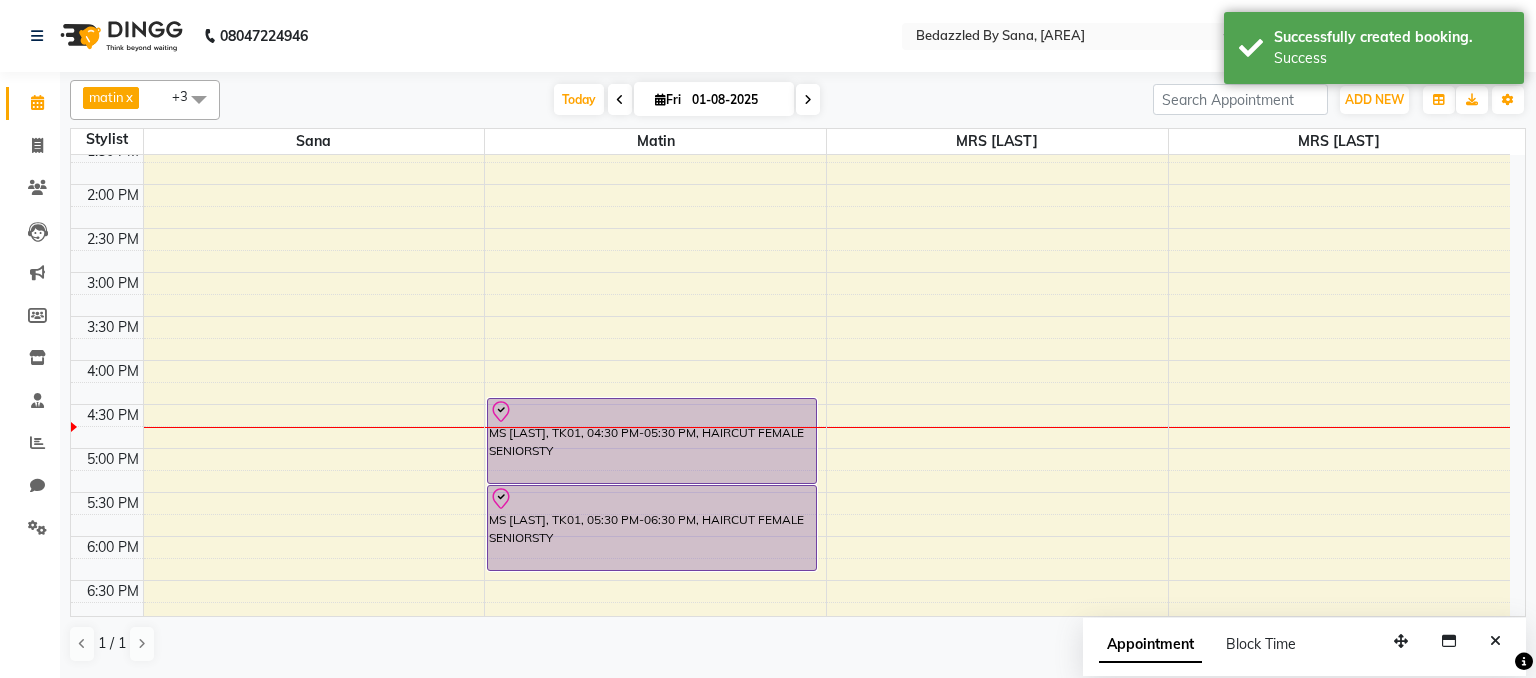 click on "8:00 AM 8:30 AM 9:00 AM 9:30 AM 10:00 AM 10:30 AM 11:00 AM 11:30 AM 12:00 PM 12:30 PM 1:00 PM 1:30 PM 2:00 PM 2:30 PM 3:00 PM 3:30 PM 4:00 PM 4:30 PM 5:00 PM 5:30 PM 6:00 PM 6:30 PM 7:00 PM 7:30 PM 8:00 PM 8:30 PM
MS [LAST], TK01, 04:30 PM-05:30 PM, HAIRCUT FEMALE SENIORSTY
MS [LAST], TK01, 05:30 PM-06:30 PM, HAIRCUT FEMALE SENIORSTY" at bounding box center [790, 228] 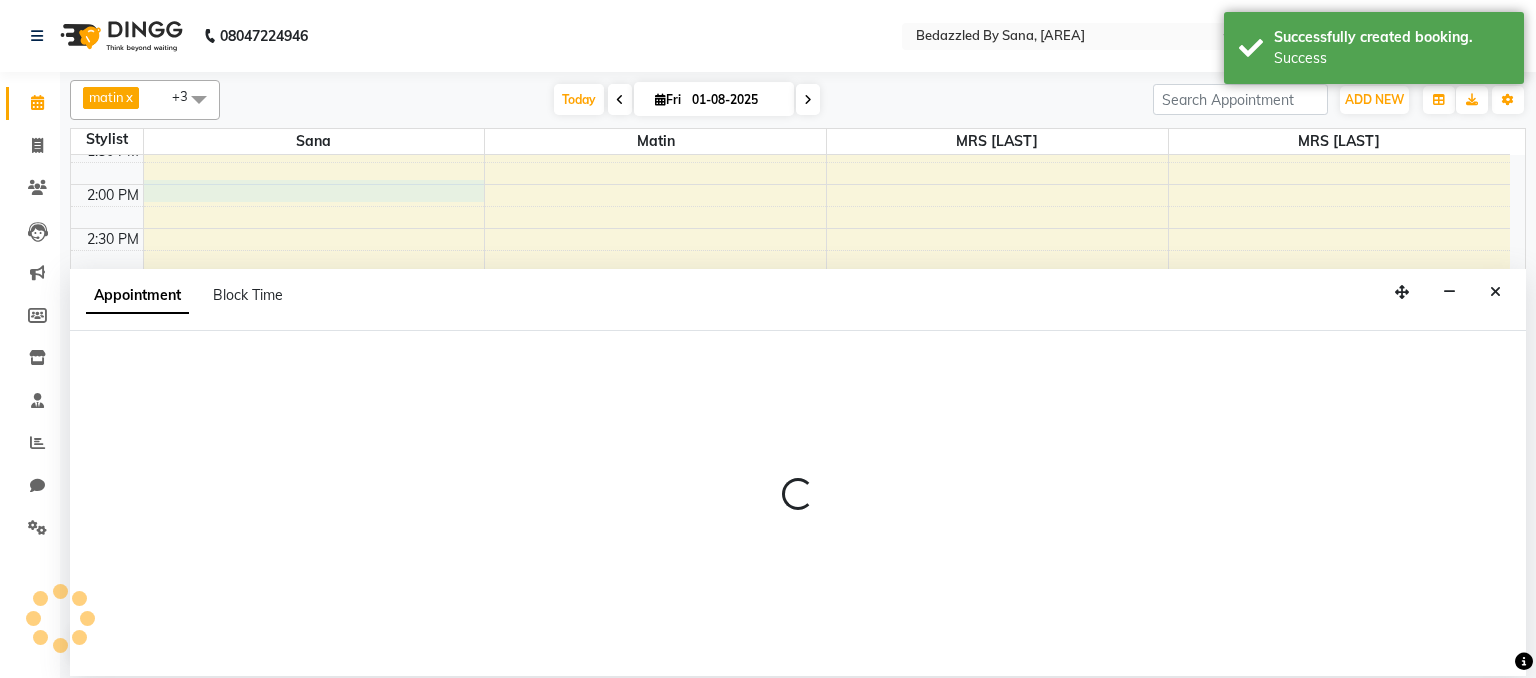 select on "[PHONE]" 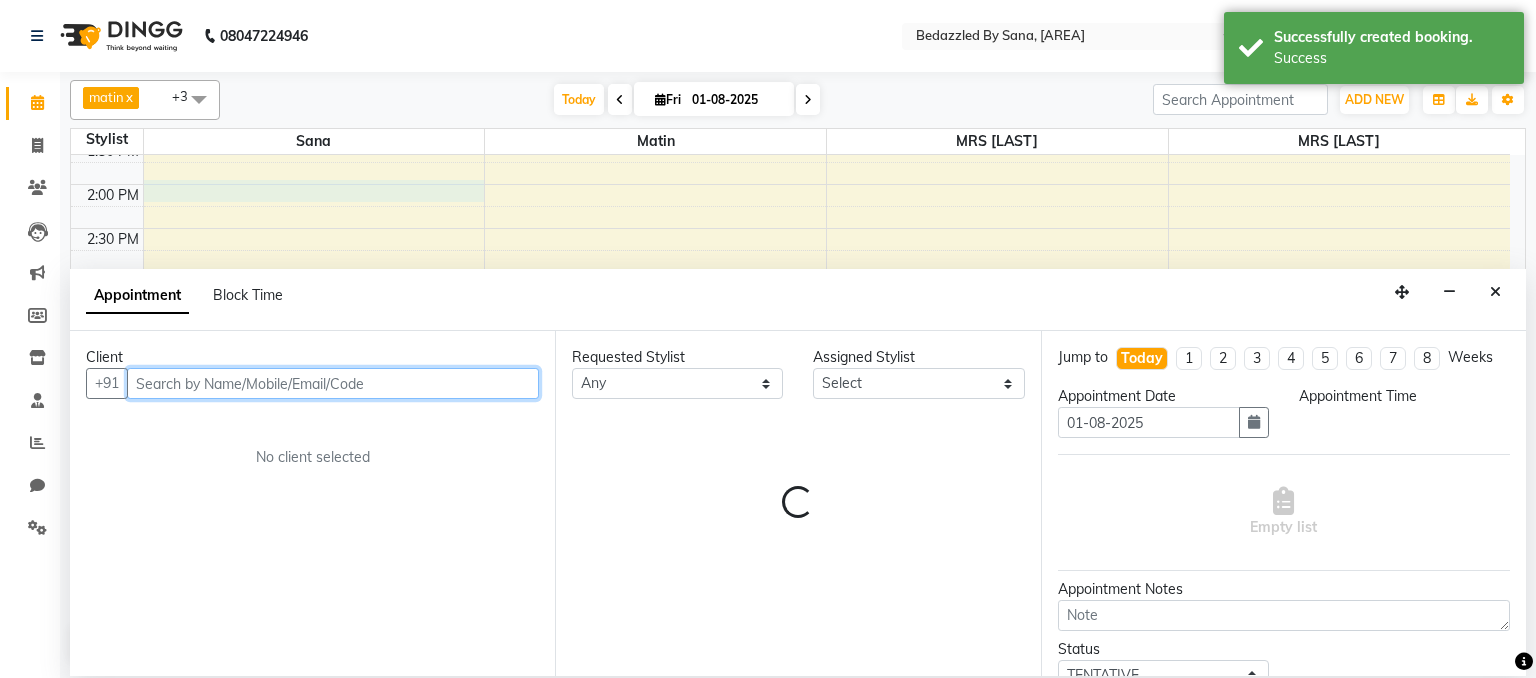 select on "840" 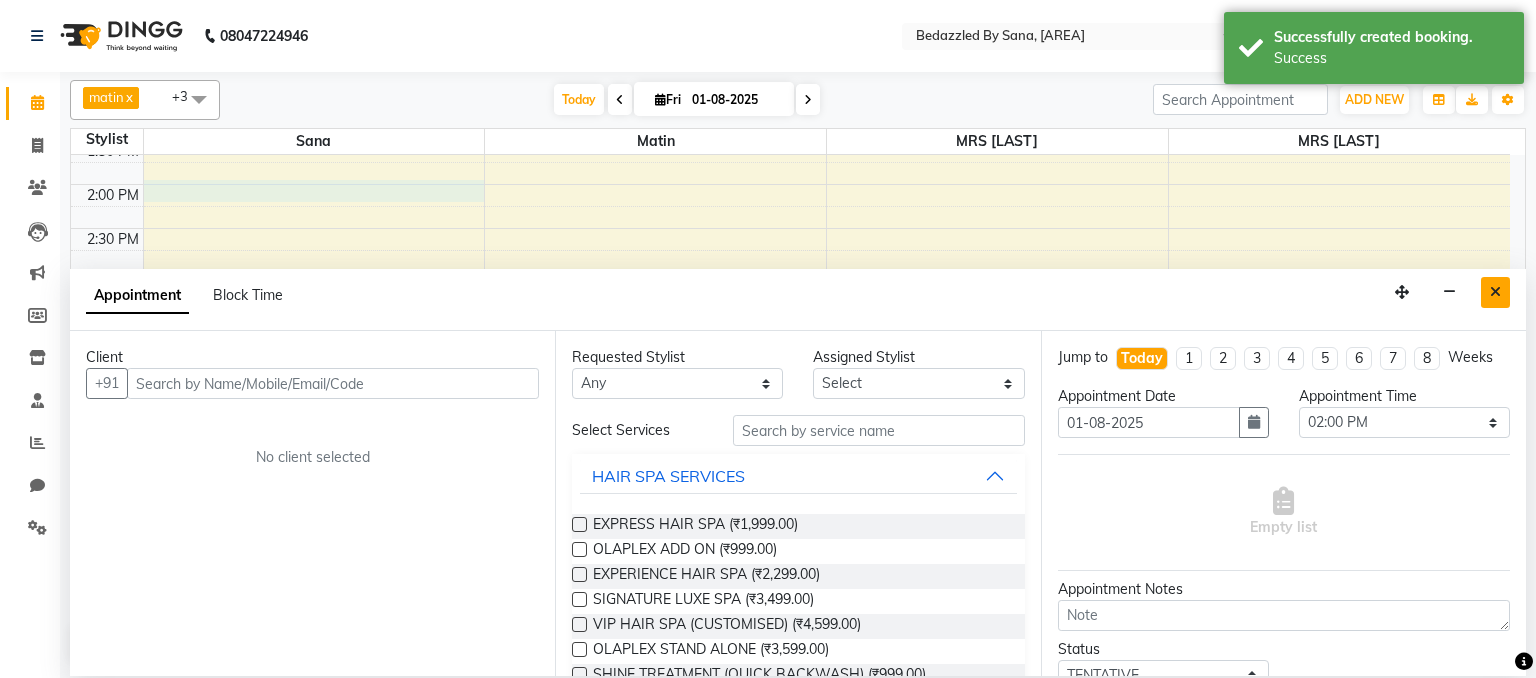 click at bounding box center (1495, 292) 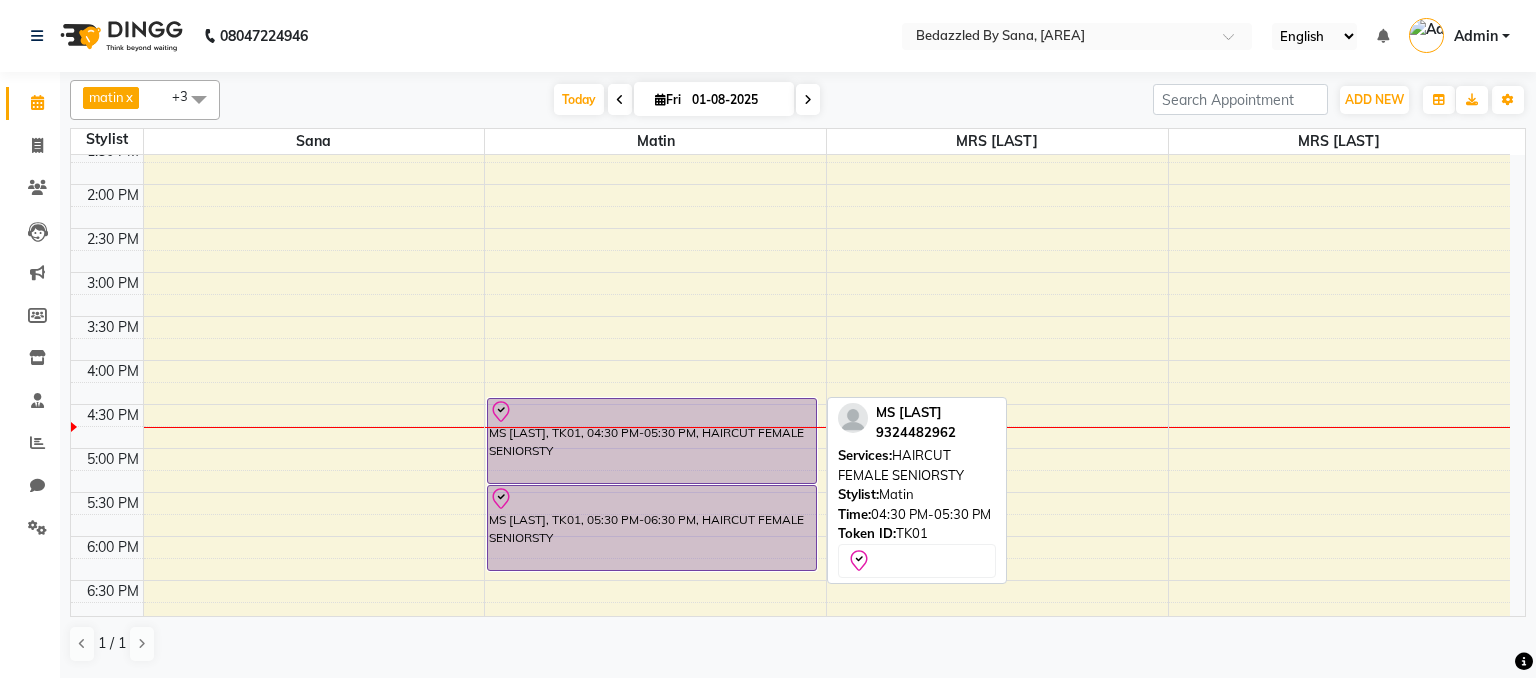 click on "MS [LAST], TK01, 04:30 PM-05:30 PM, HAIRCUT FEMALE SENIORSTY" at bounding box center [652, 441] 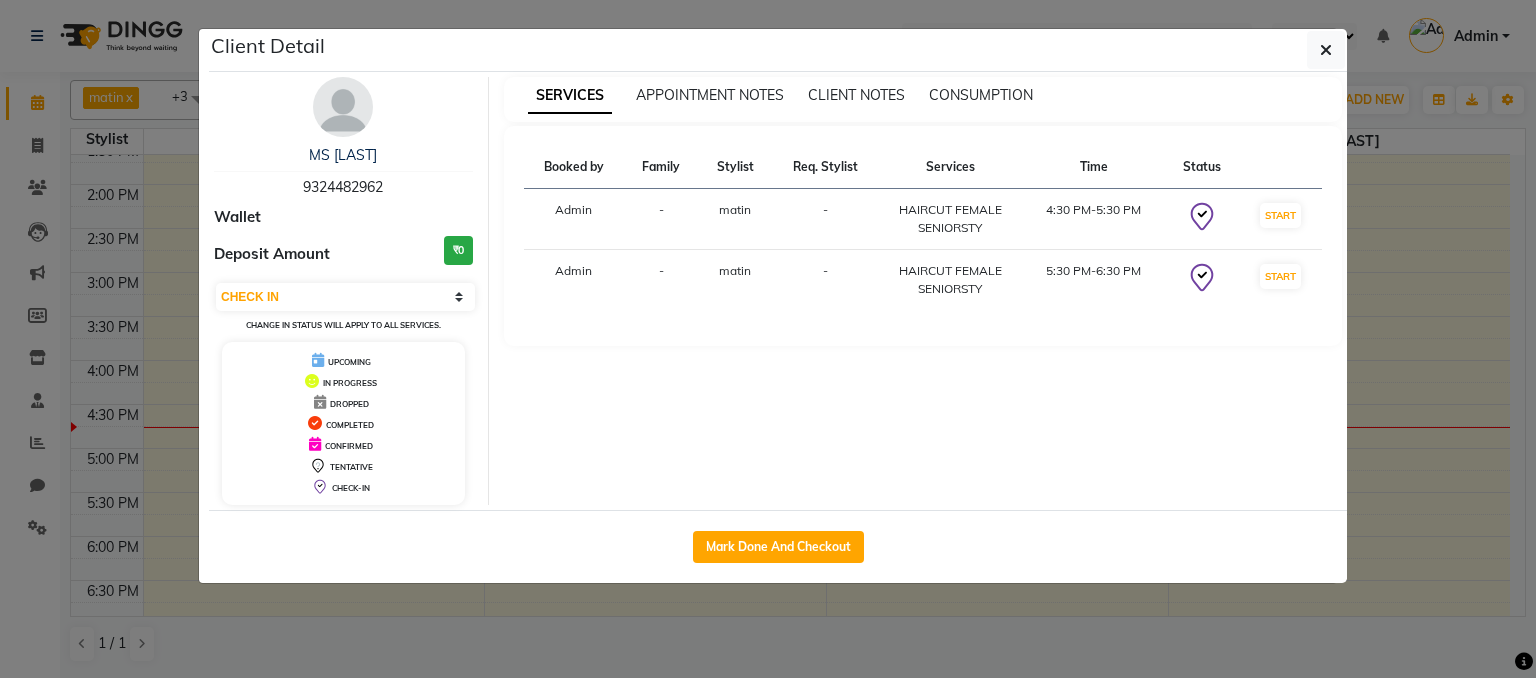 click on "9324482962" at bounding box center (343, 187) 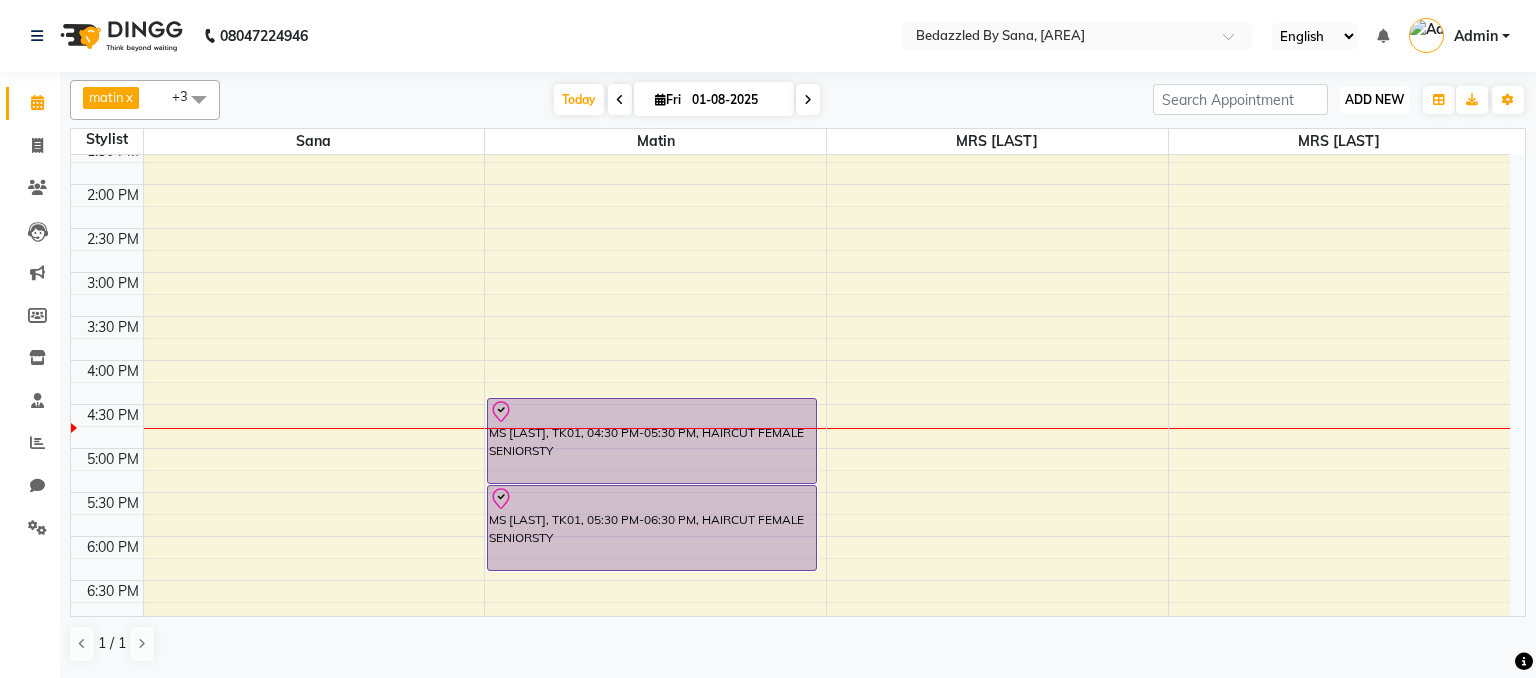 click on "ADD NEW" at bounding box center (1374, 99) 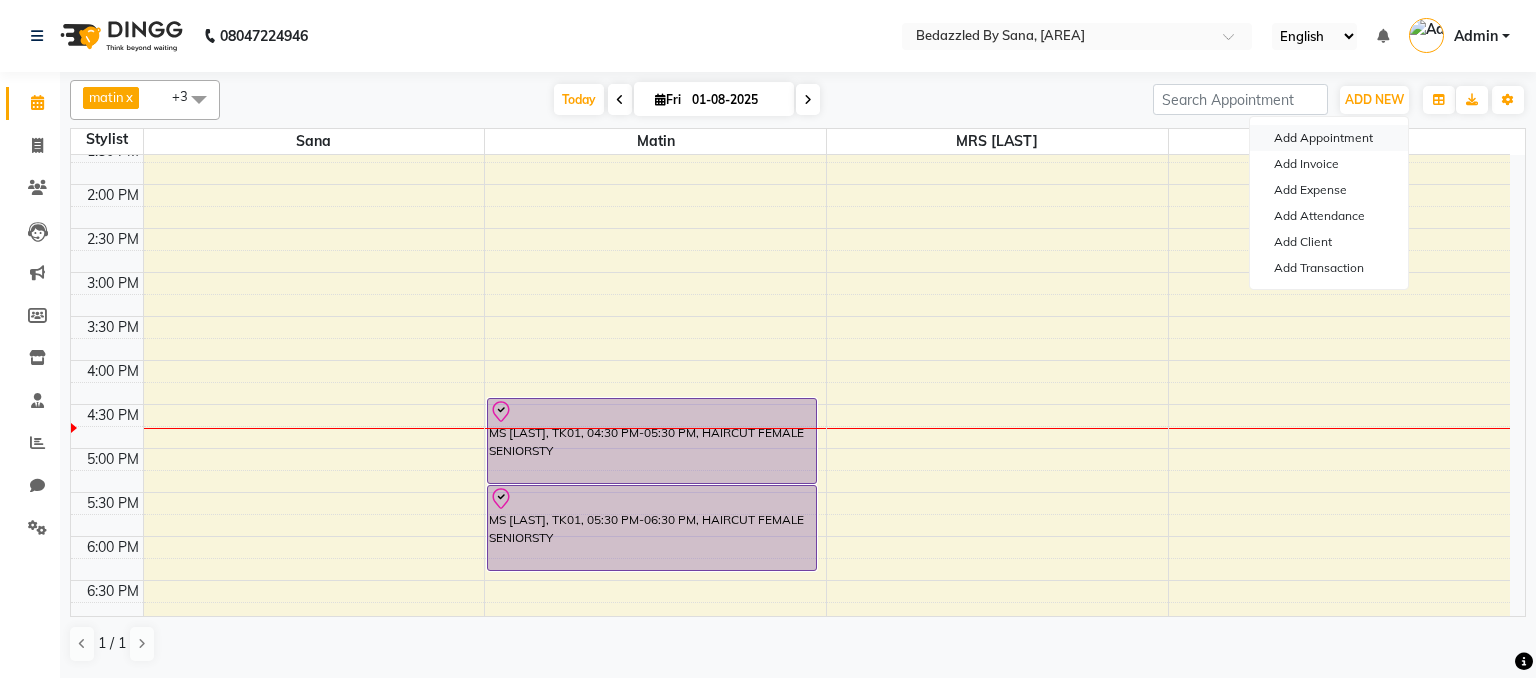 click on "Add Appointment" at bounding box center (1329, 138) 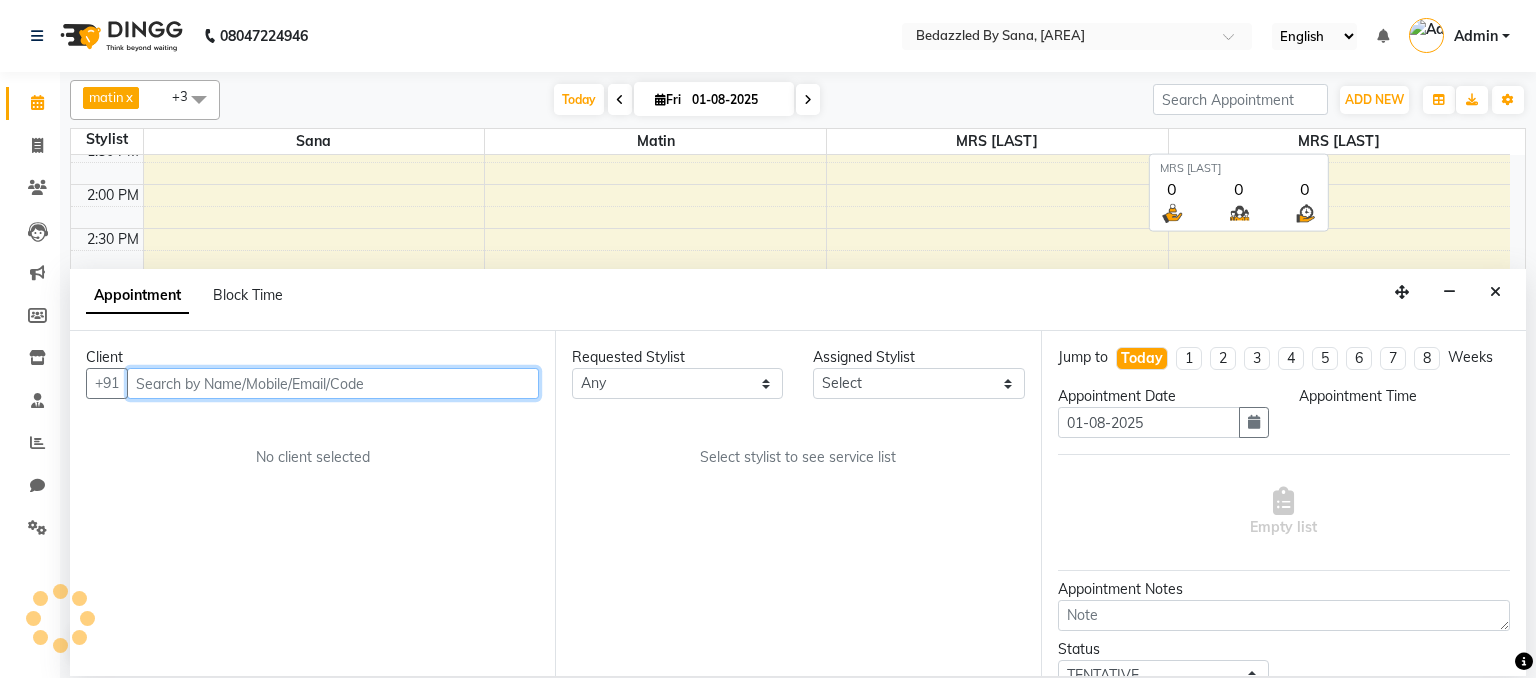 select on "540" 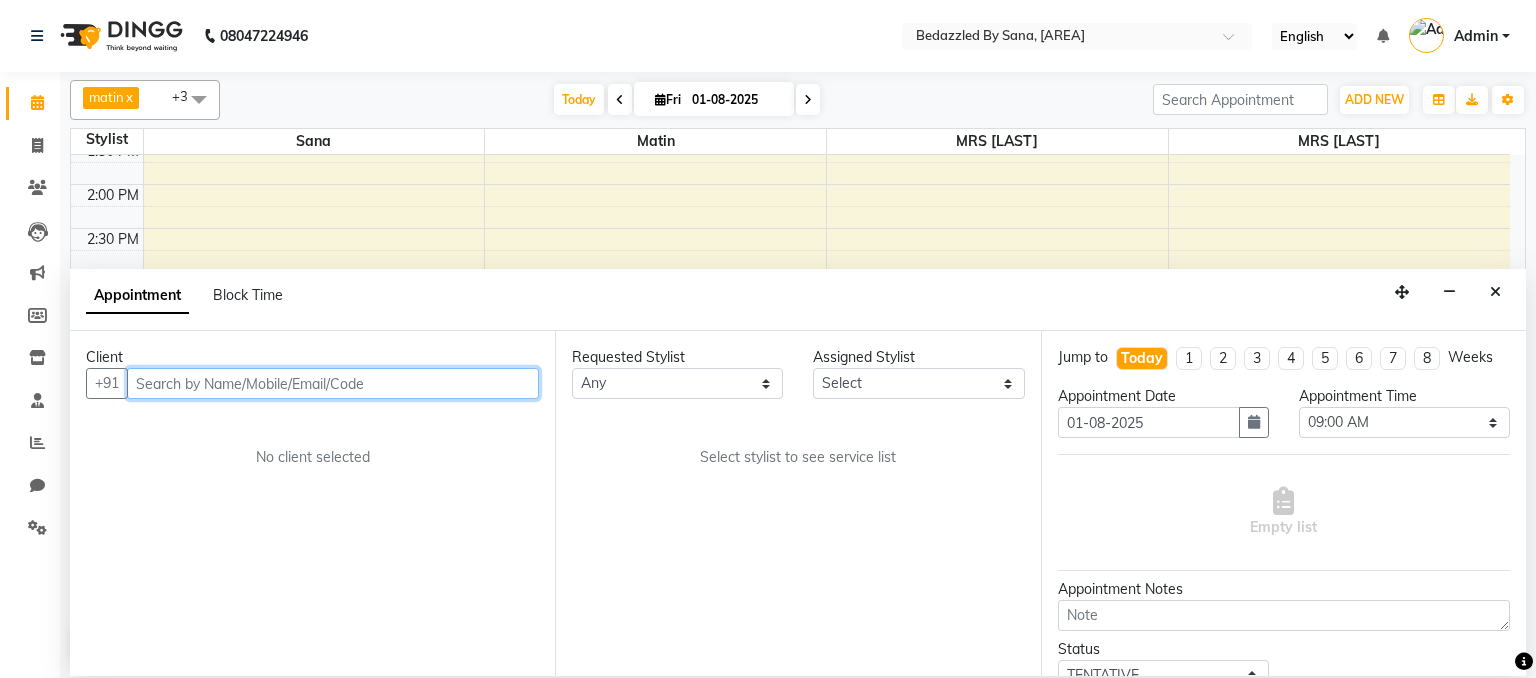 paste on "9324482962" 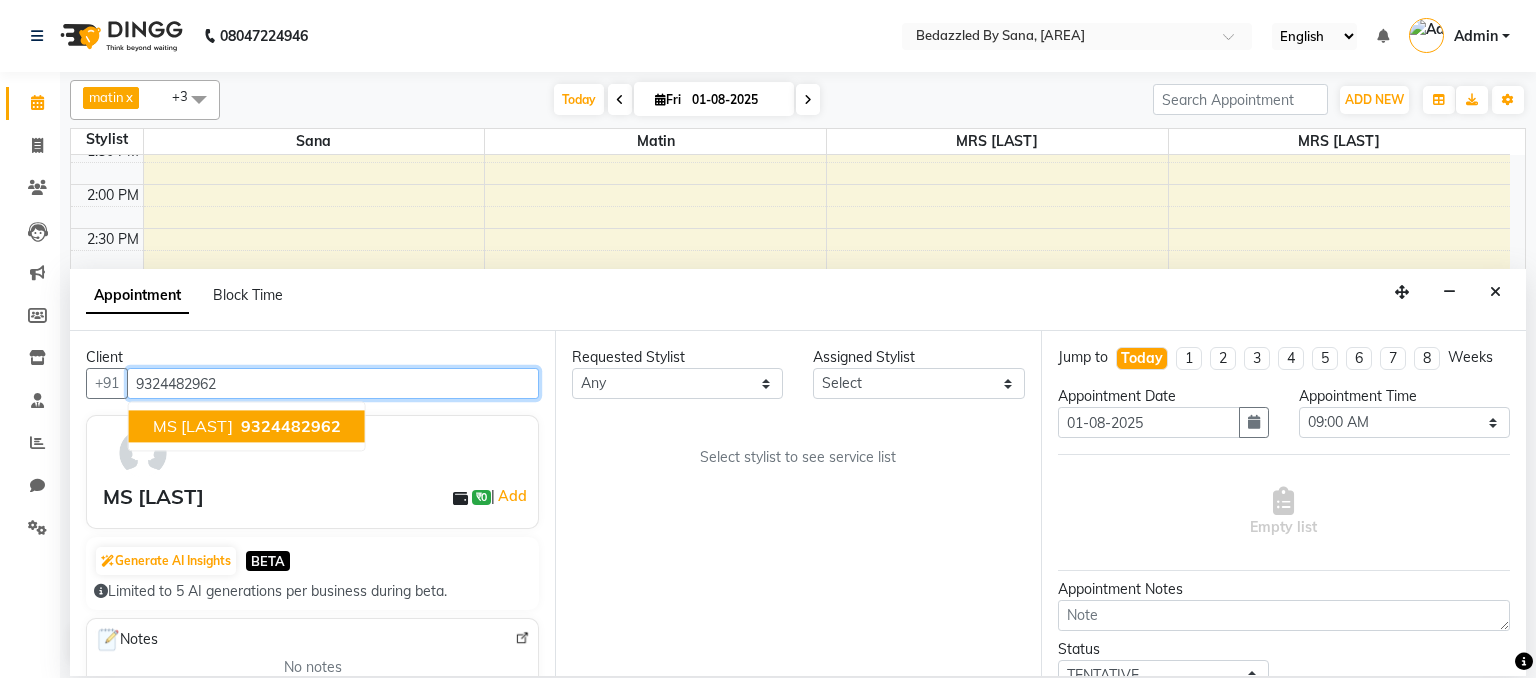 click on "9324482962" at bounding box center [291, 426] 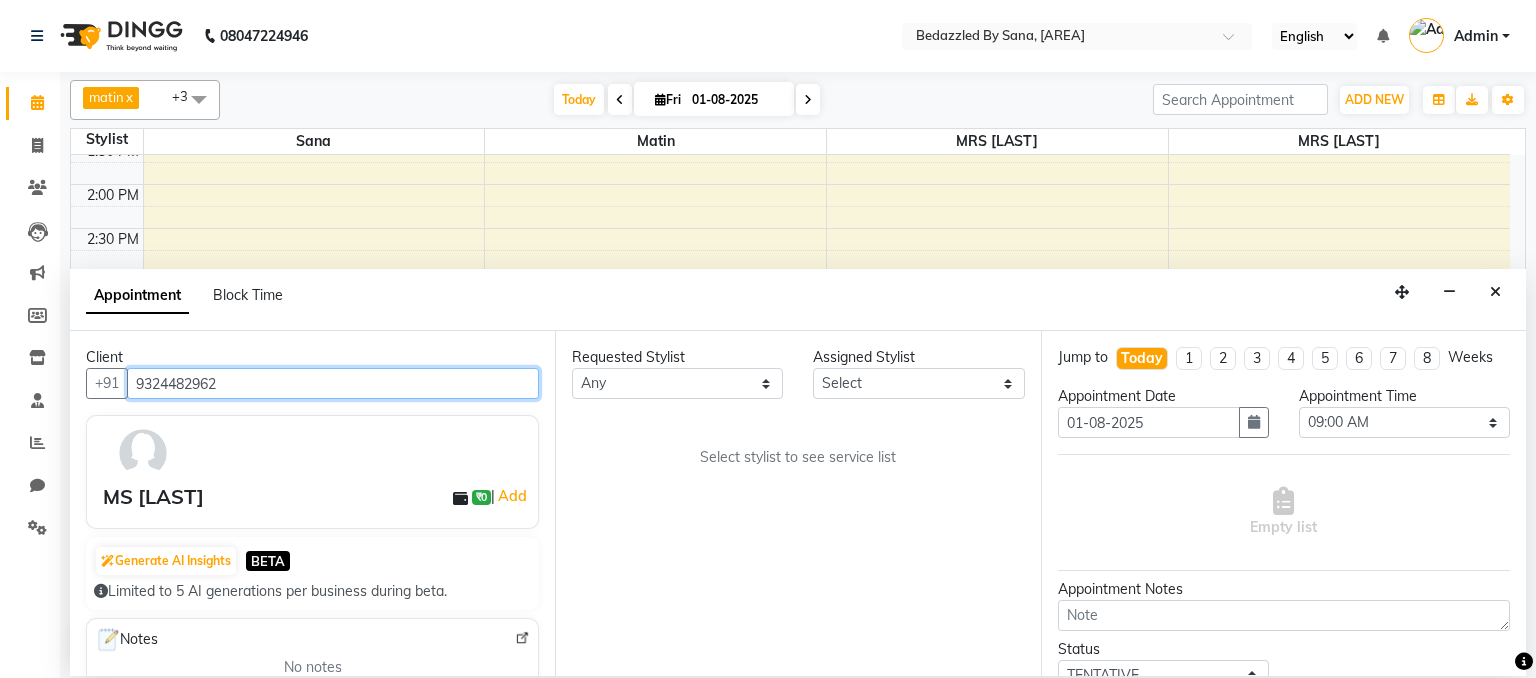 type on "9324482962" 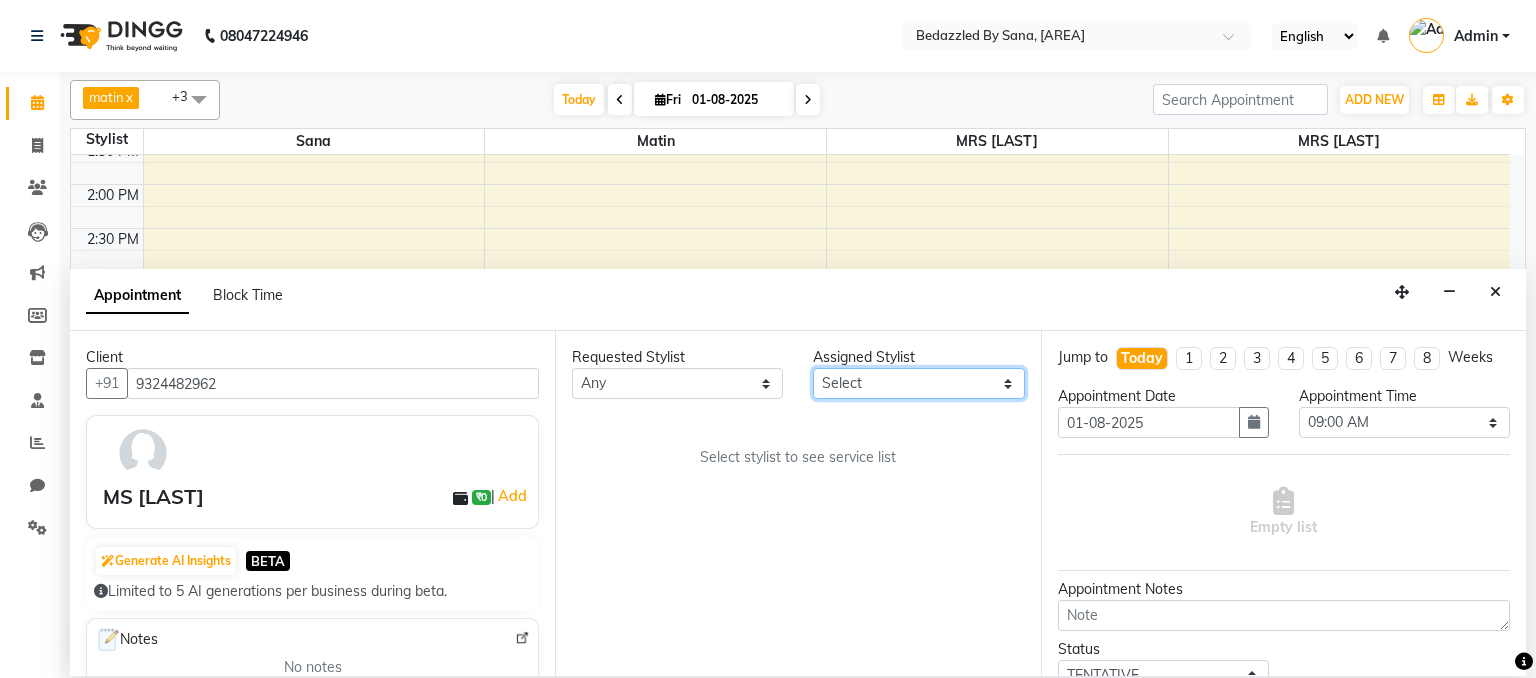 click on "Select [NAME] MRS [LAST] Mrs [LAST] MS [LAST] [NAME]" at bounding box center [918, 383] 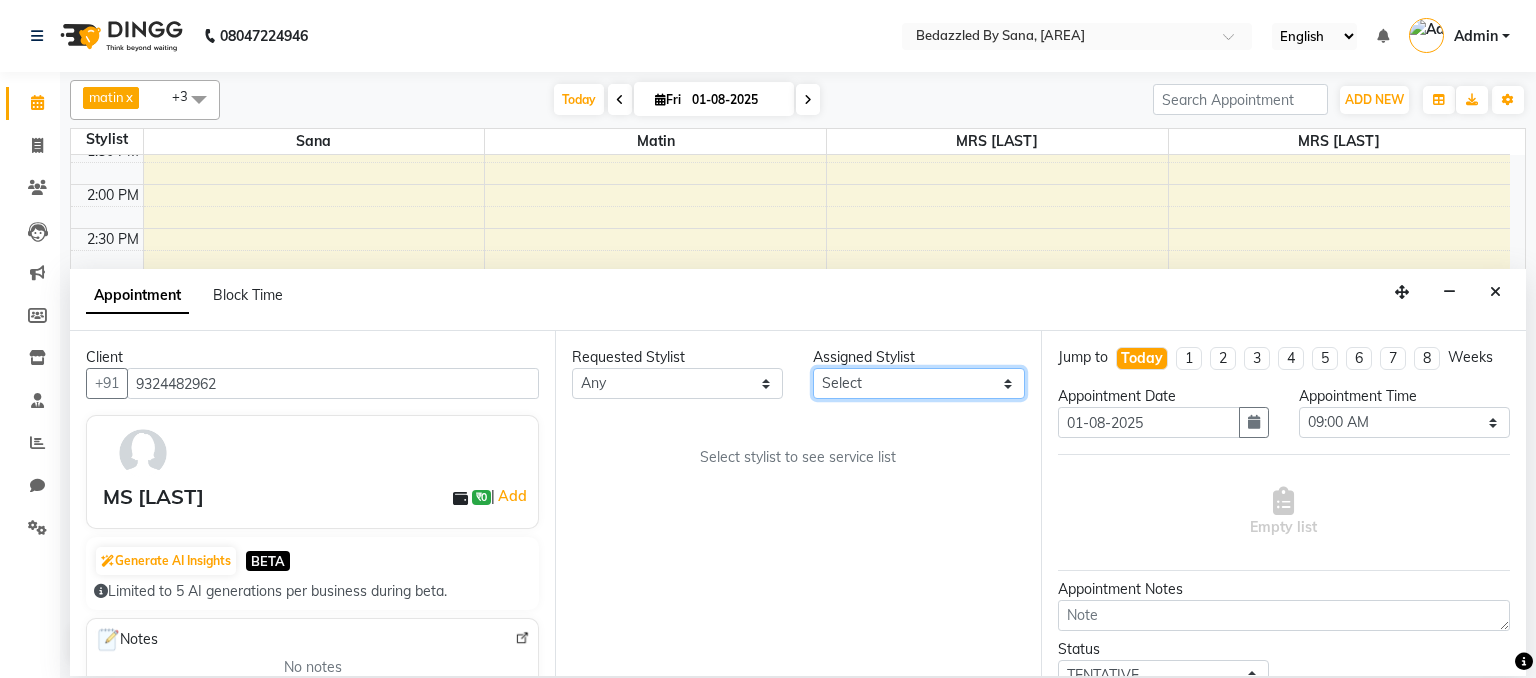 select on "75710" 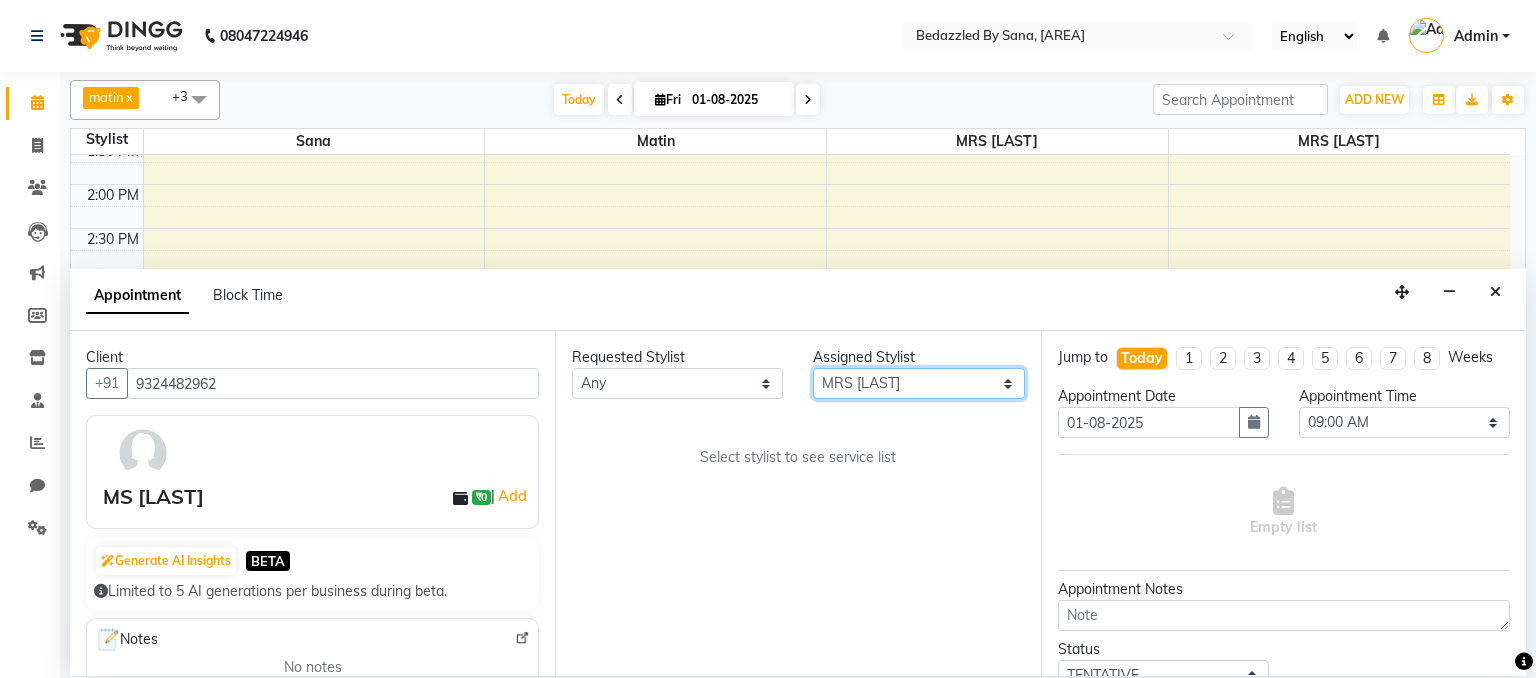 click on "Select [NAME] MRS [LAST] Mrs [LAST] MS [LAST] [NAME]" at bounding box center [918, 383] 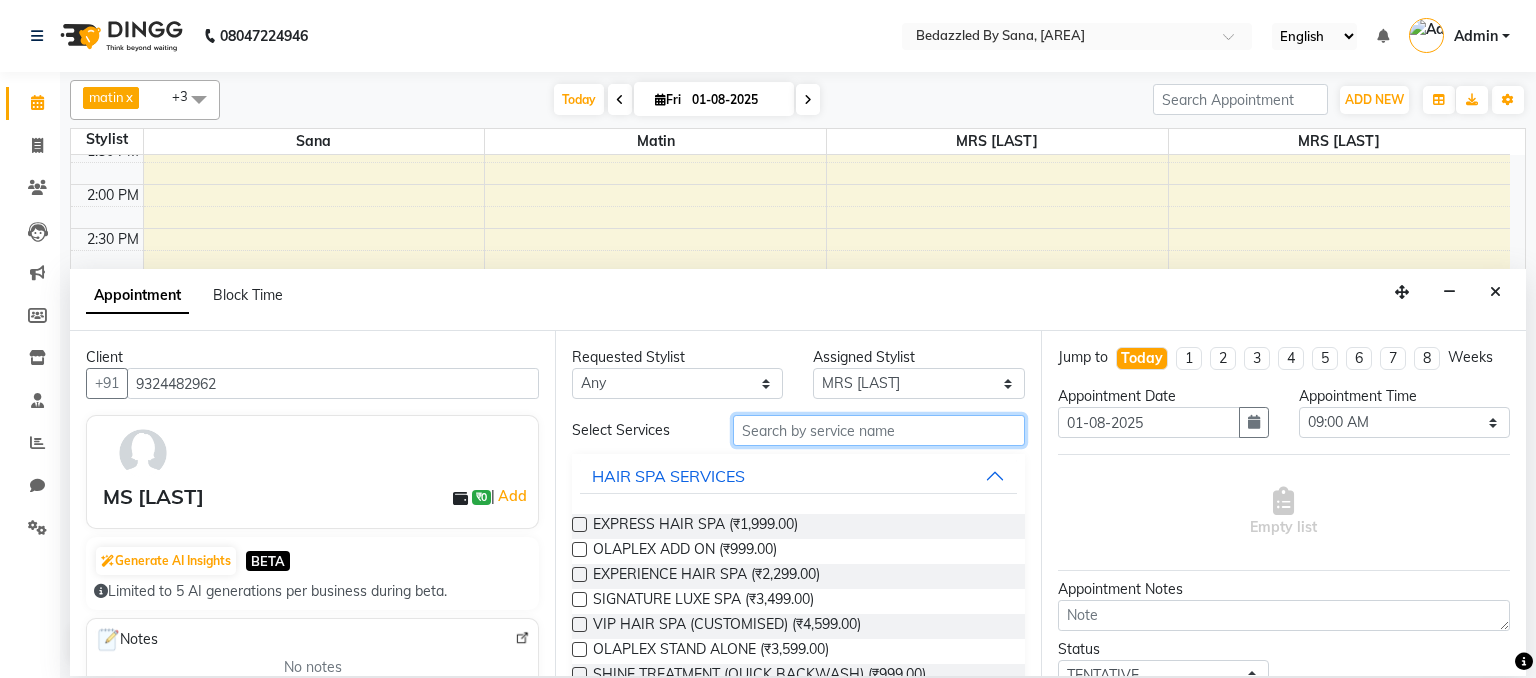 click at bounding box center [879, 430] 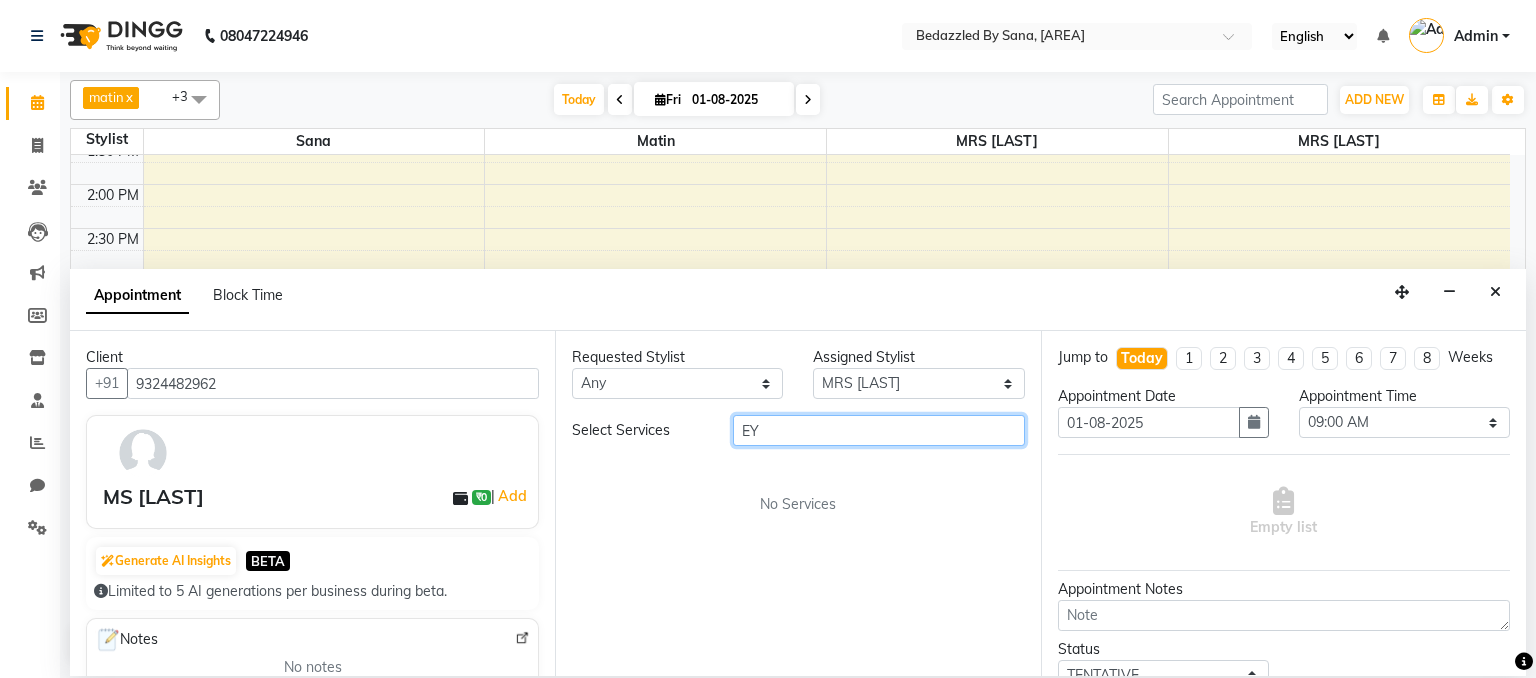 type on "E" 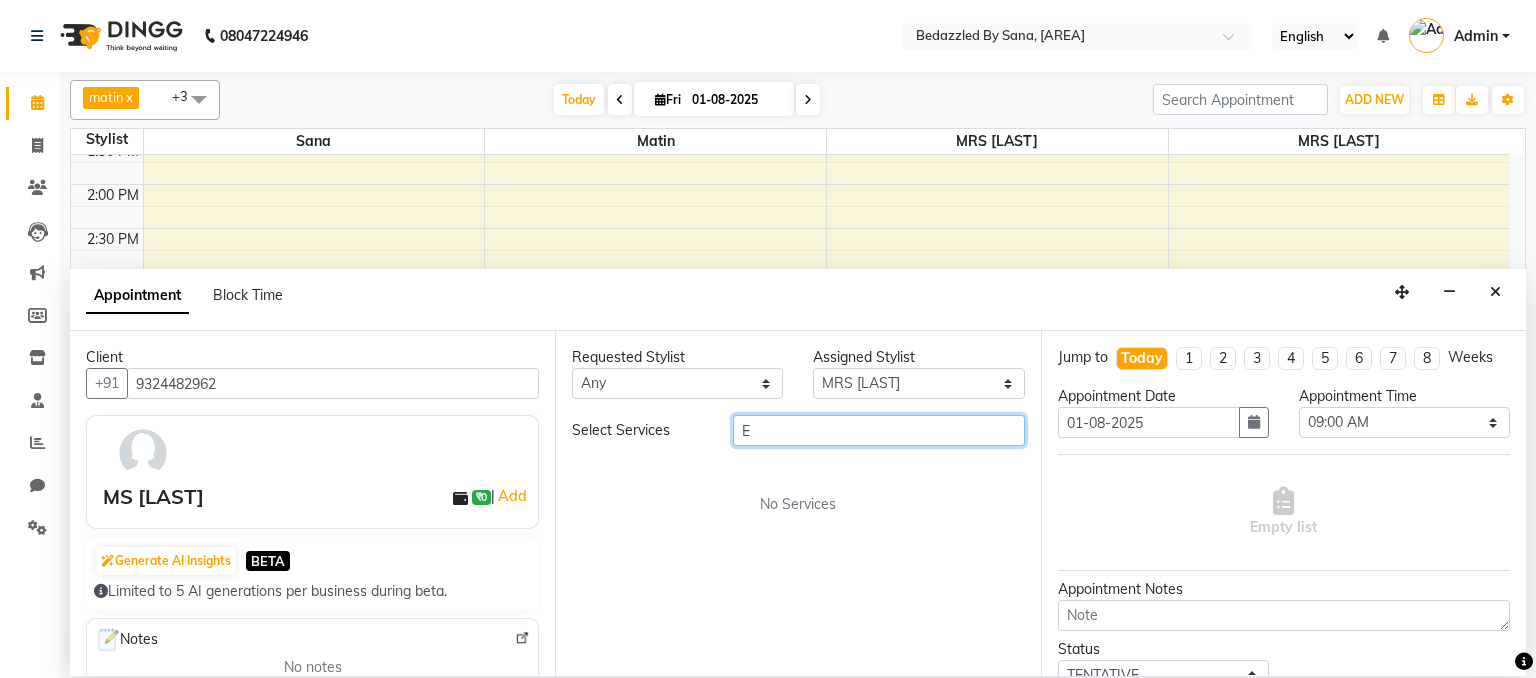 type 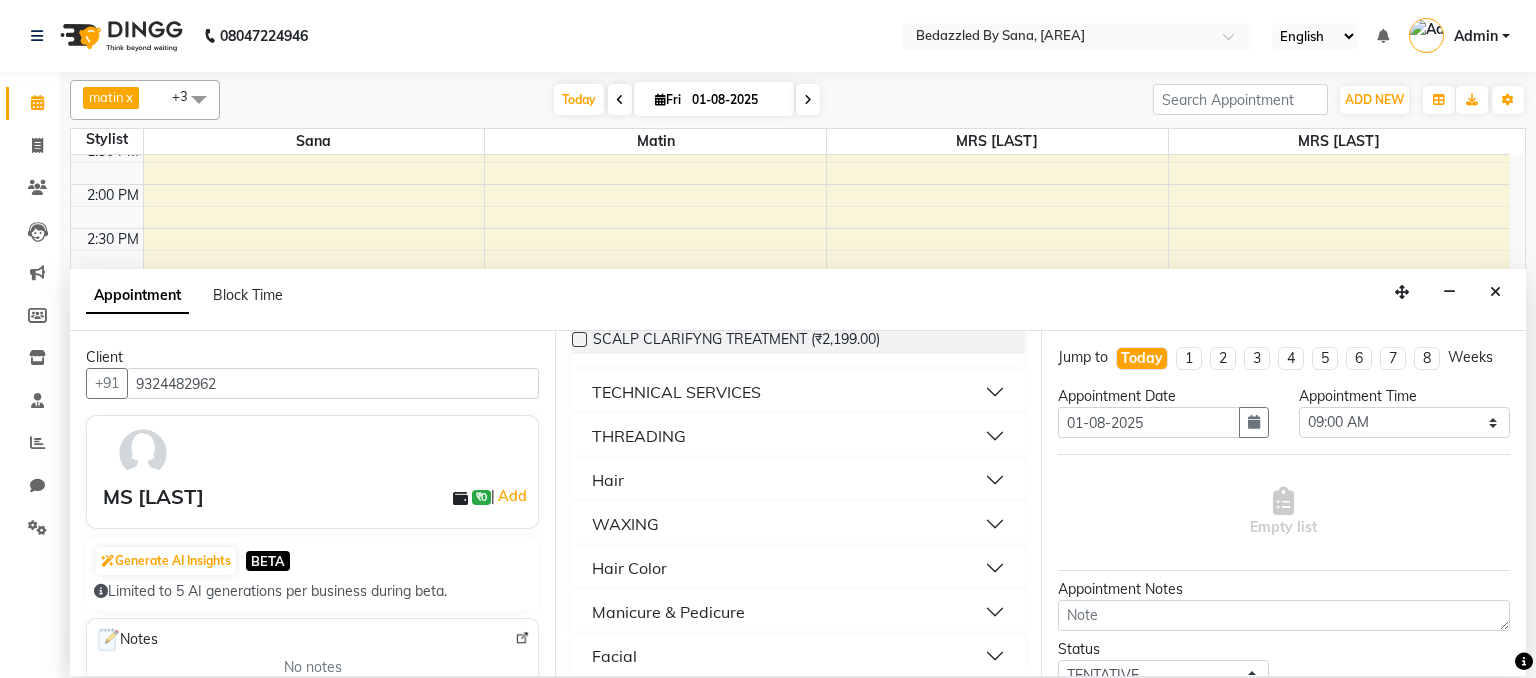scroll, scrollTop: 600, scrollLeft: 0, axis: vertical 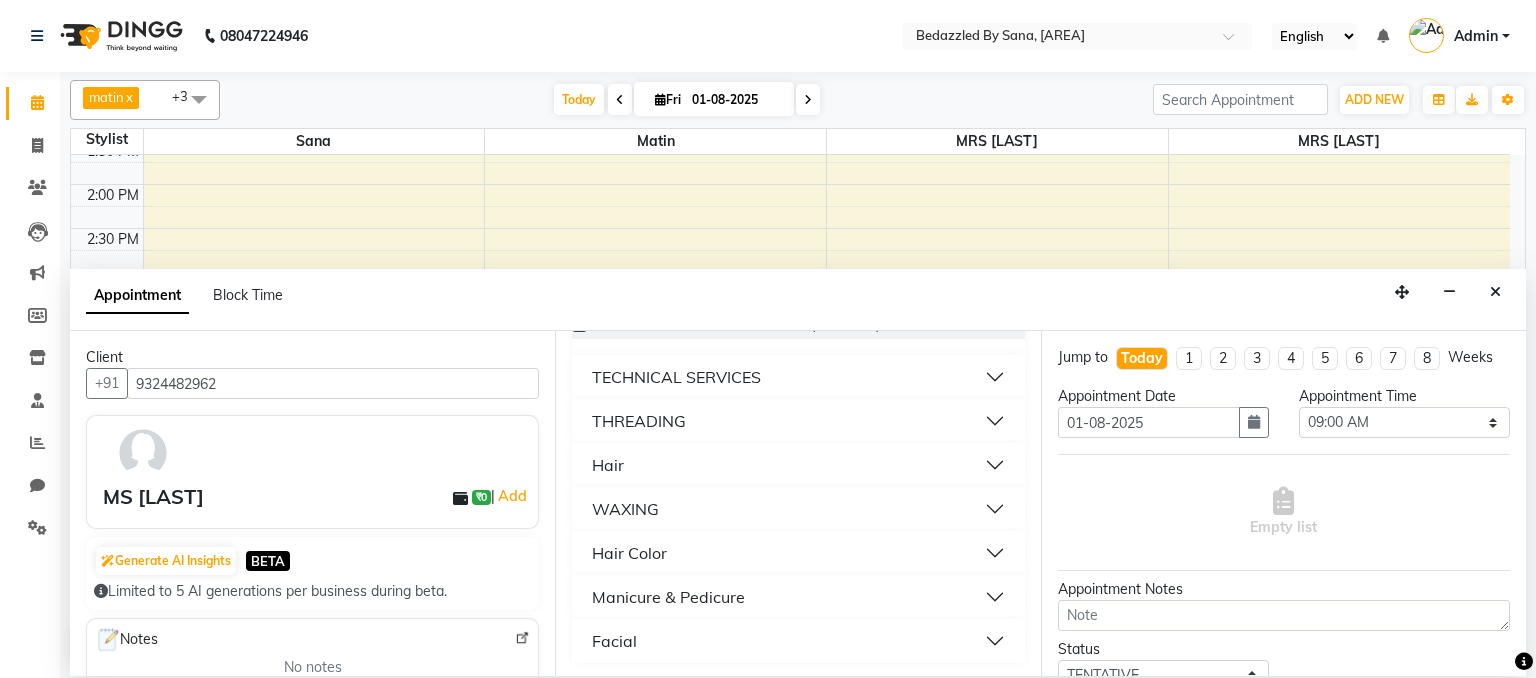 click on "Facial" at bounding box center (798, 641) 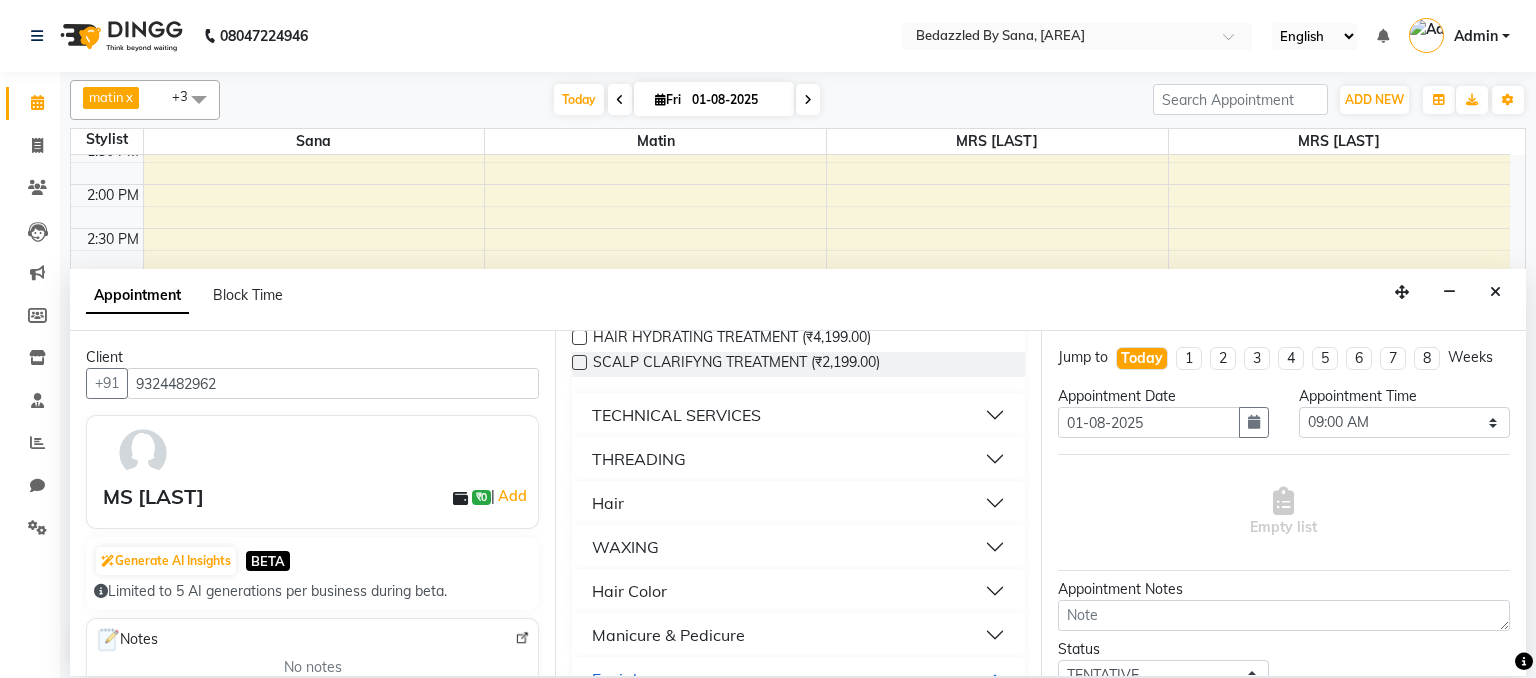 scroll, scrollTop: 559, scrollLeft: 0, axis: vertical 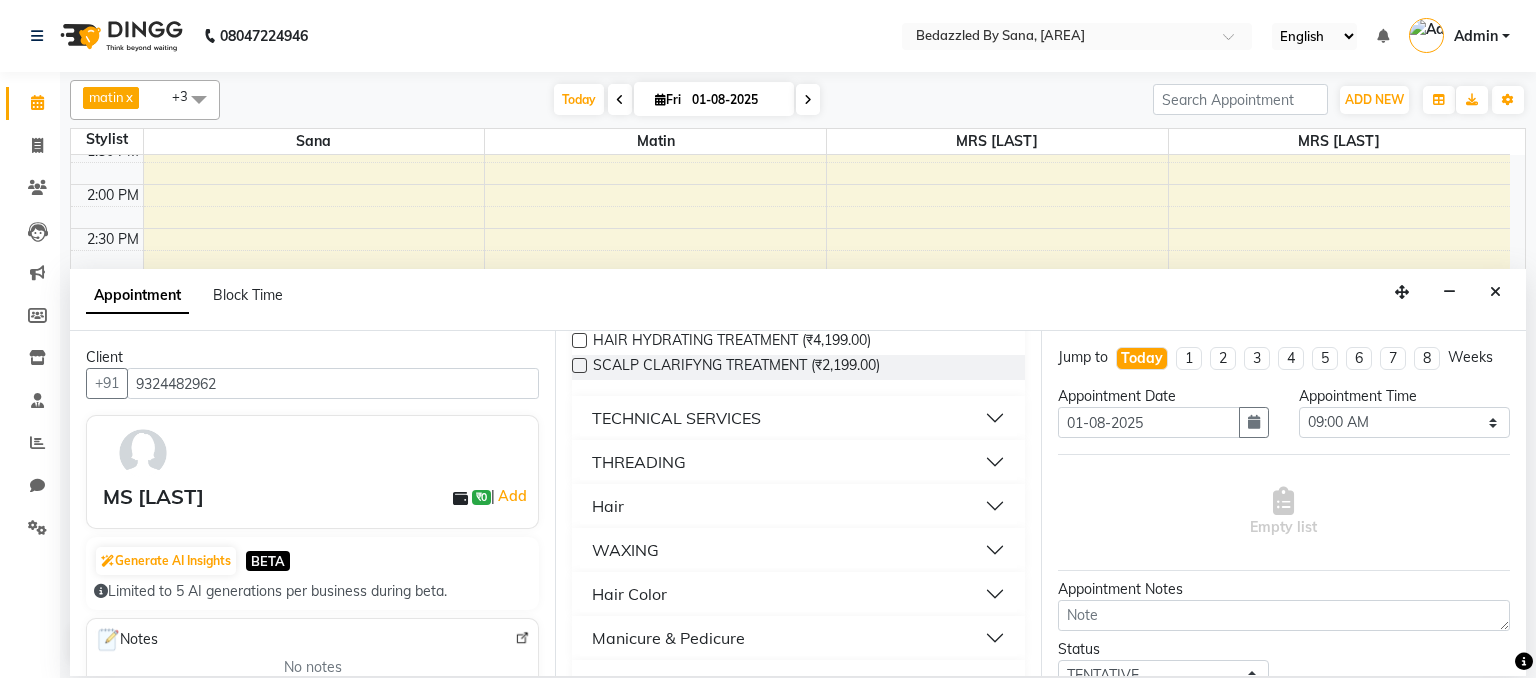 click on "THREADING" at bounding box center [798, 462] 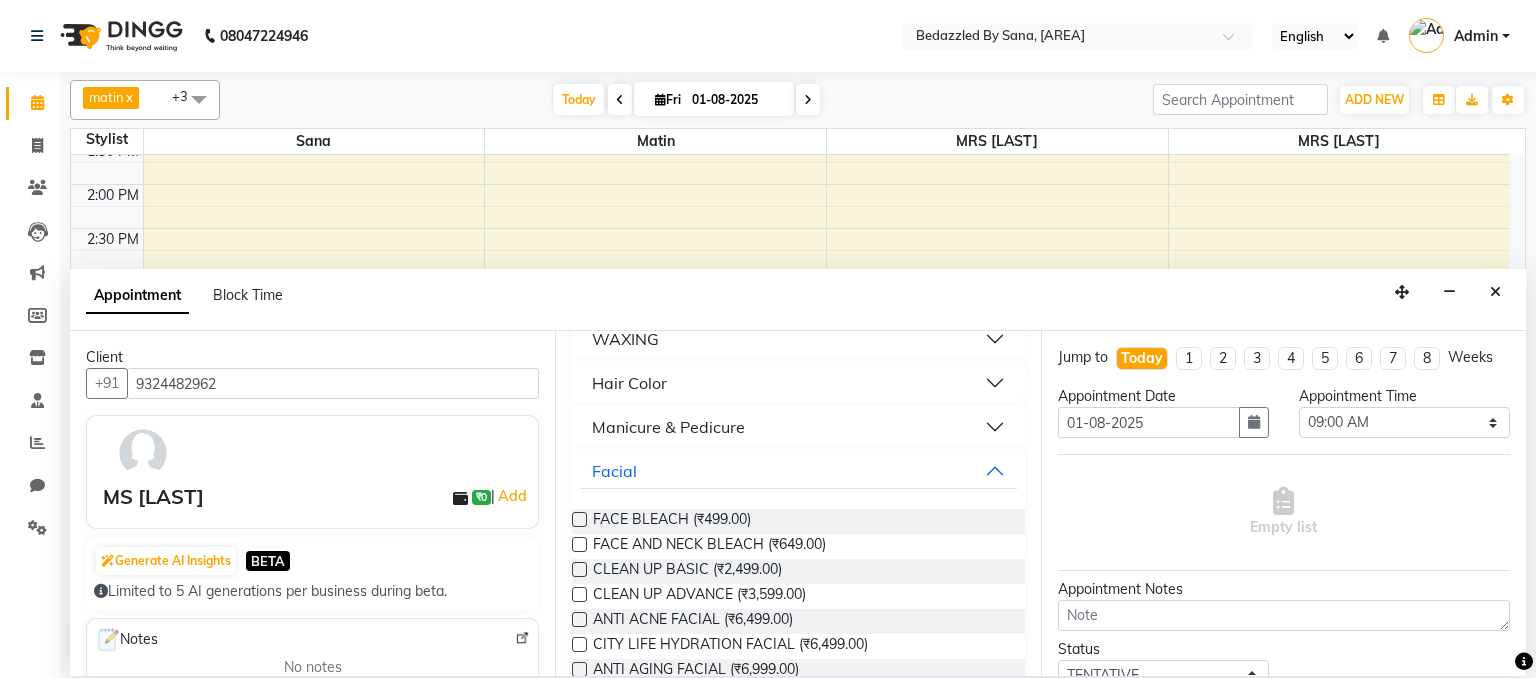 scroll, scrollTop: 1068, scrollLeft: 0, axis: vertical 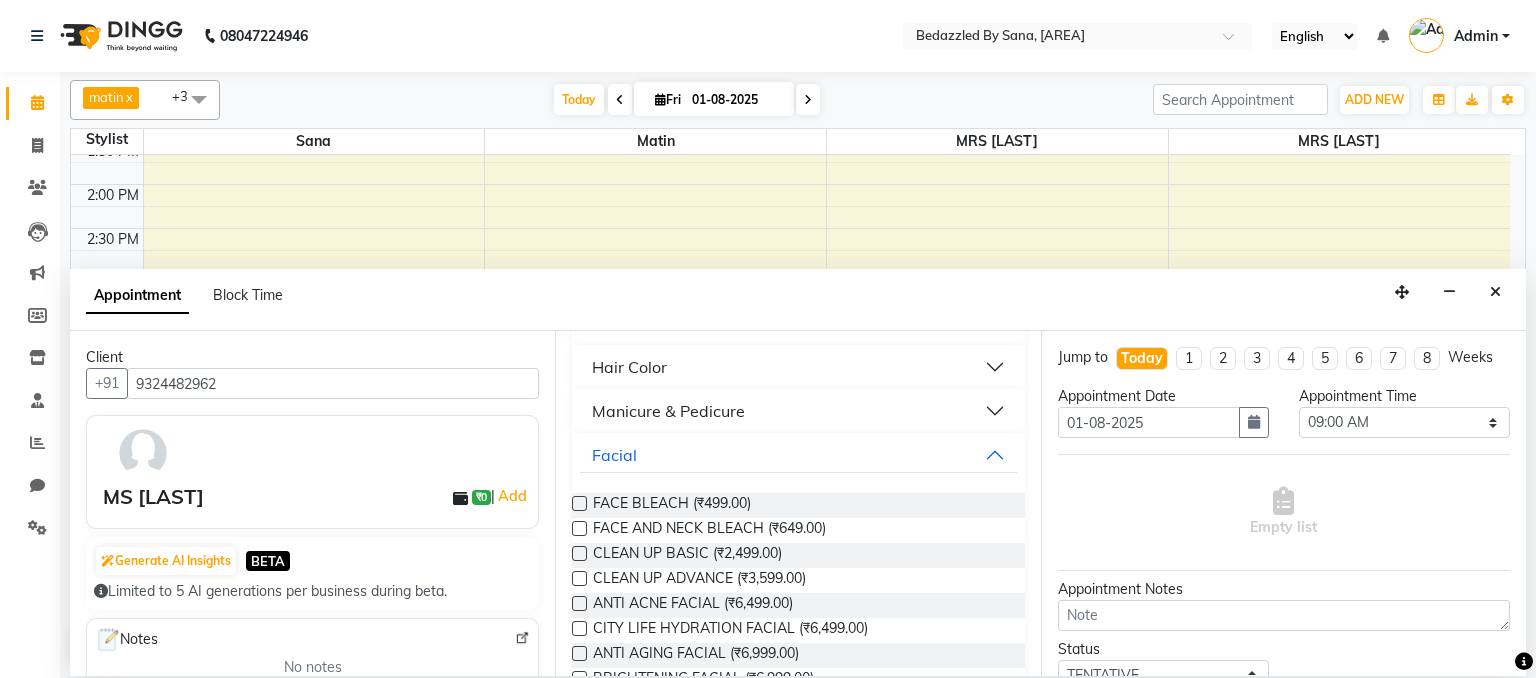 click on "Manicure & Pedicure" at bounding box center [798, 411] 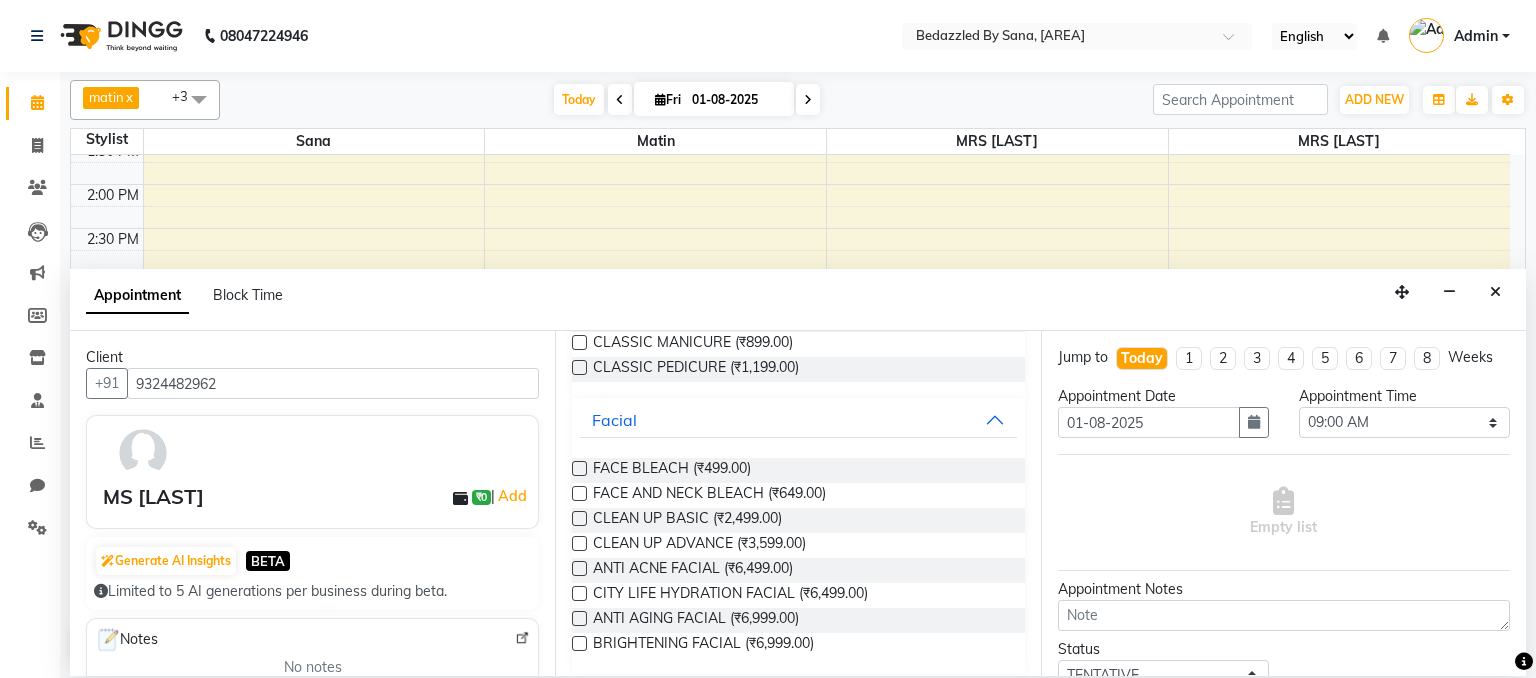 scroll, scrollTop: 1574, scrollLeft: 0, axis: vertical 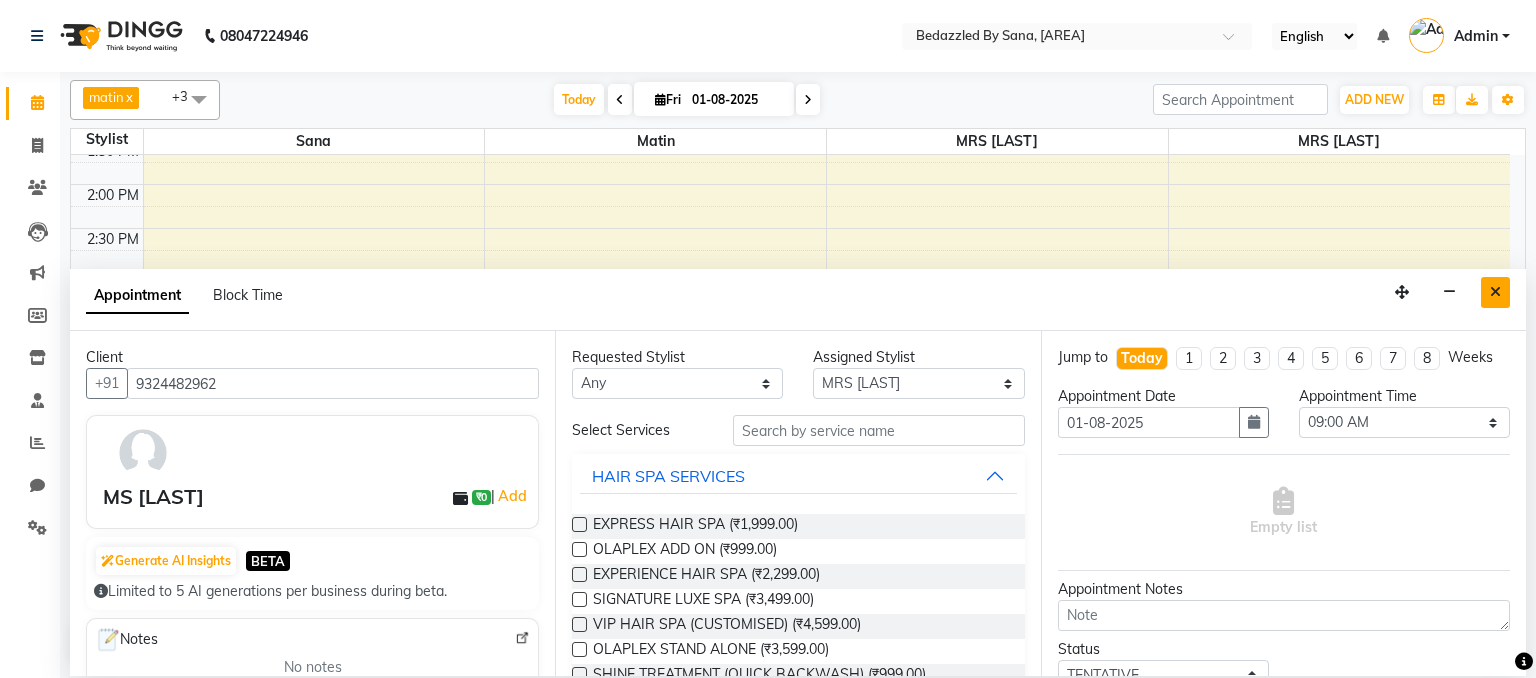 click at bounding box center [1495, 292] 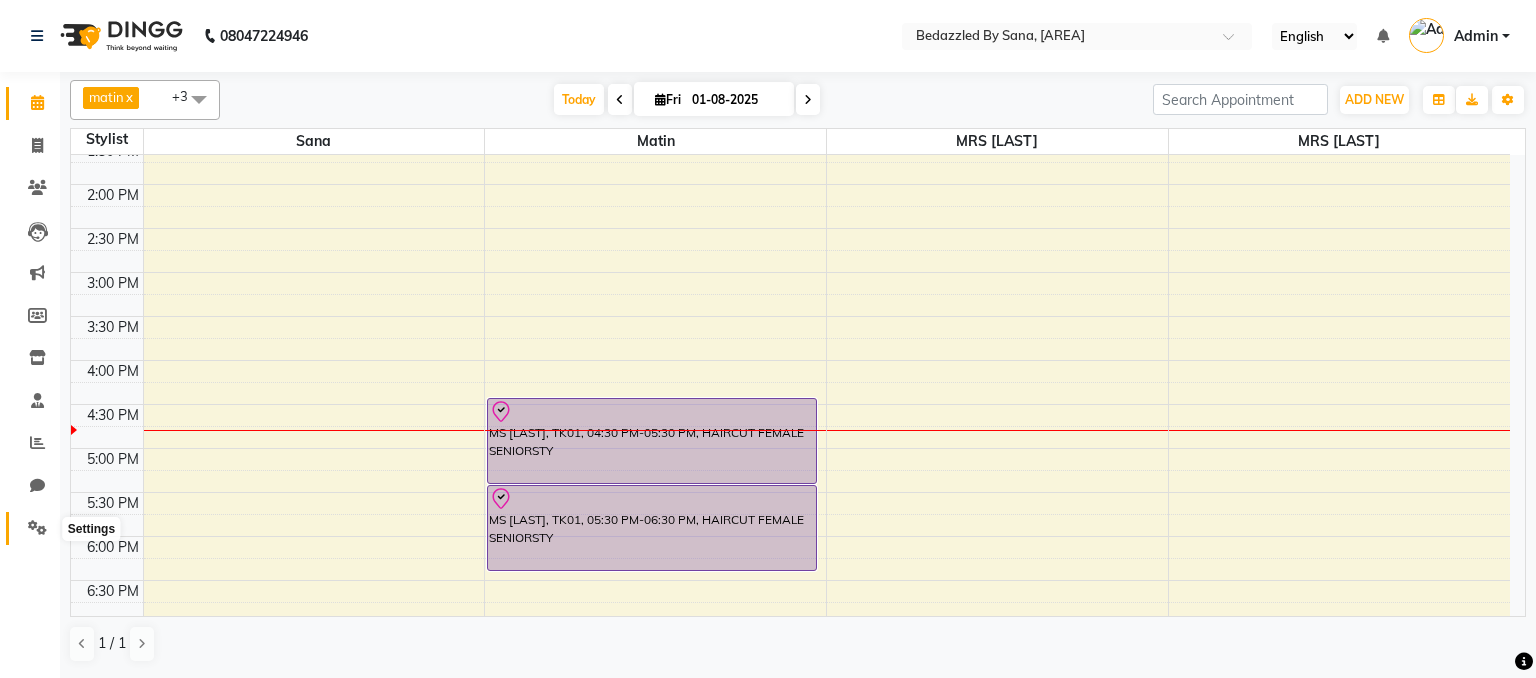 click 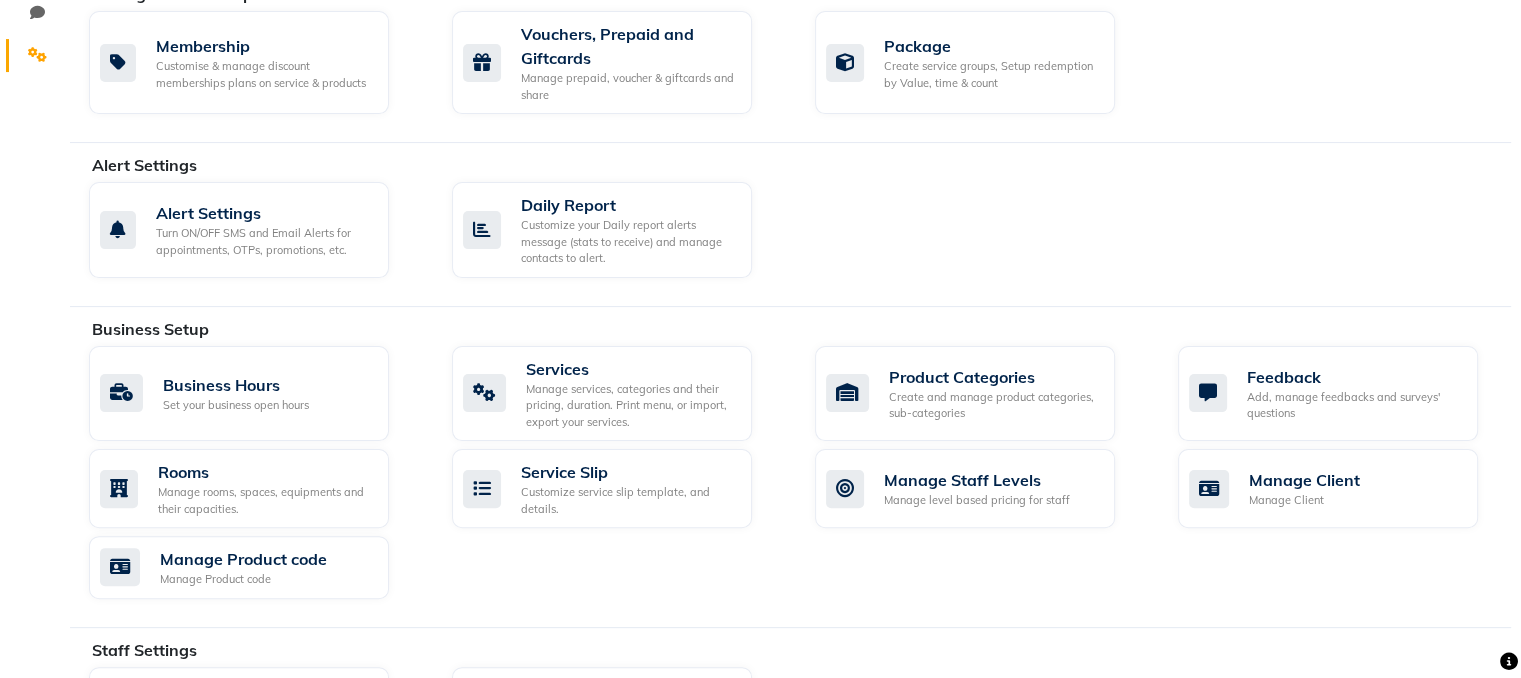 scroll, scrollTop: 497, scrollLeft: 0, axis: vertical 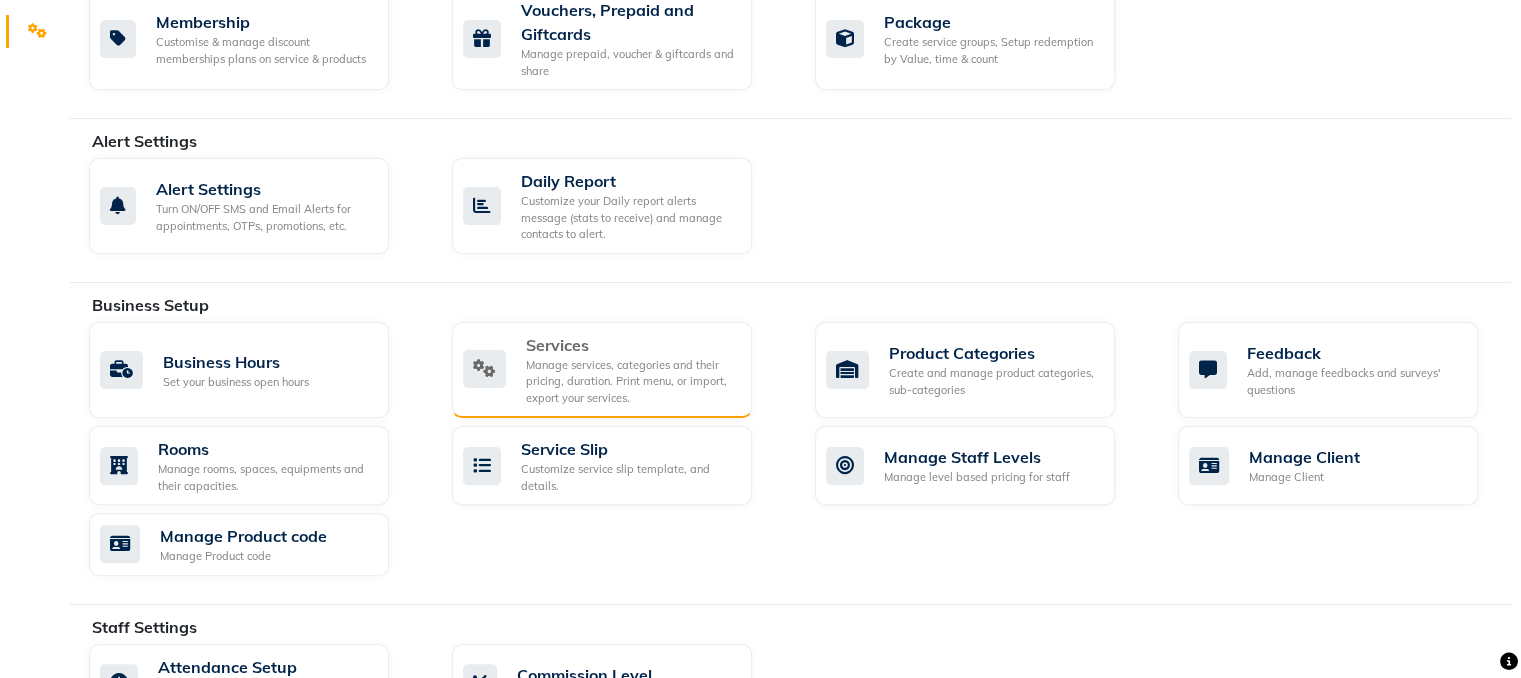 click on "Services" 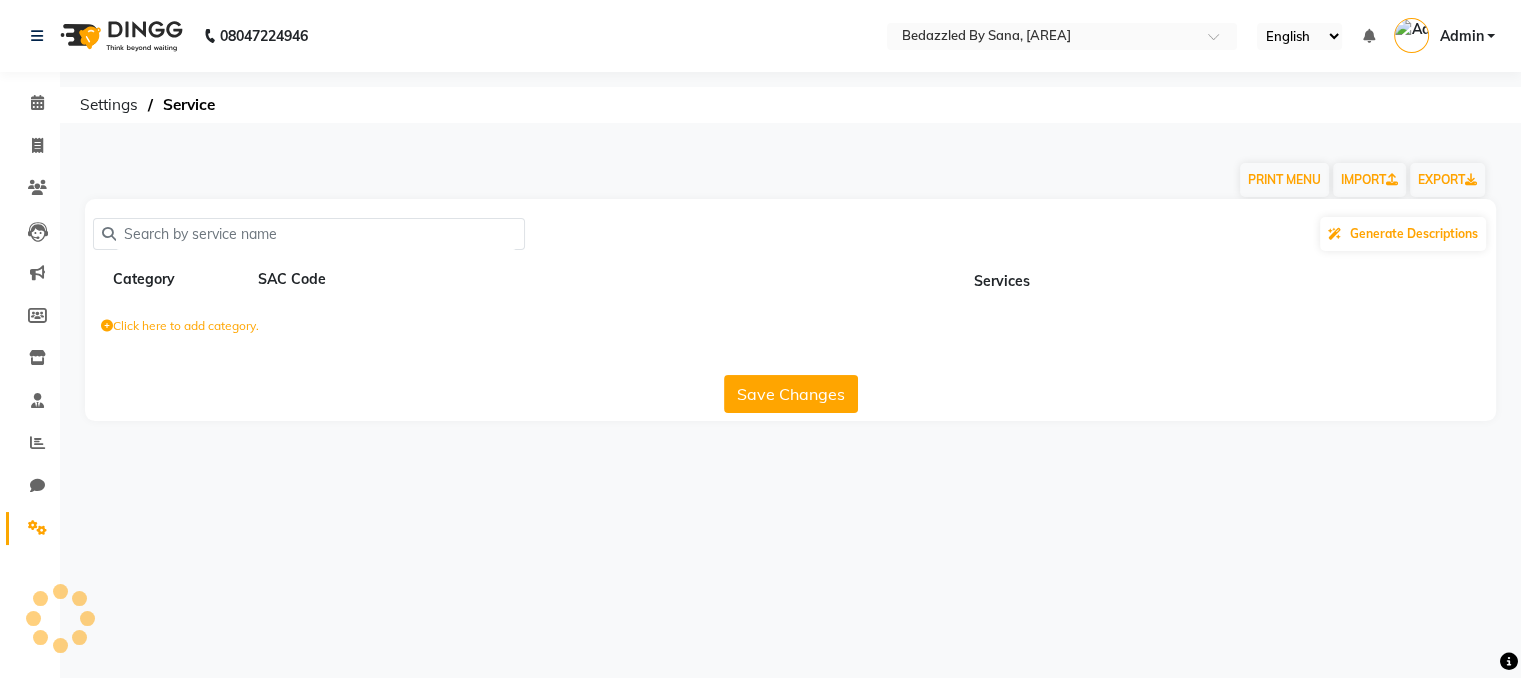 scroll, scrollTop: 0, scrollLeft: 0, axis: both 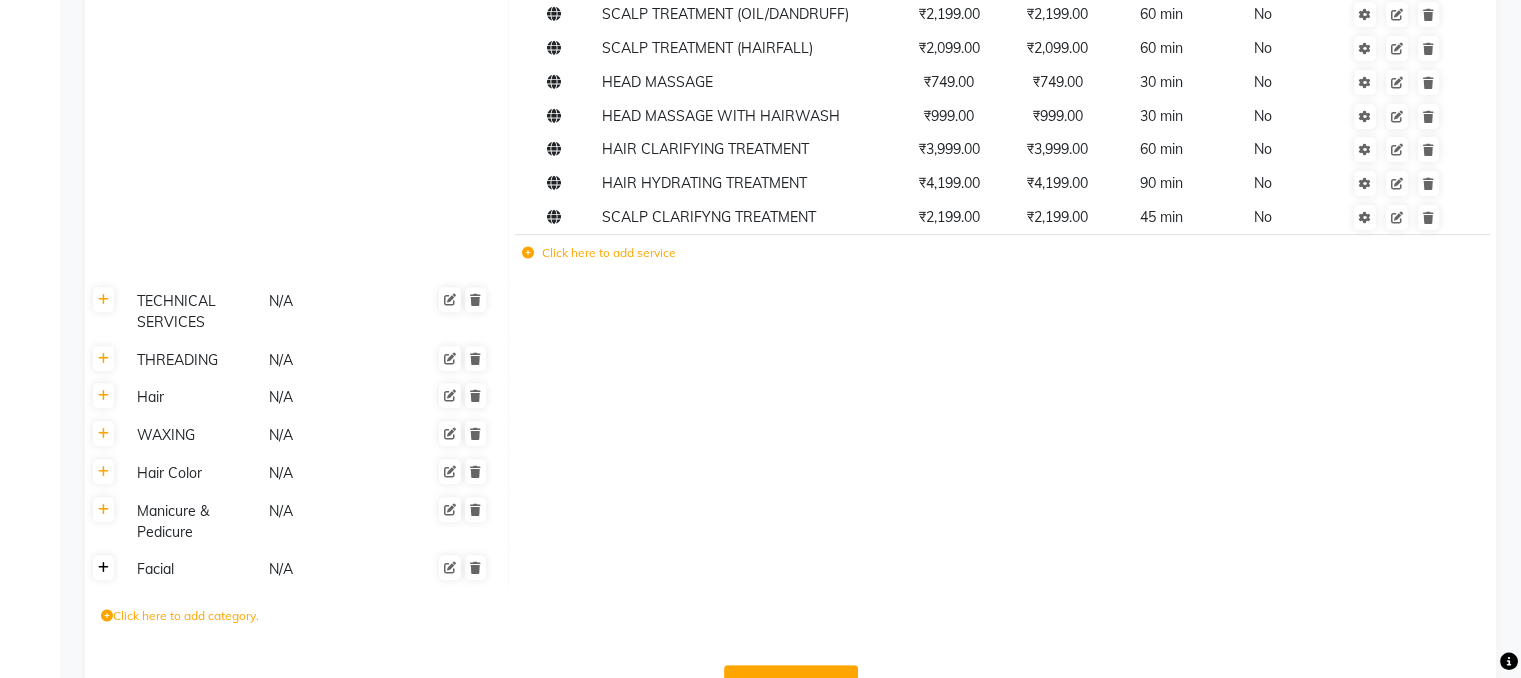 click 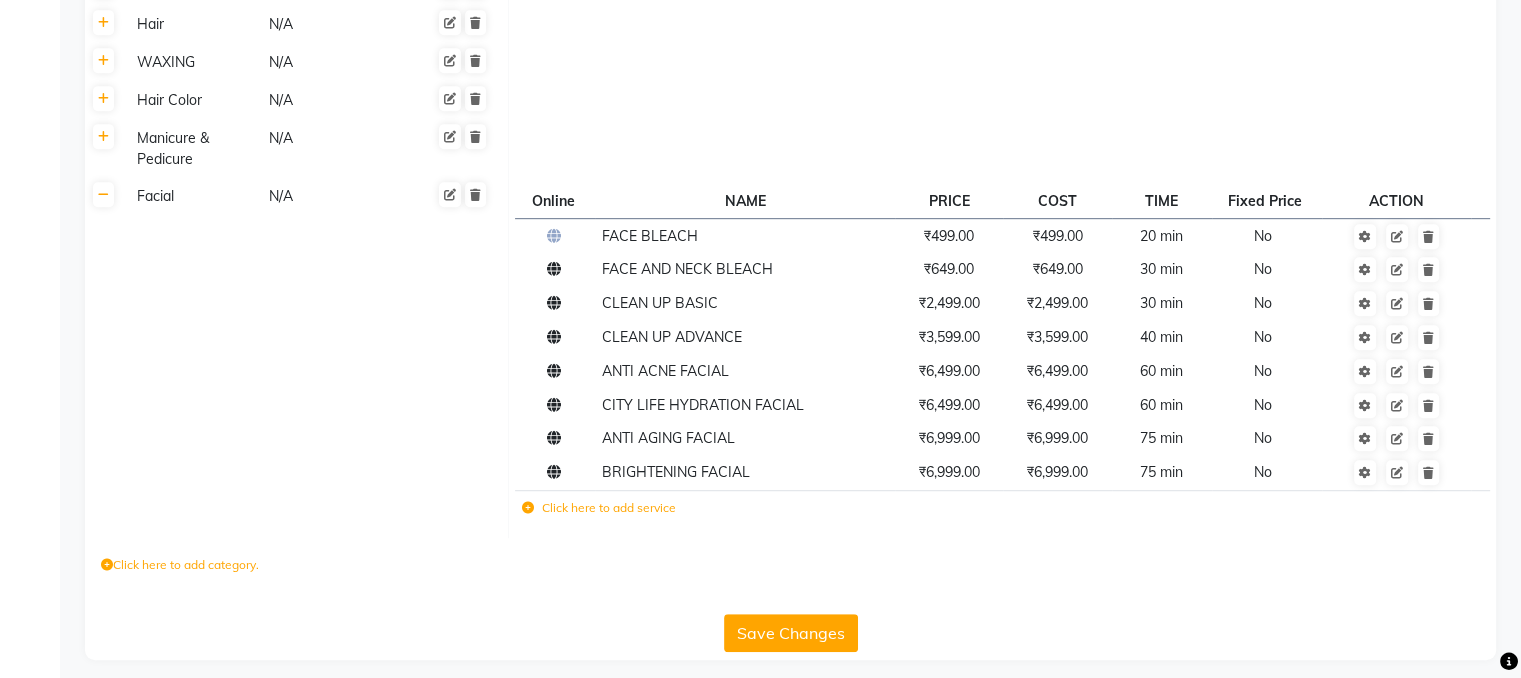 scroll, scrollTop: 1073, scrollLeft: 0, axis: vertical 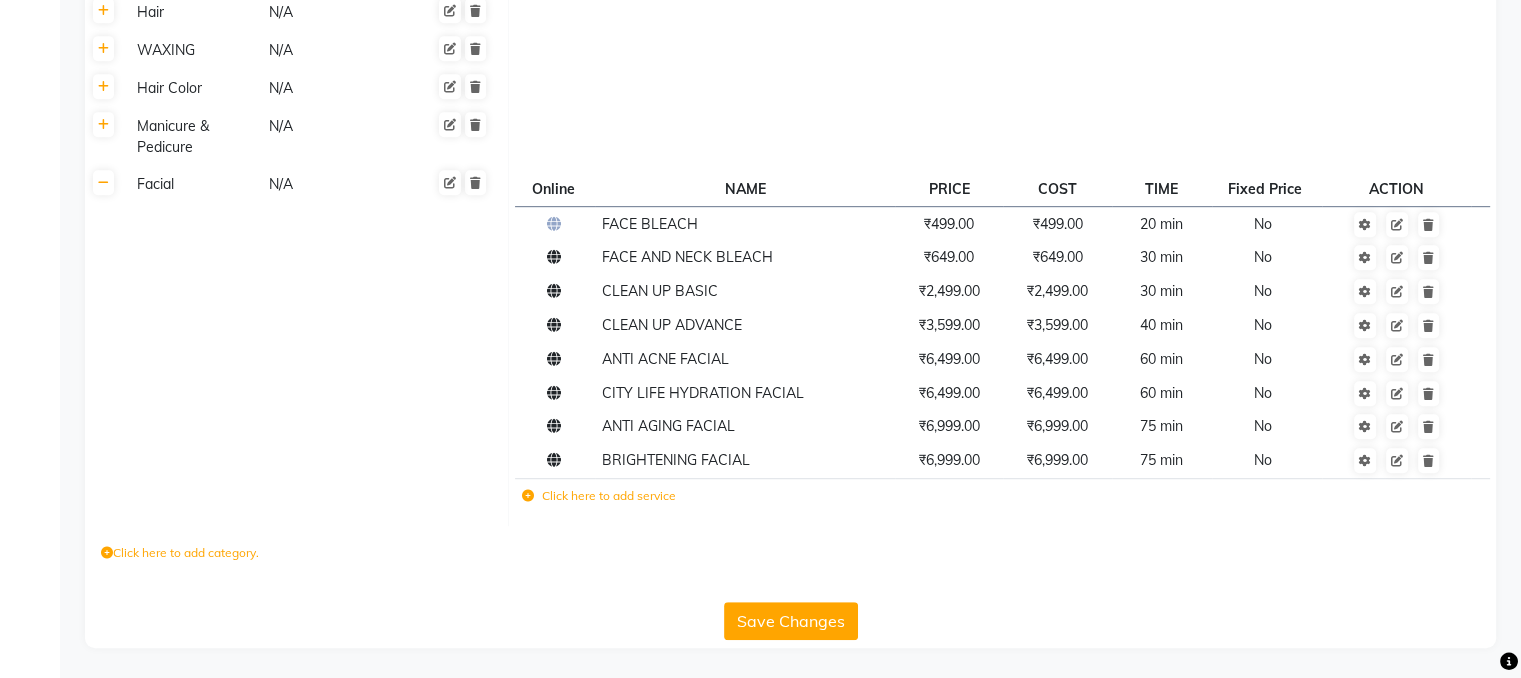 click on "Click here to add service" 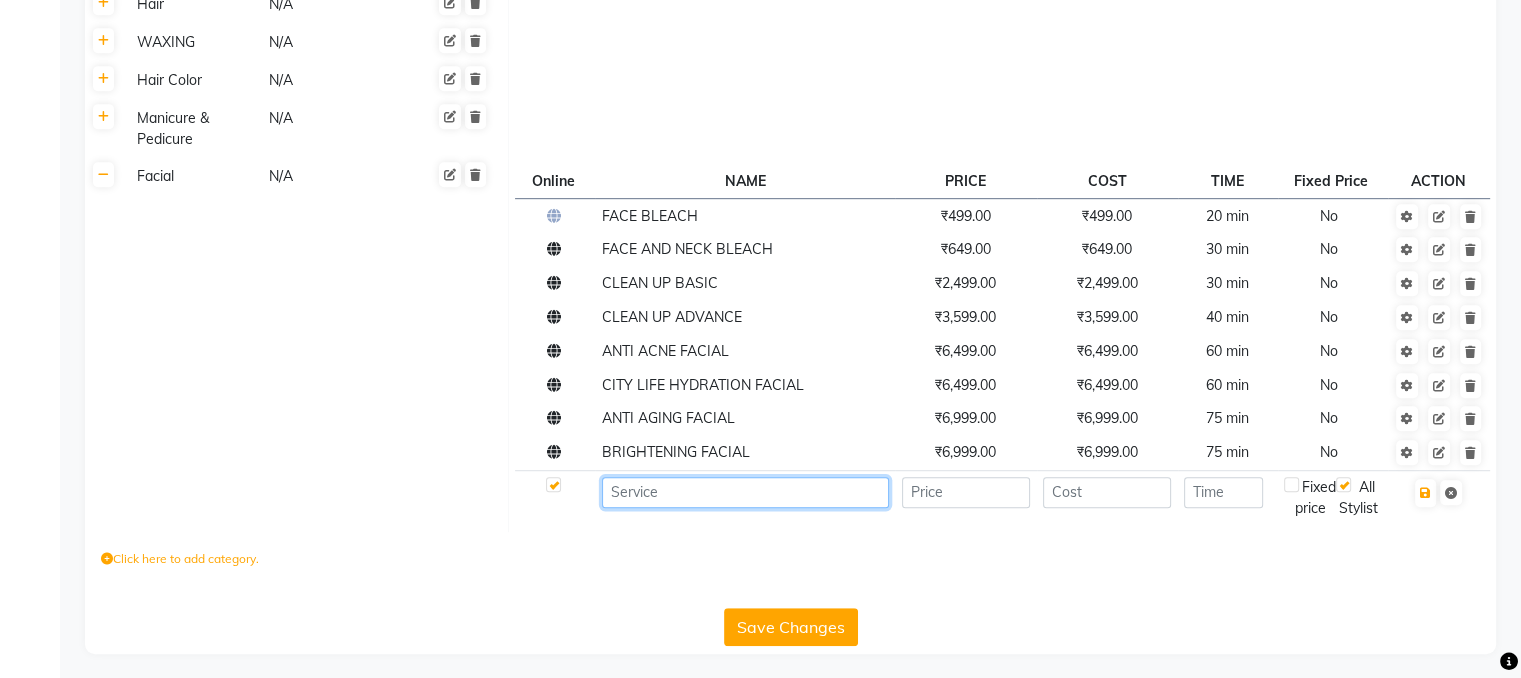 click 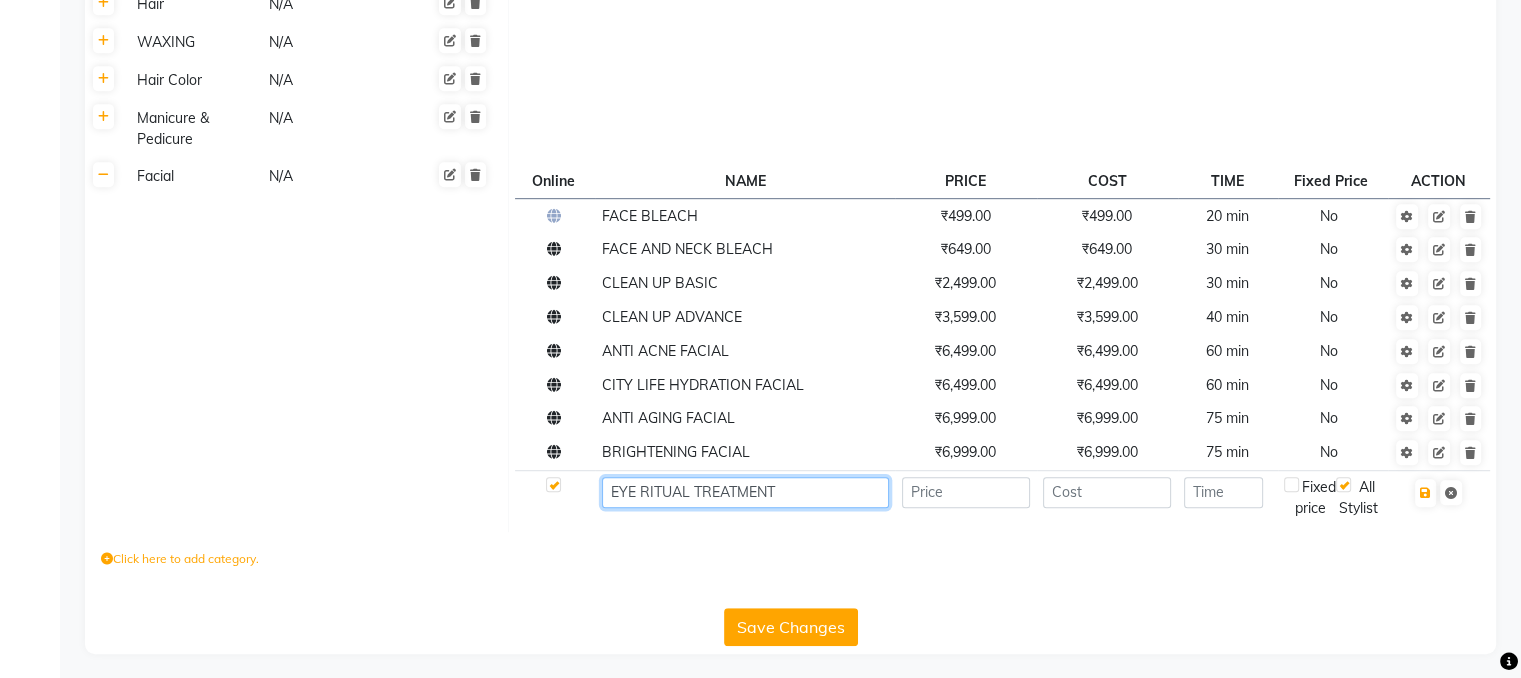 type on "EYE RITUAL TREATMENT" 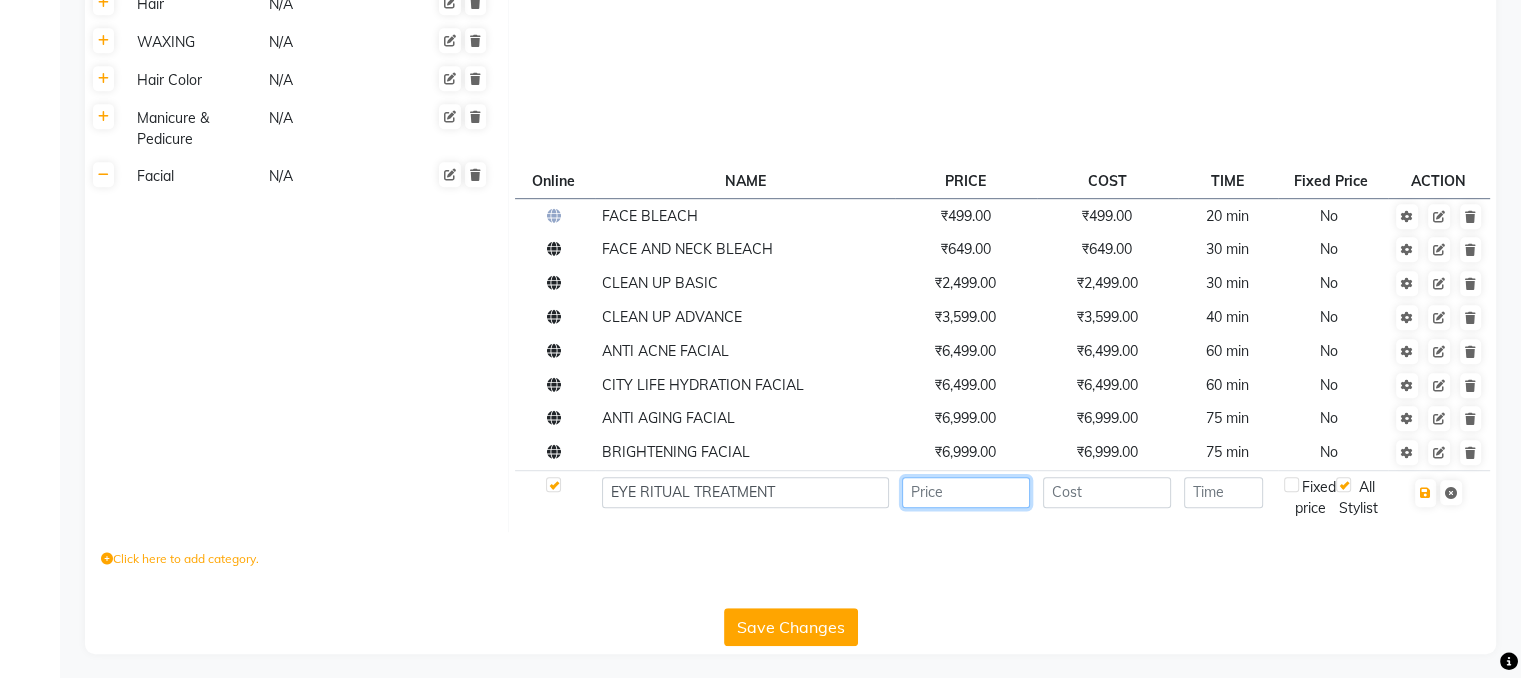 click 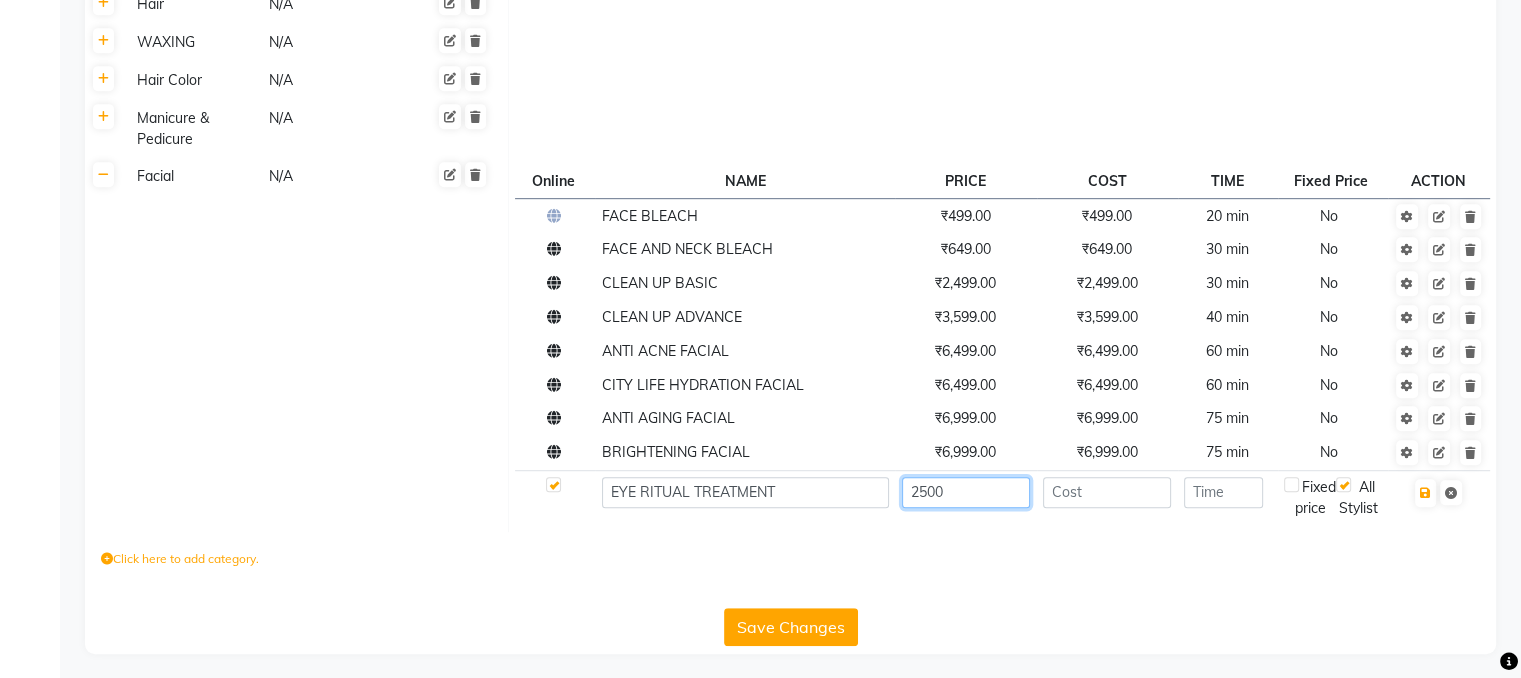 type on "2500" 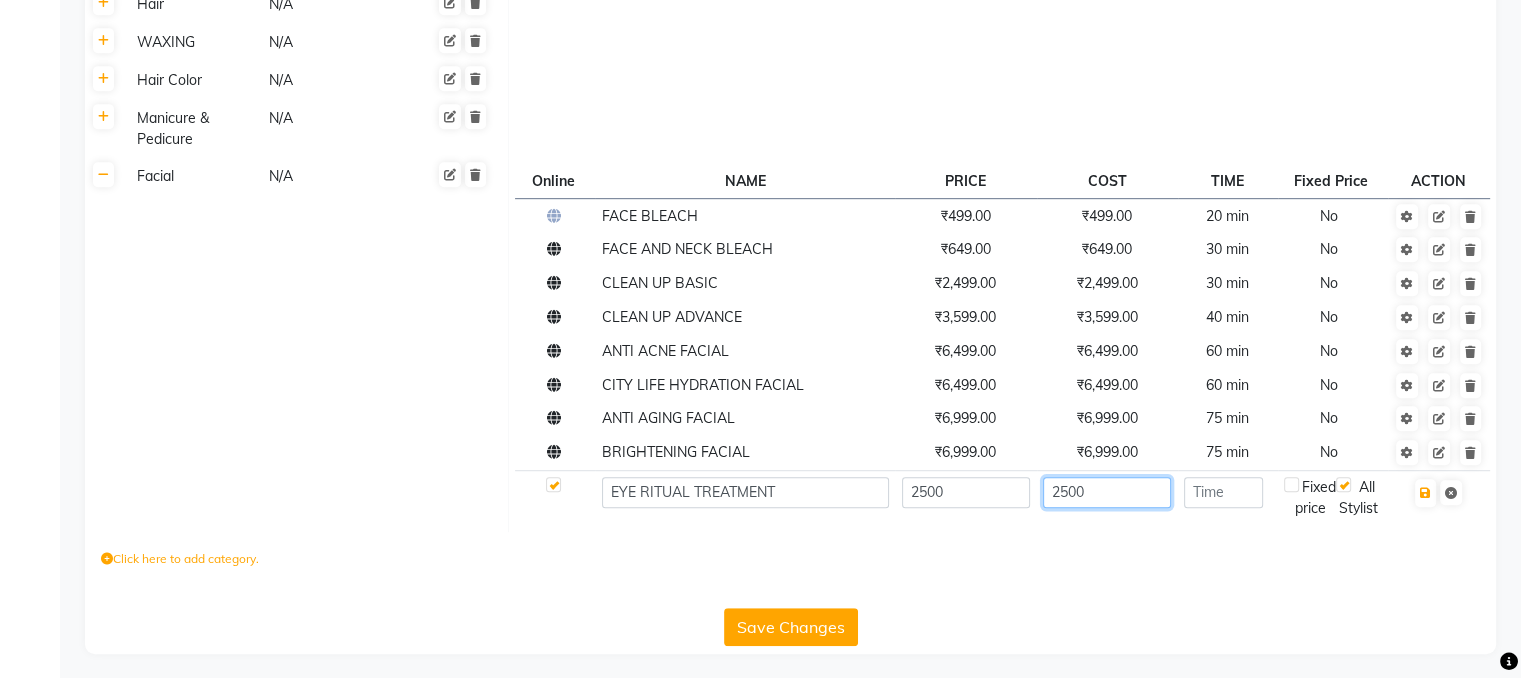 type on "2500" 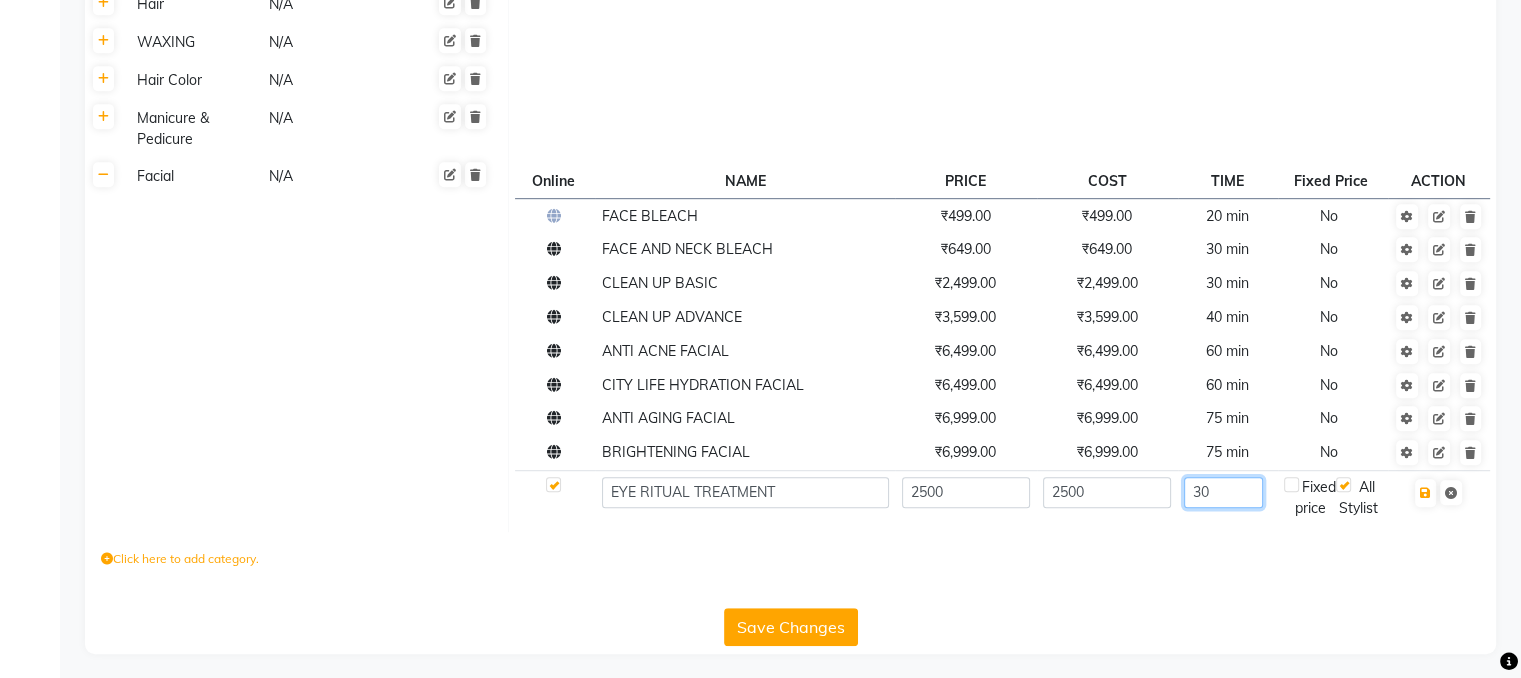type on "30" 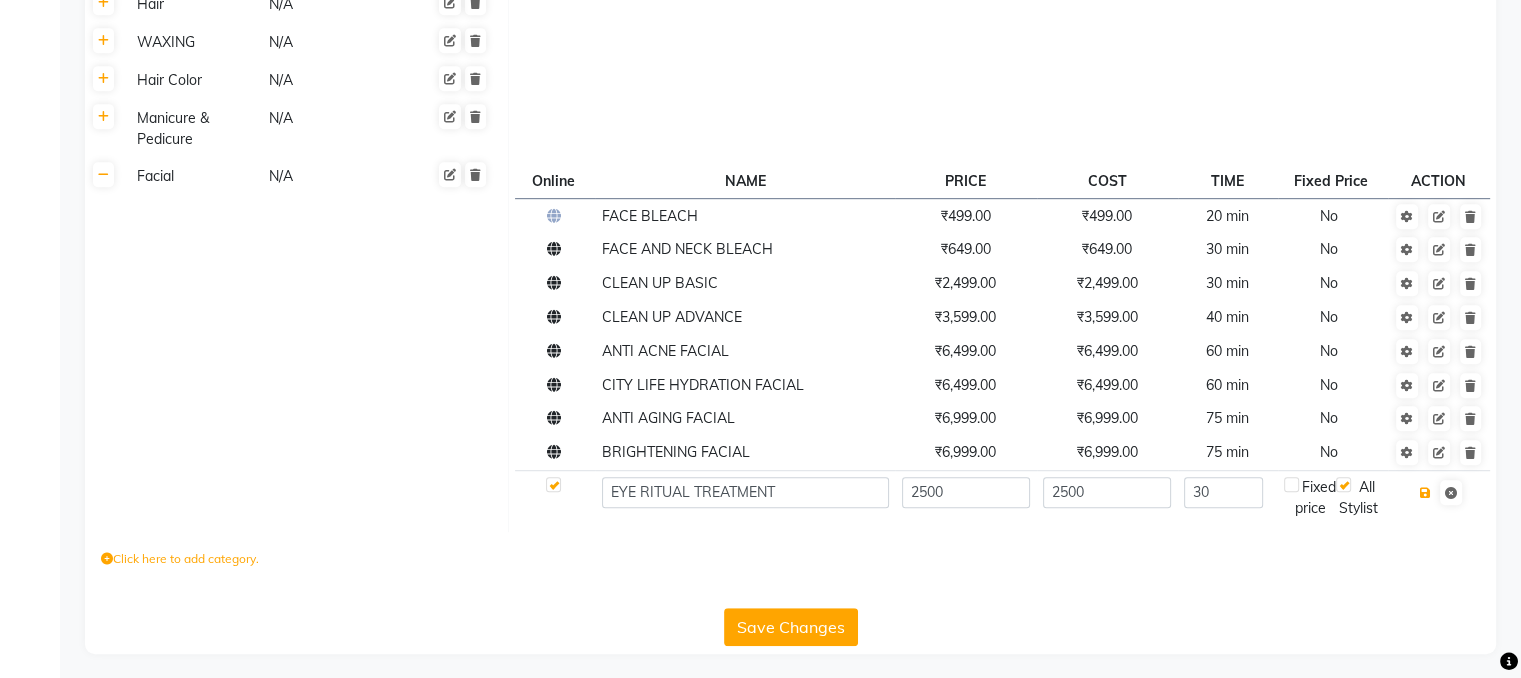 type 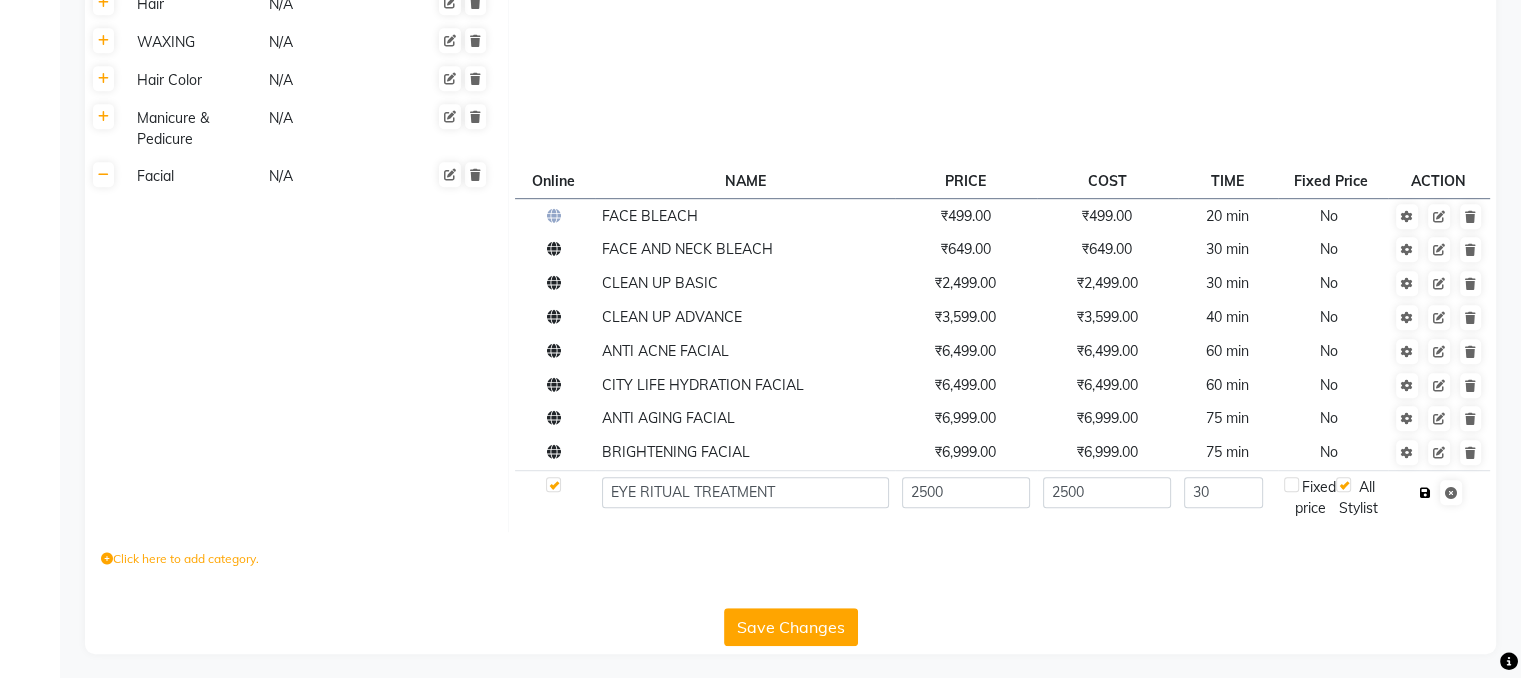 click at bounding box center (1425, 493) 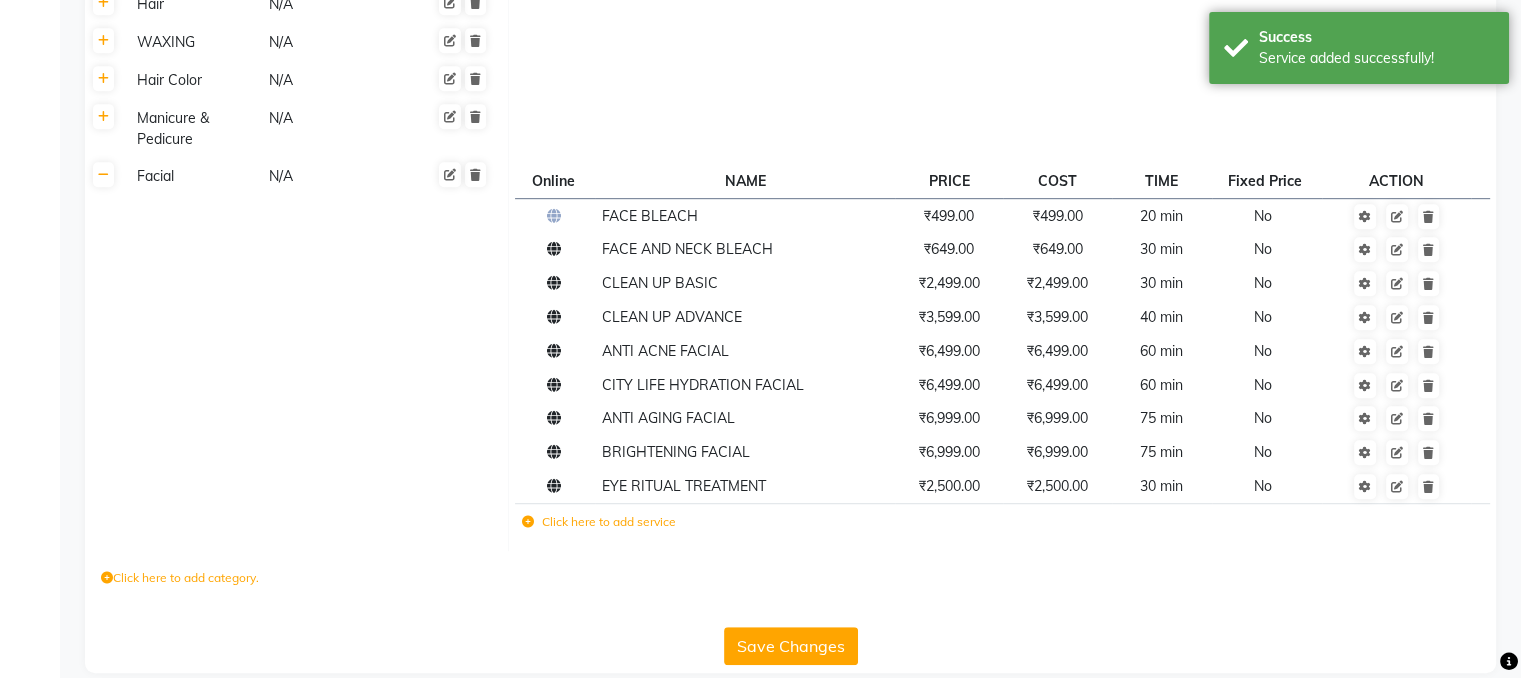 click on "Save Changes" 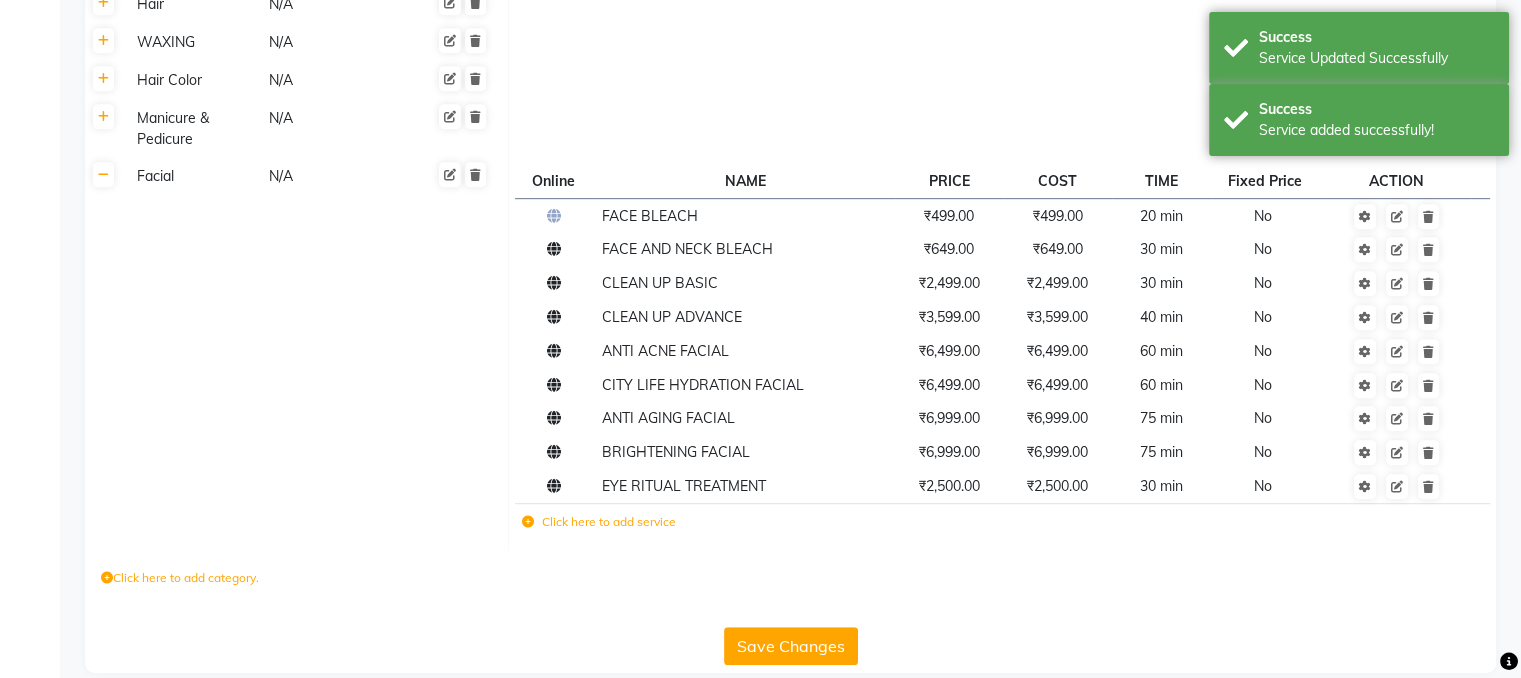 click on "Save Changes" 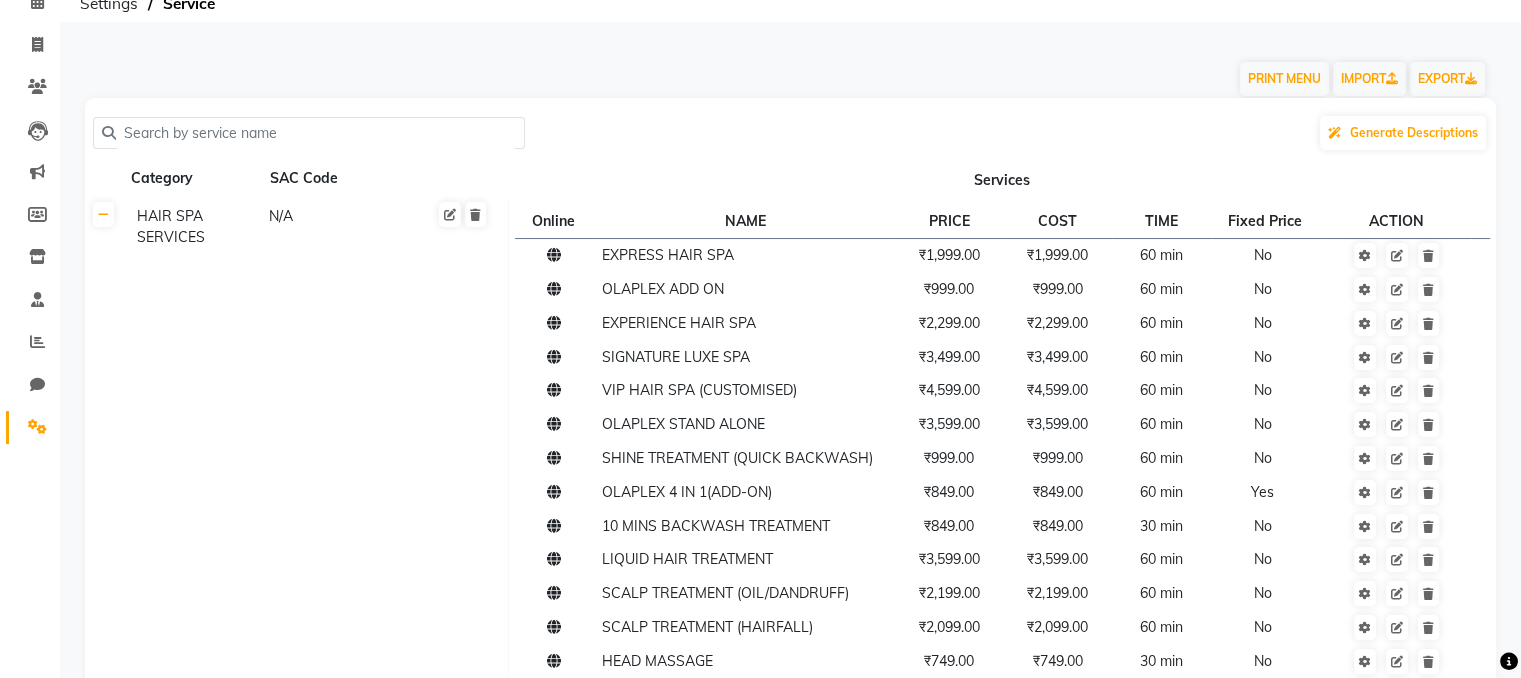 scroll, scrollTop: 50, scrollLeft: 0, axis: vertical 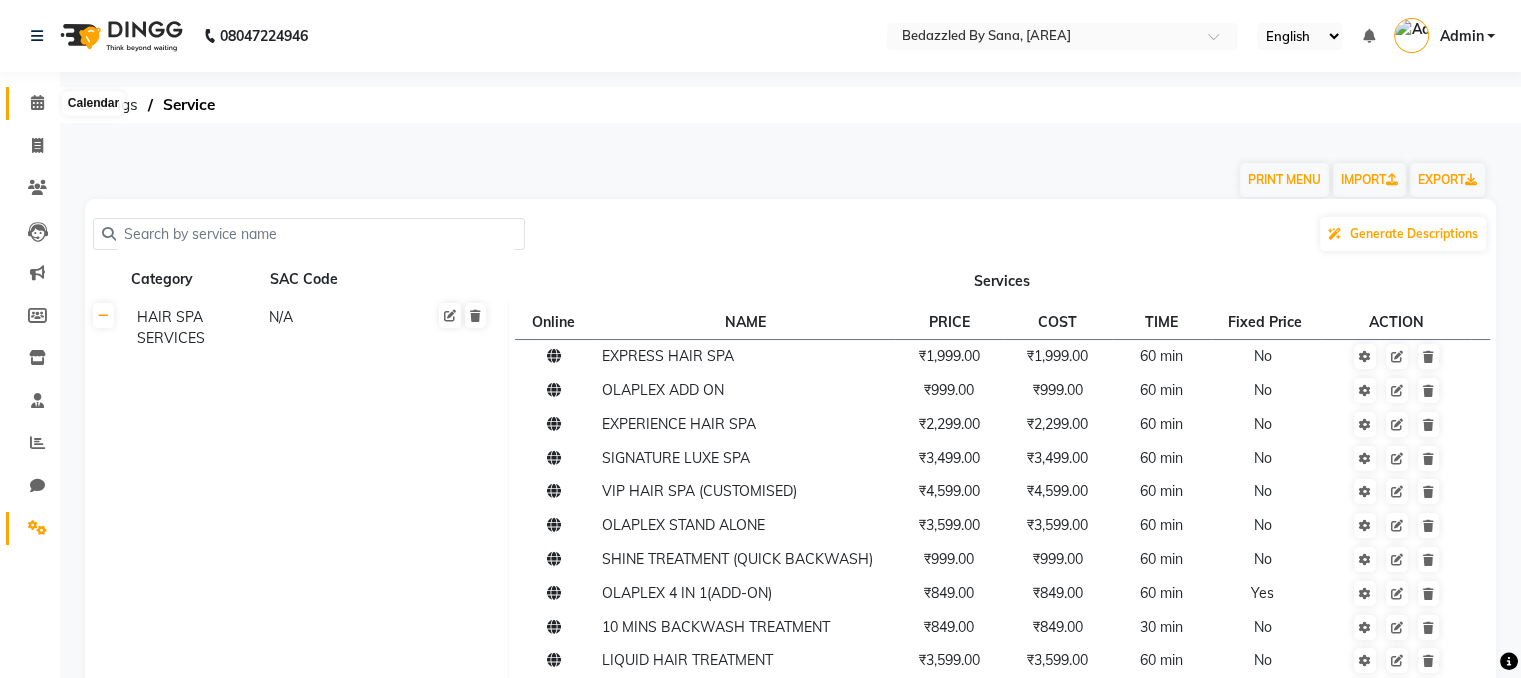 click 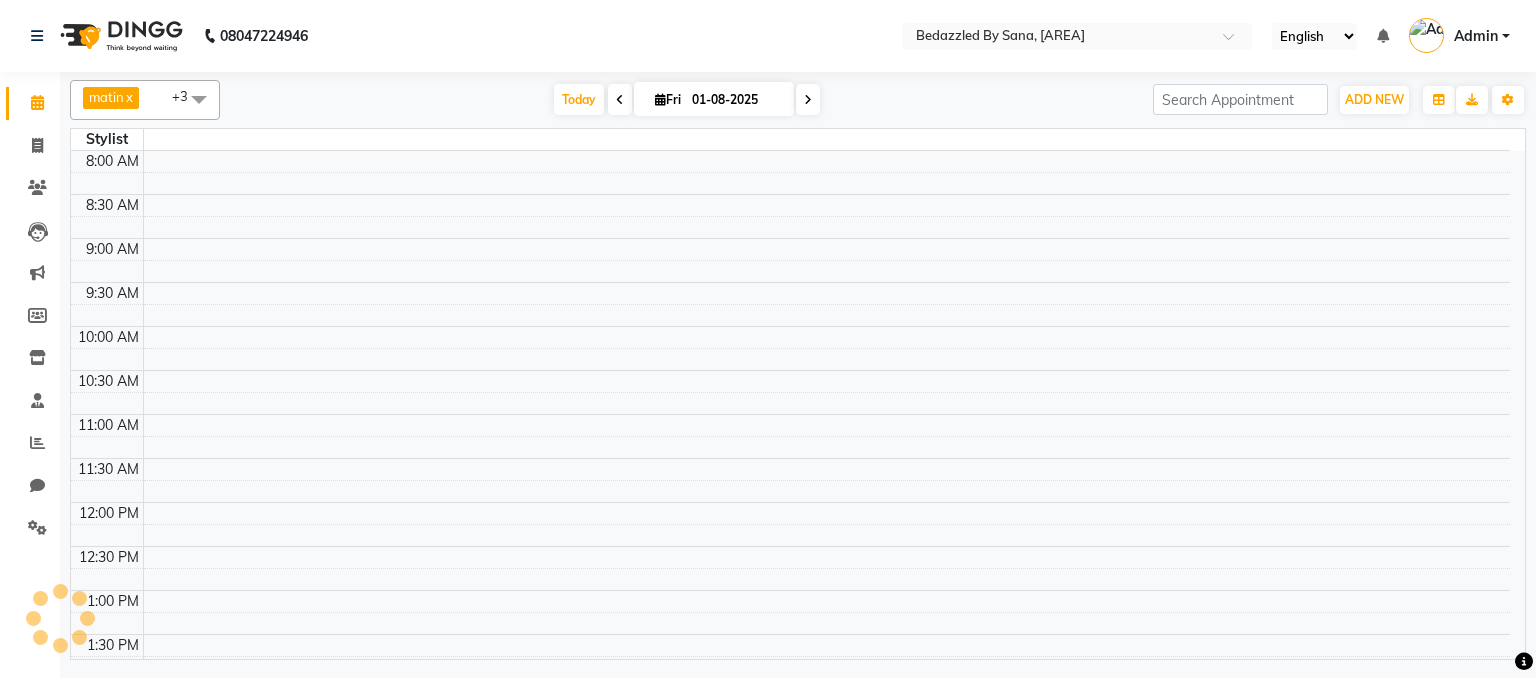 scroll, scrollTop: 0, scrollLeft: 0, axis: both 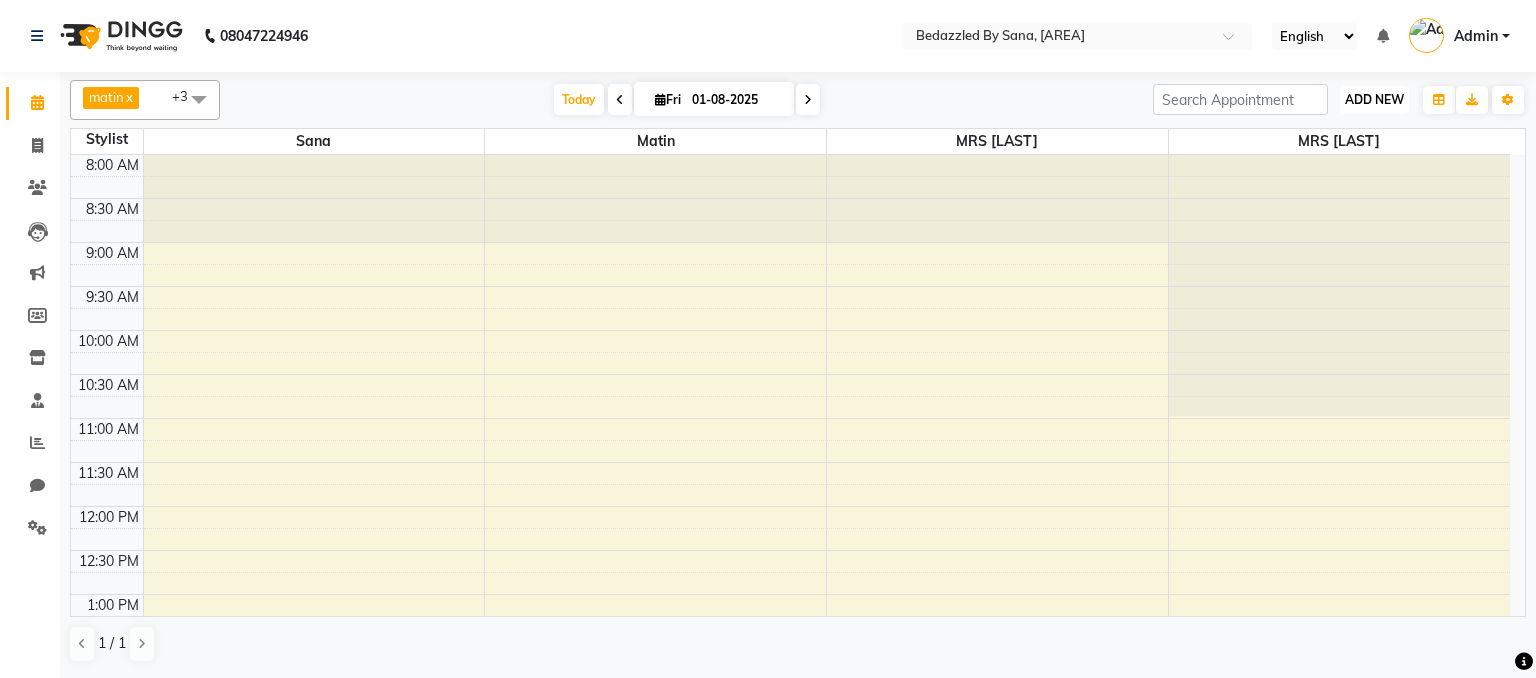 click on "ADD NEW" at bounding box center (1374, 99) 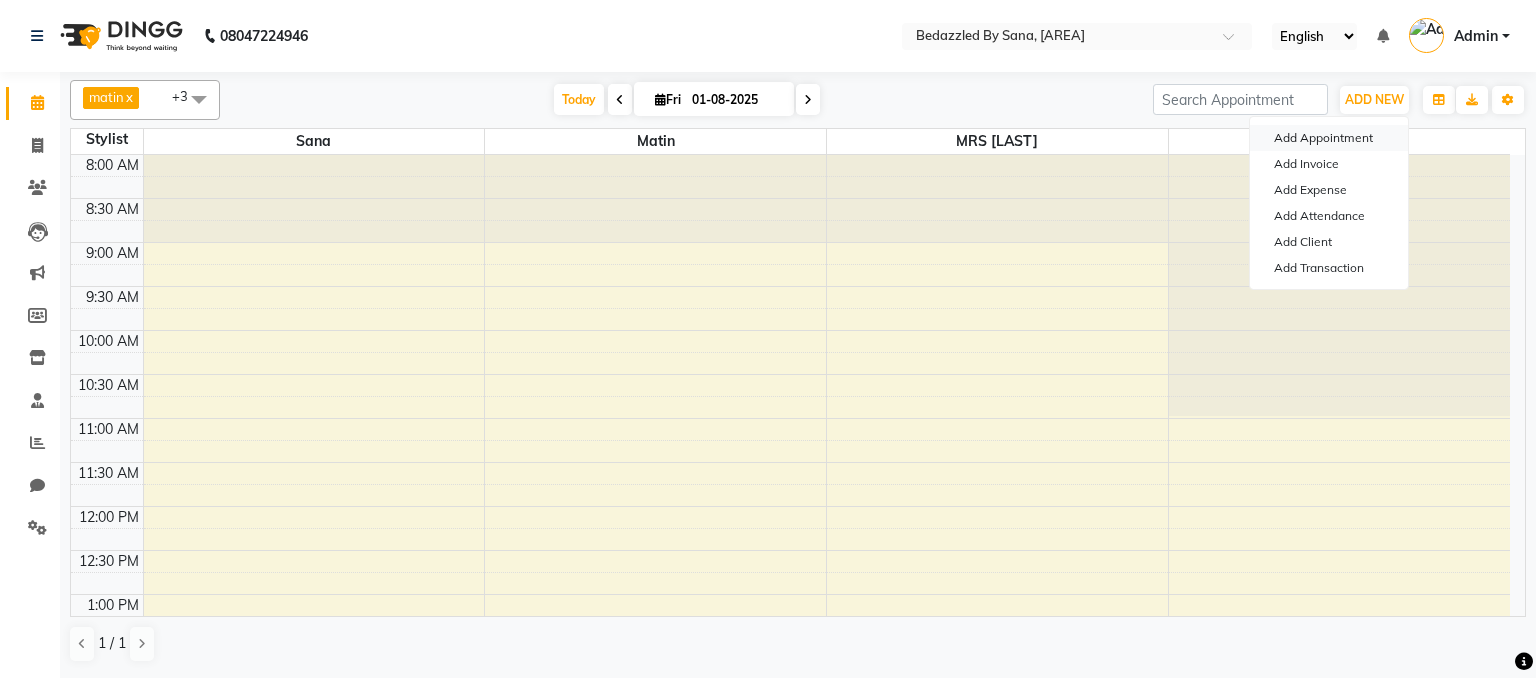 click on "Add Appointment" at bounding box center [1329, 138] 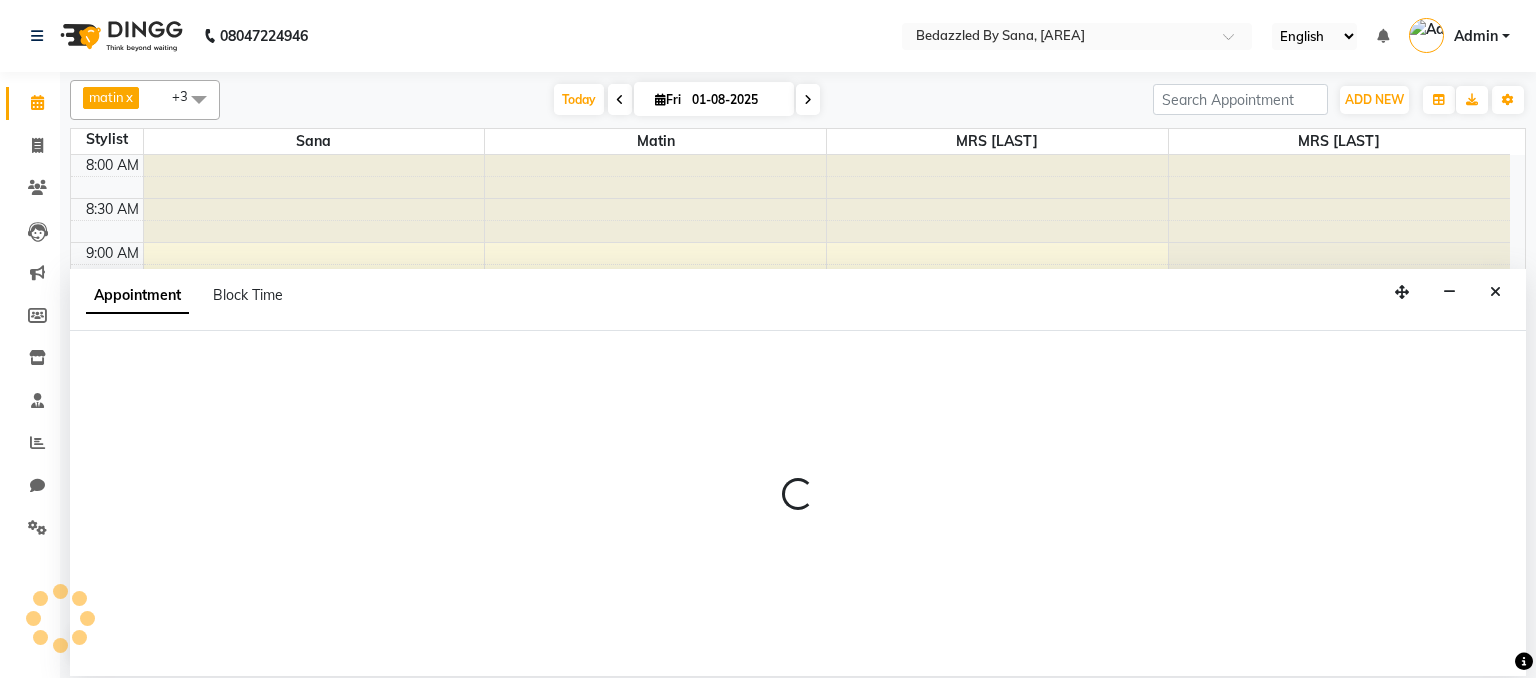 select on "540" 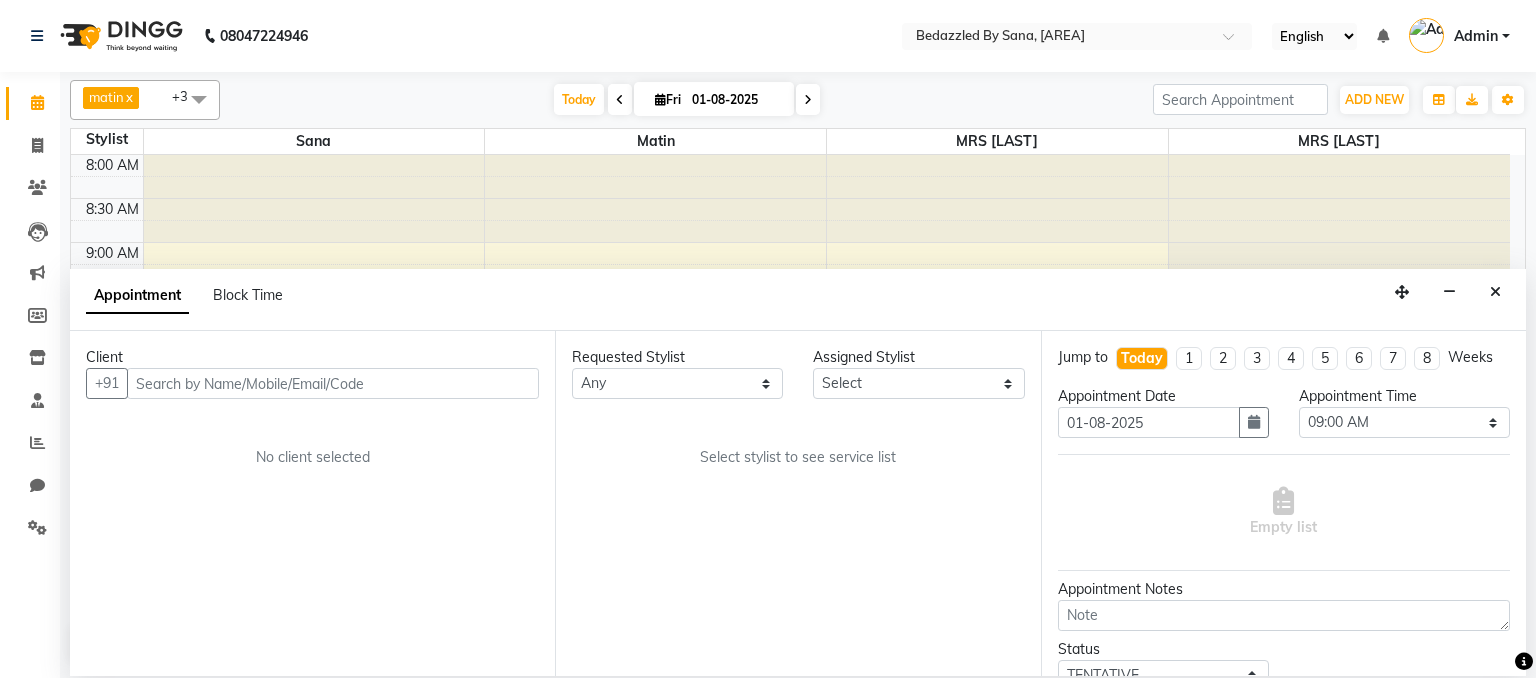 click at bounding box center [333, 383] 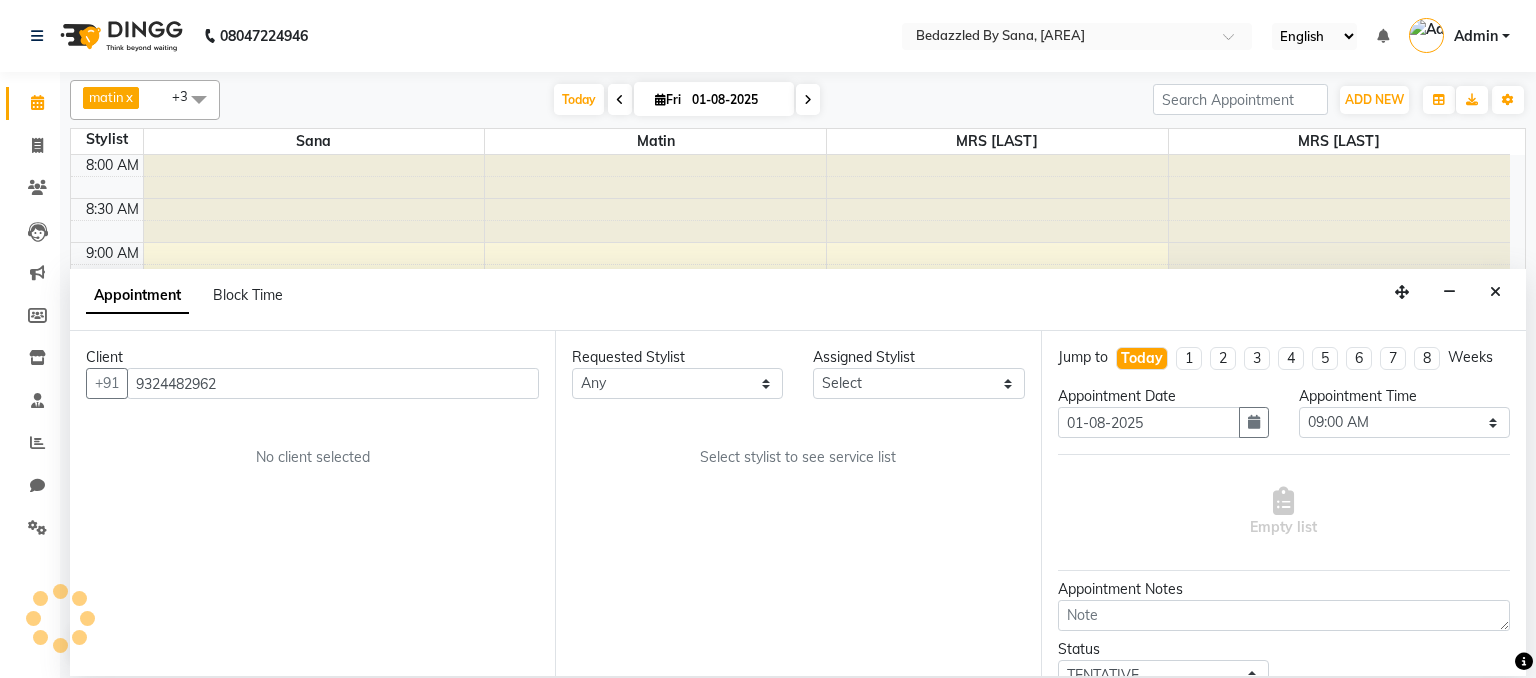 click on "9324482962" at bounding box center (333, 383) 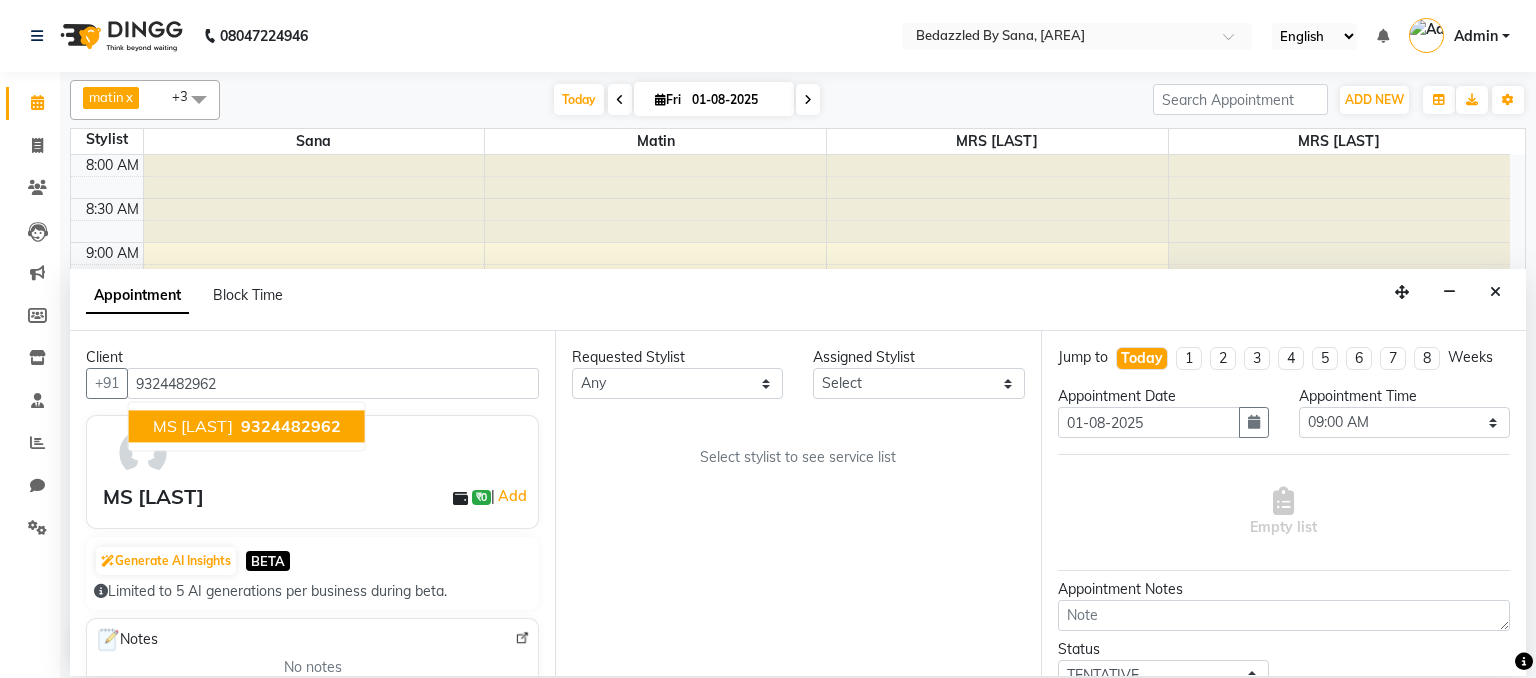 click on "9324482962" at bounding box center [291, 426] 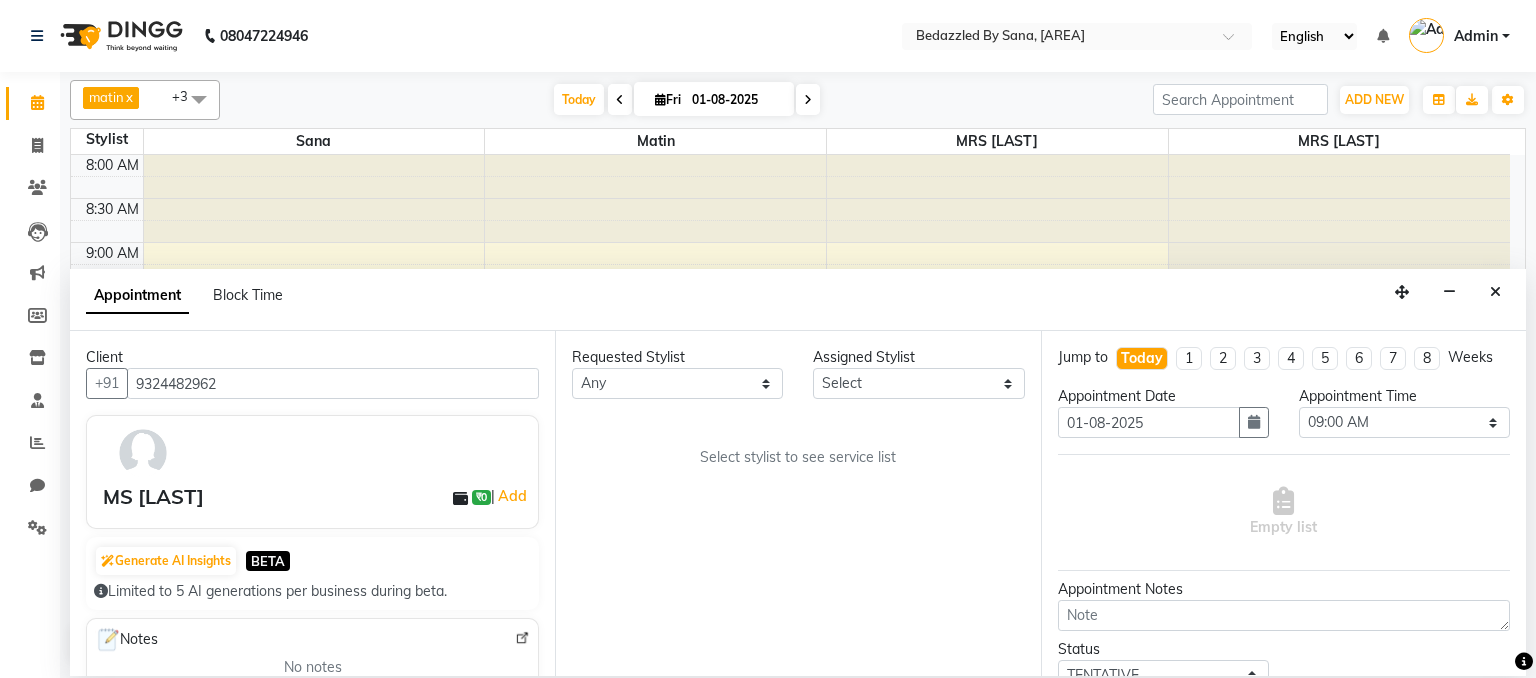 type on "9324482962" 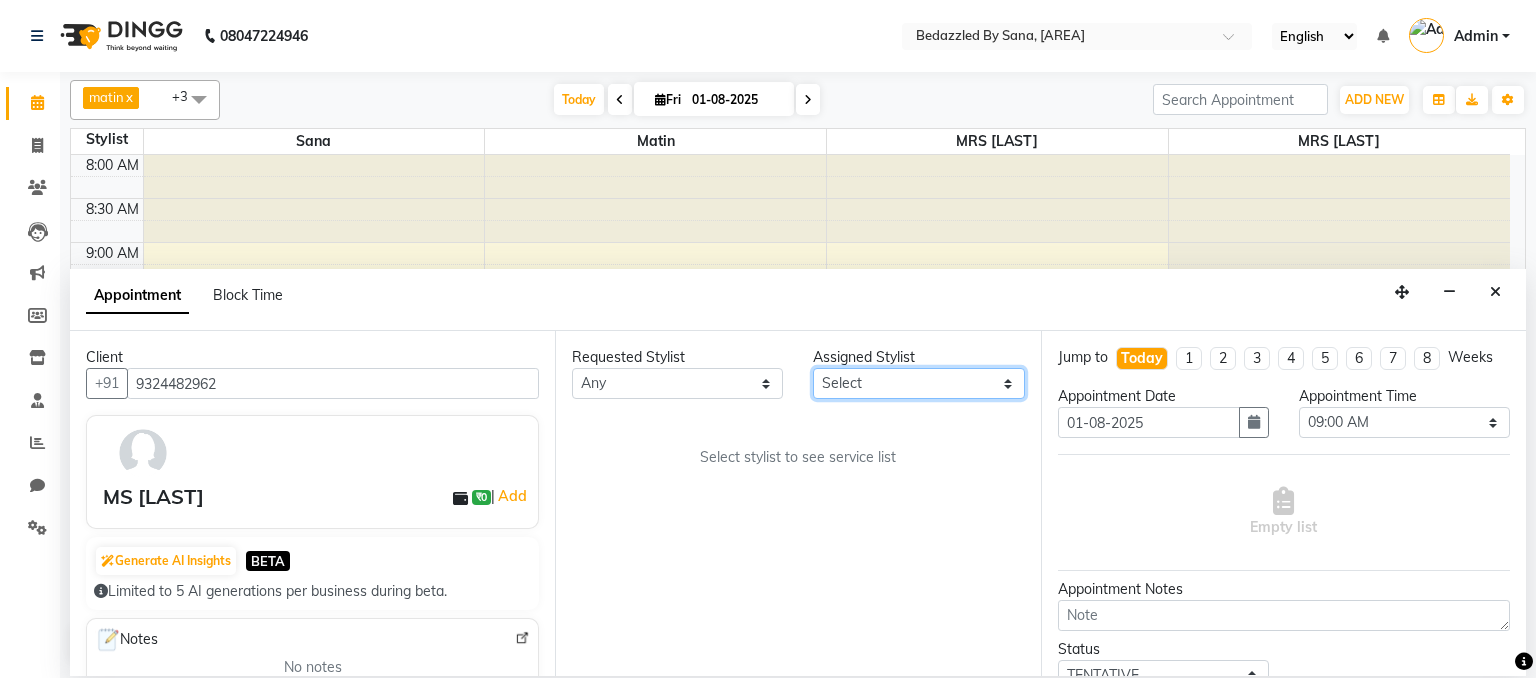 click on "Select [NAME] MRS [LAST] Mrs [LAST] MS [LAST] [NAME]" at bounding box center [918, 383] 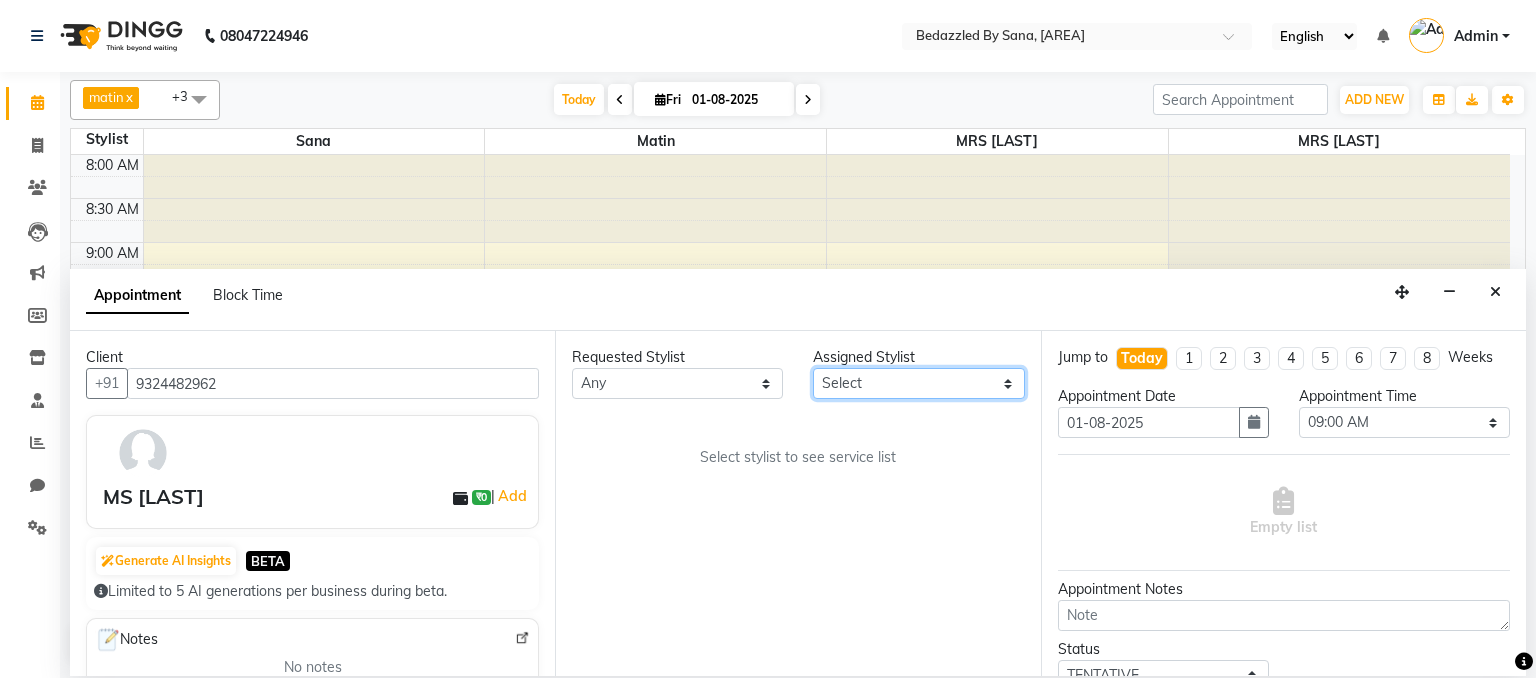 click on "Select [NAME] MRS [LAST] Mrs [LAST] MS [LAST] [NAME]" at bounding box center [918, 383] 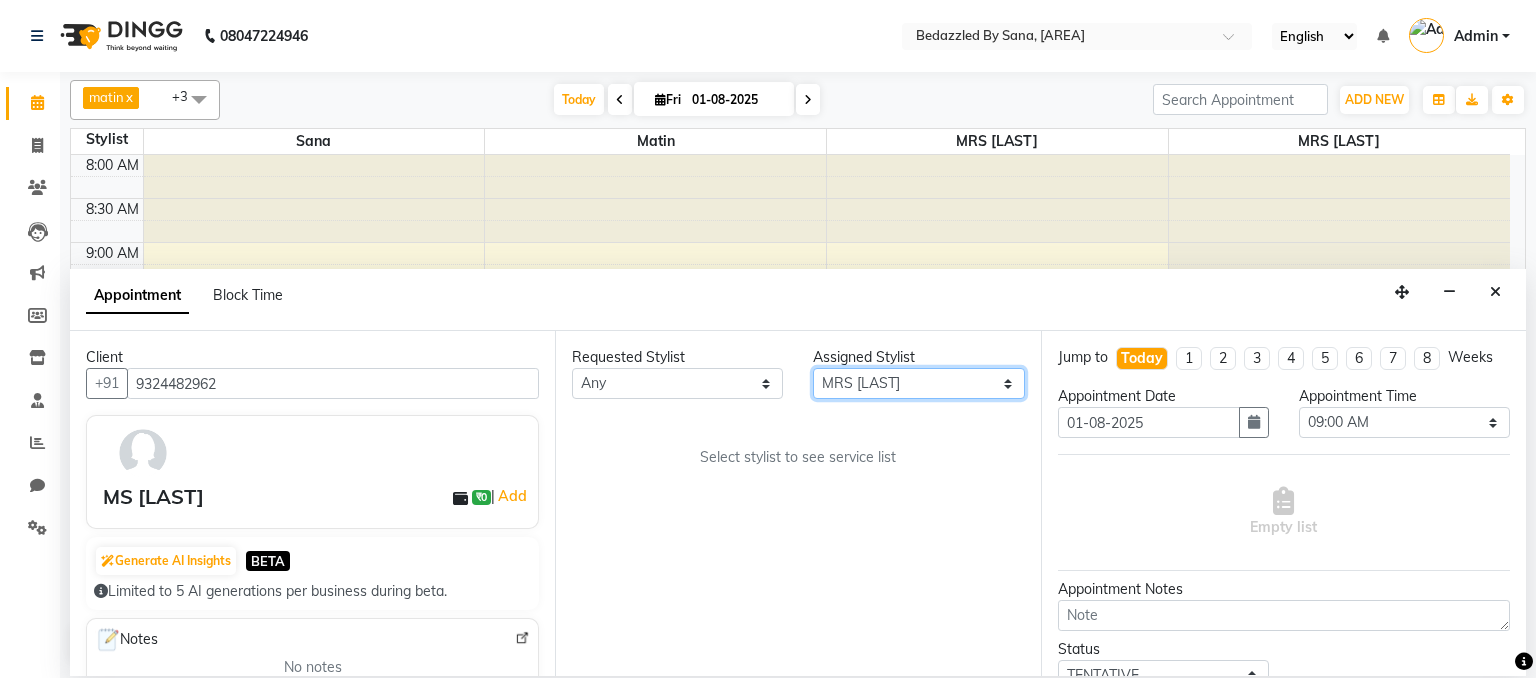 click on "Select [NAME] MRS [LAST] Mrs [LAST] MS [LAST] [NAME]" at bounding box center [918, 383] 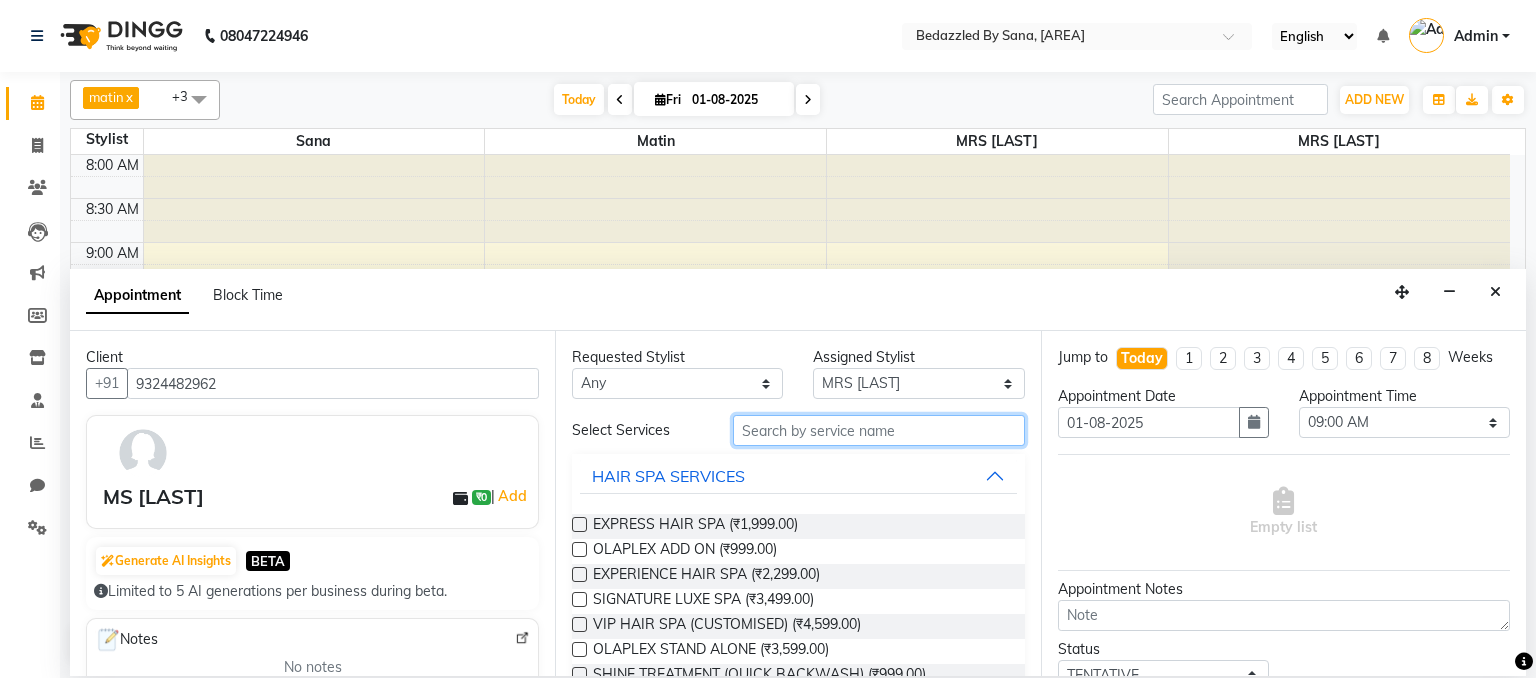 click at bounding box center (879, 430) 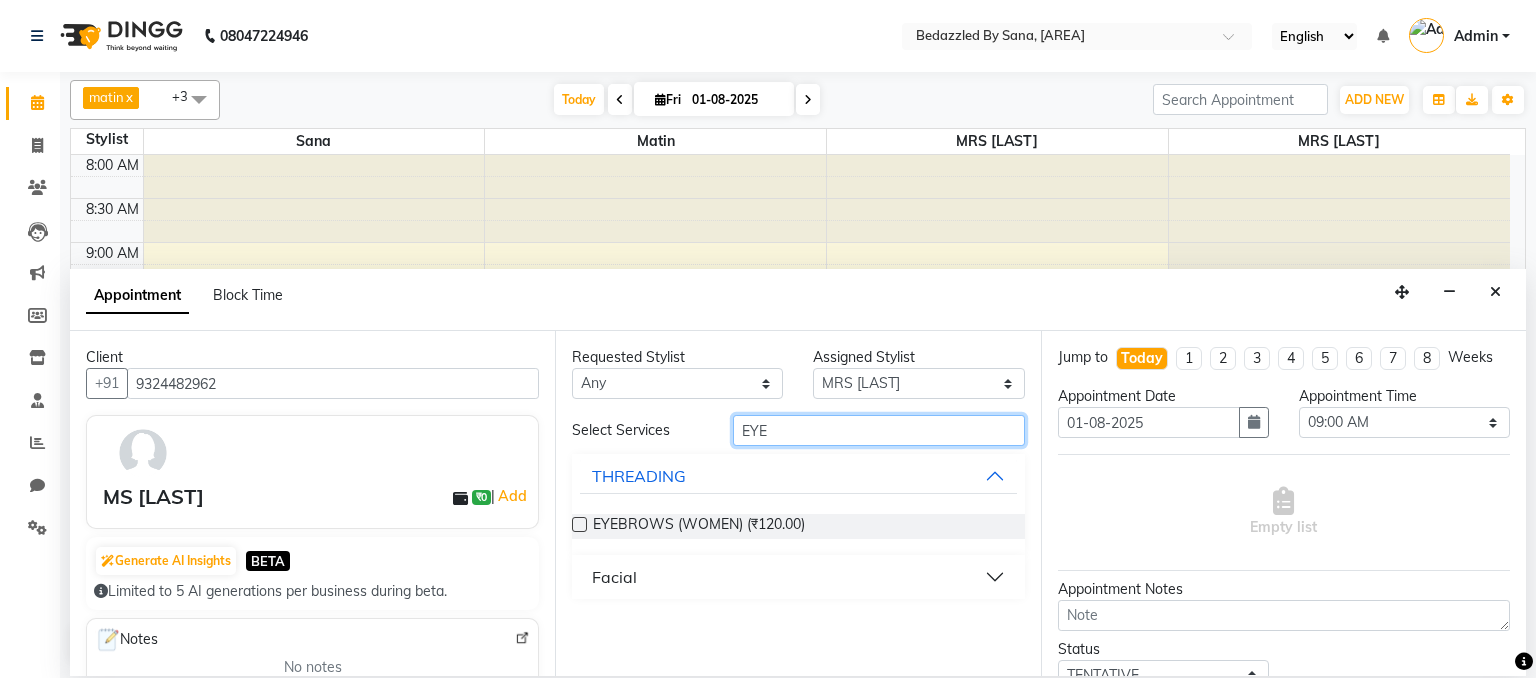 type on "EYE" 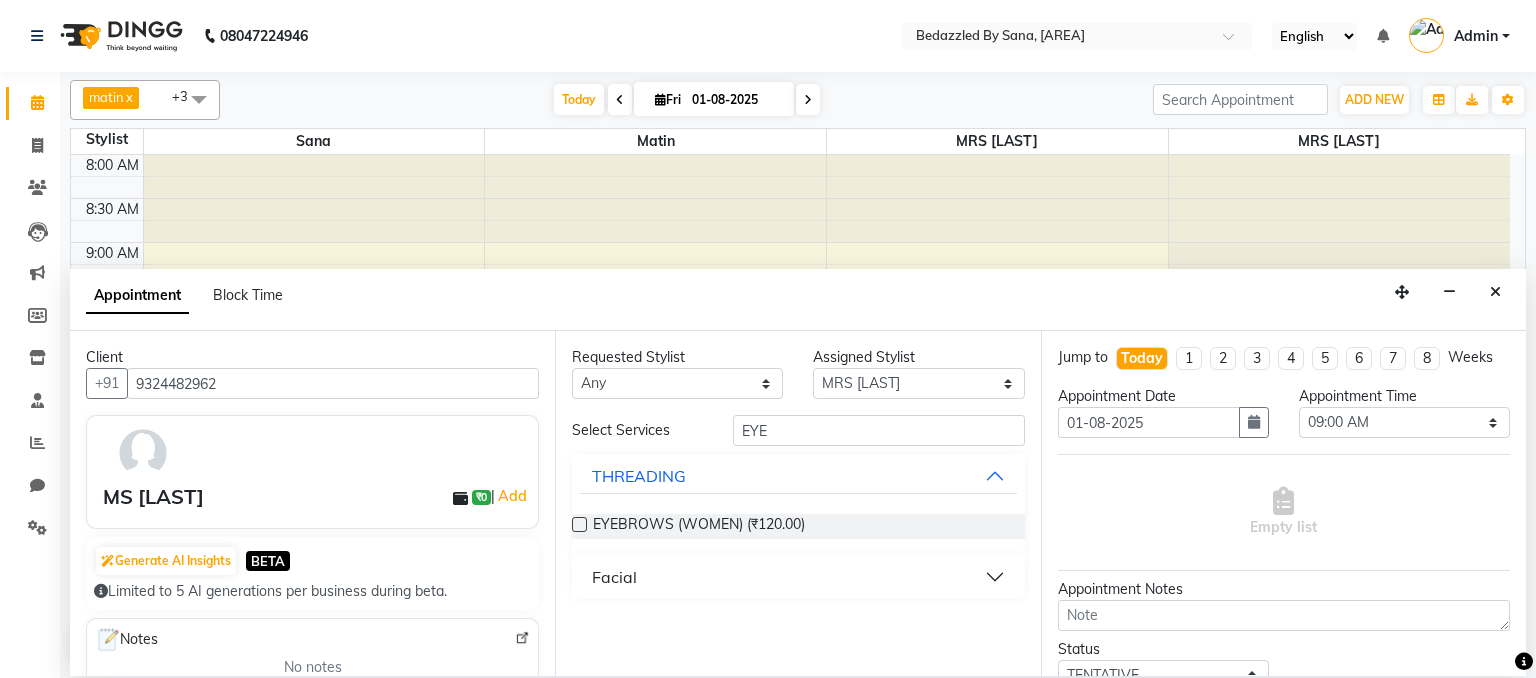 click on "Facial" at bounding box center (798, 577) 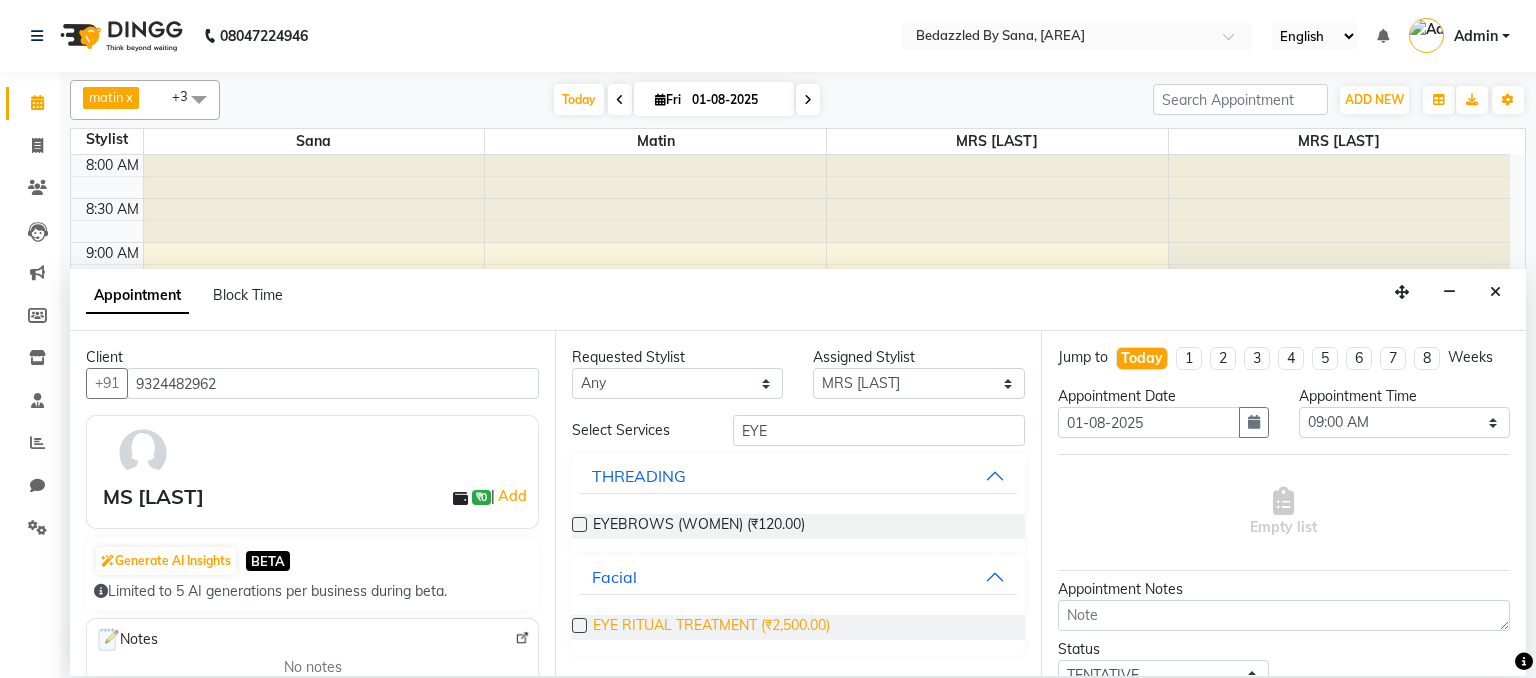click on "EYE RITUAL TREATMENT (₹2,500.00)" at bounding box center (711, 627) 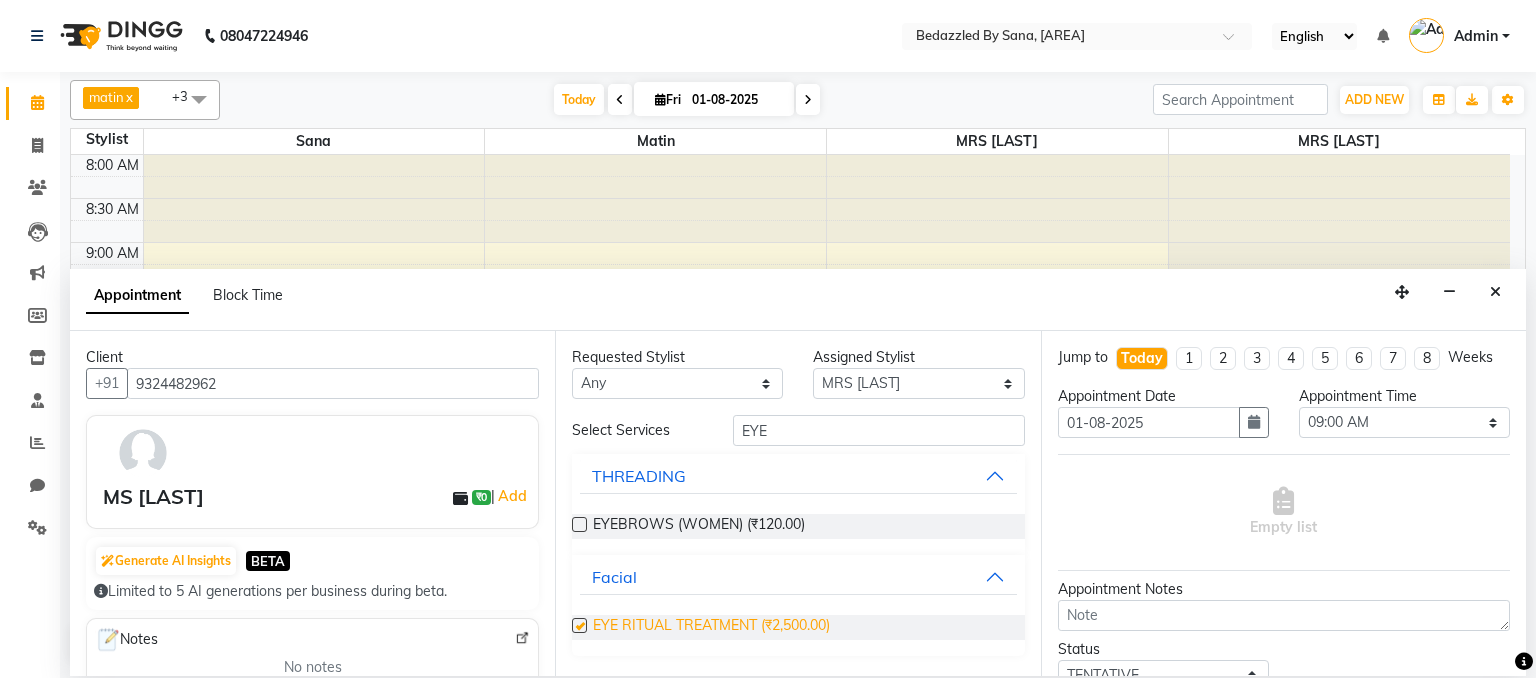 checkbox on "false" 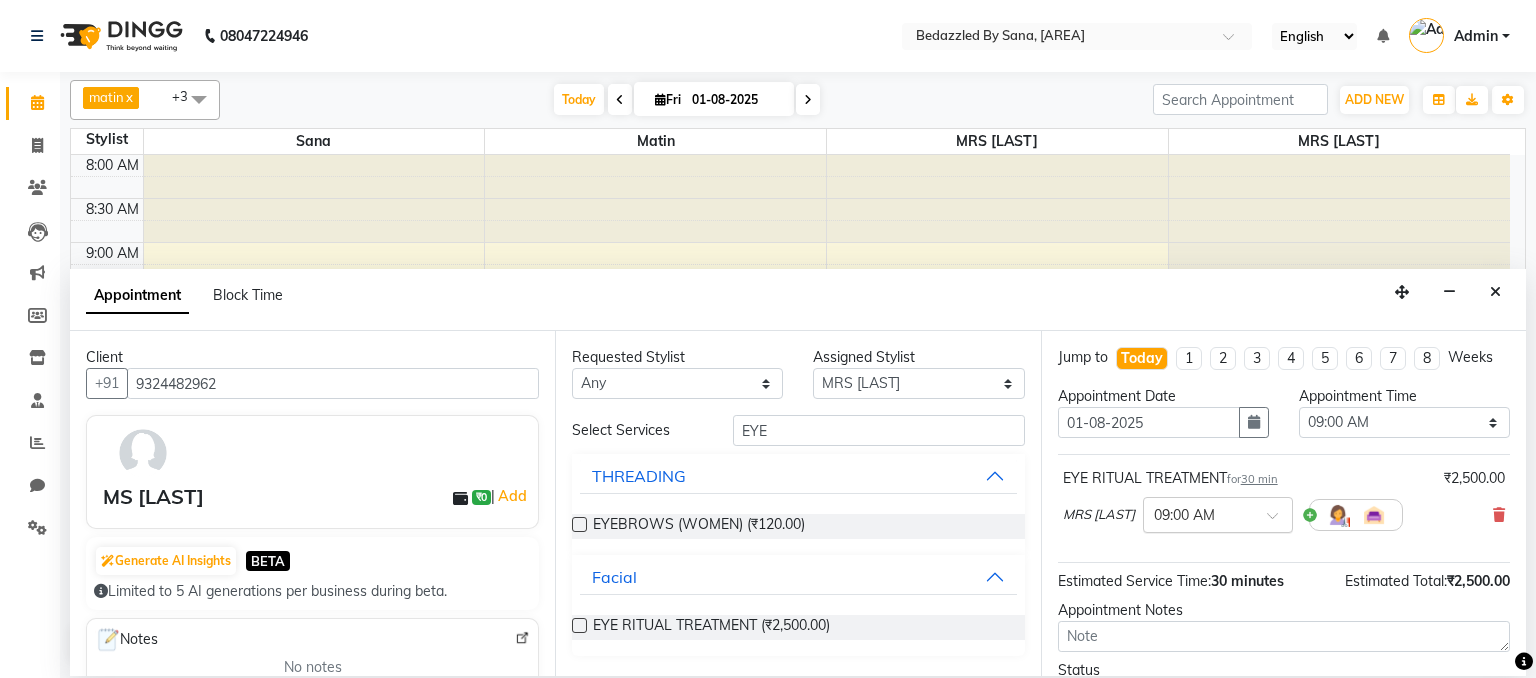 click at bounding box center (1218, 513) 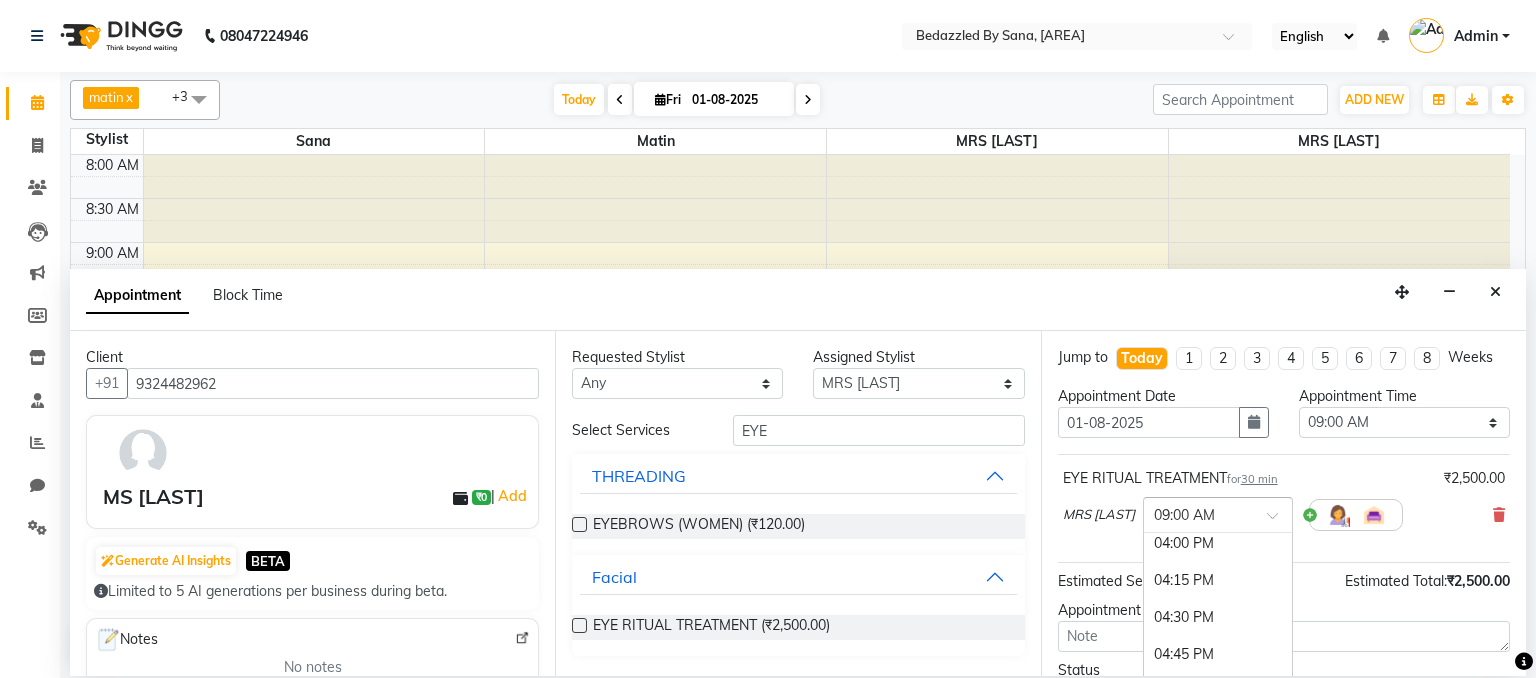 scroll, scrollTop: 1057, scrollLeft: 0, axis: vertical 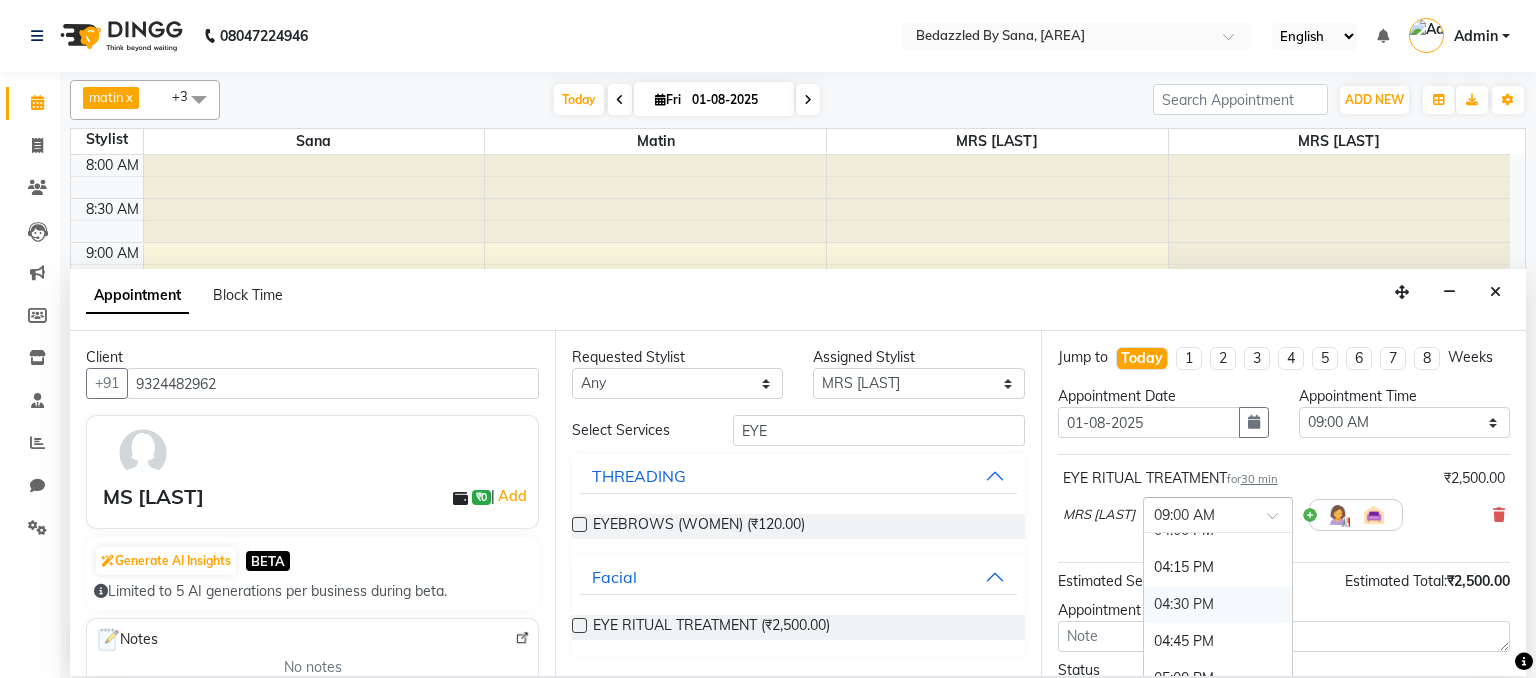 click on "04:30 PM" at bounding box center (1218, 604) 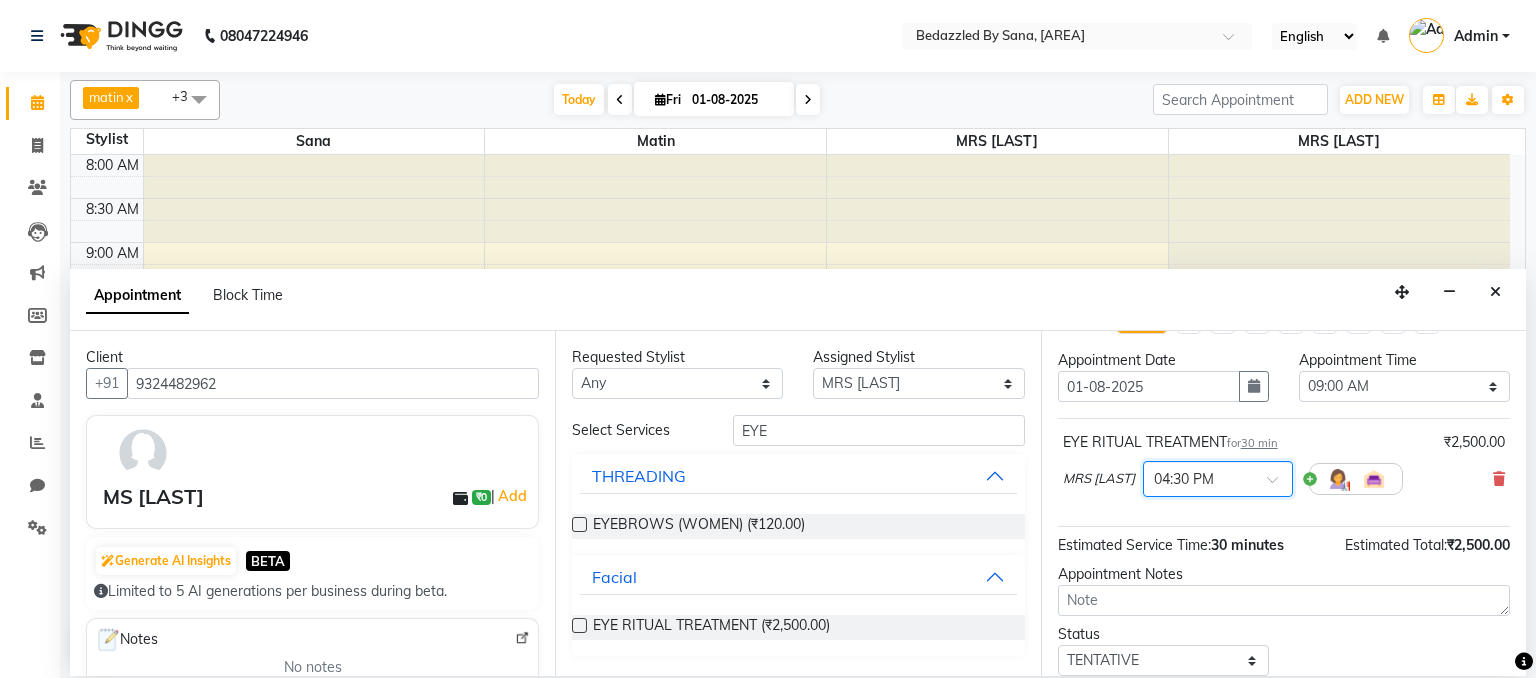 scroll, scrollTop: 0, scrollLeft: 0, axis: both 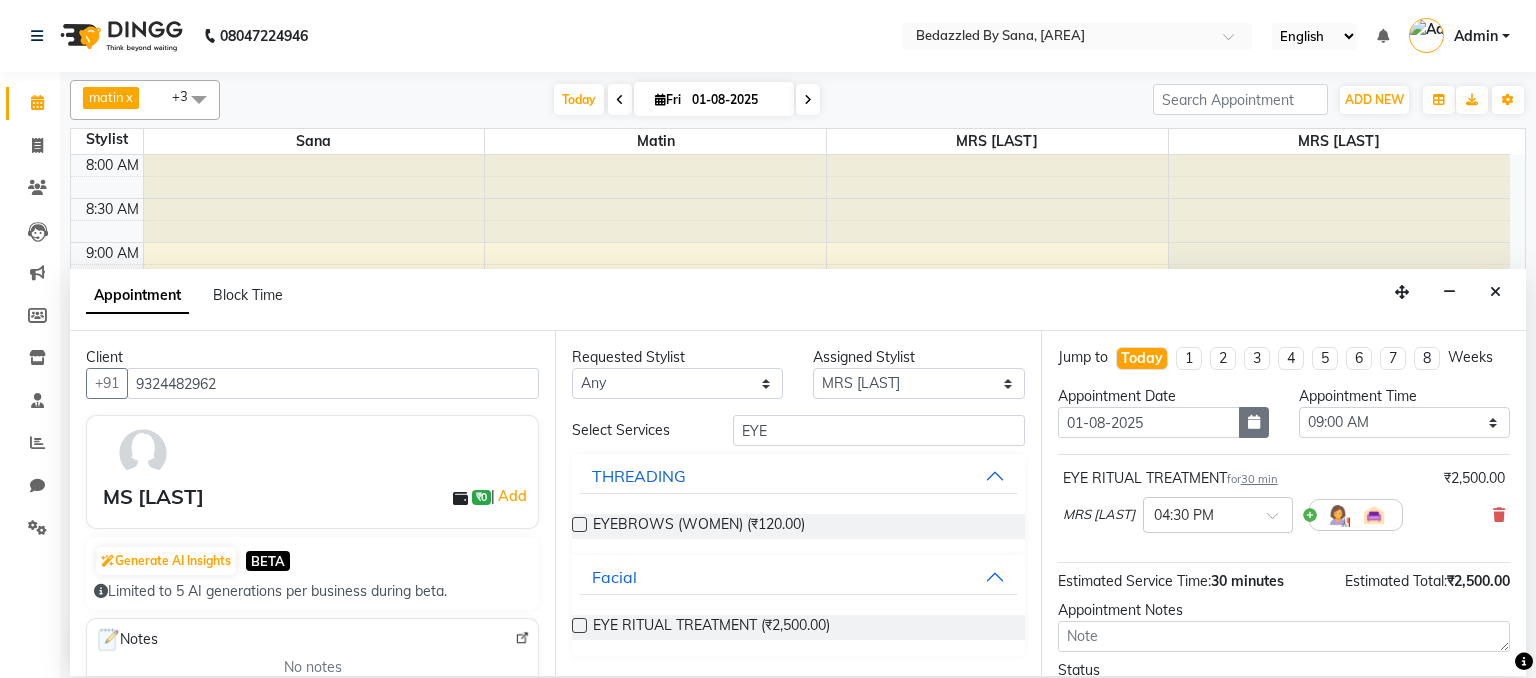 click at bounding box center (1254, 422) 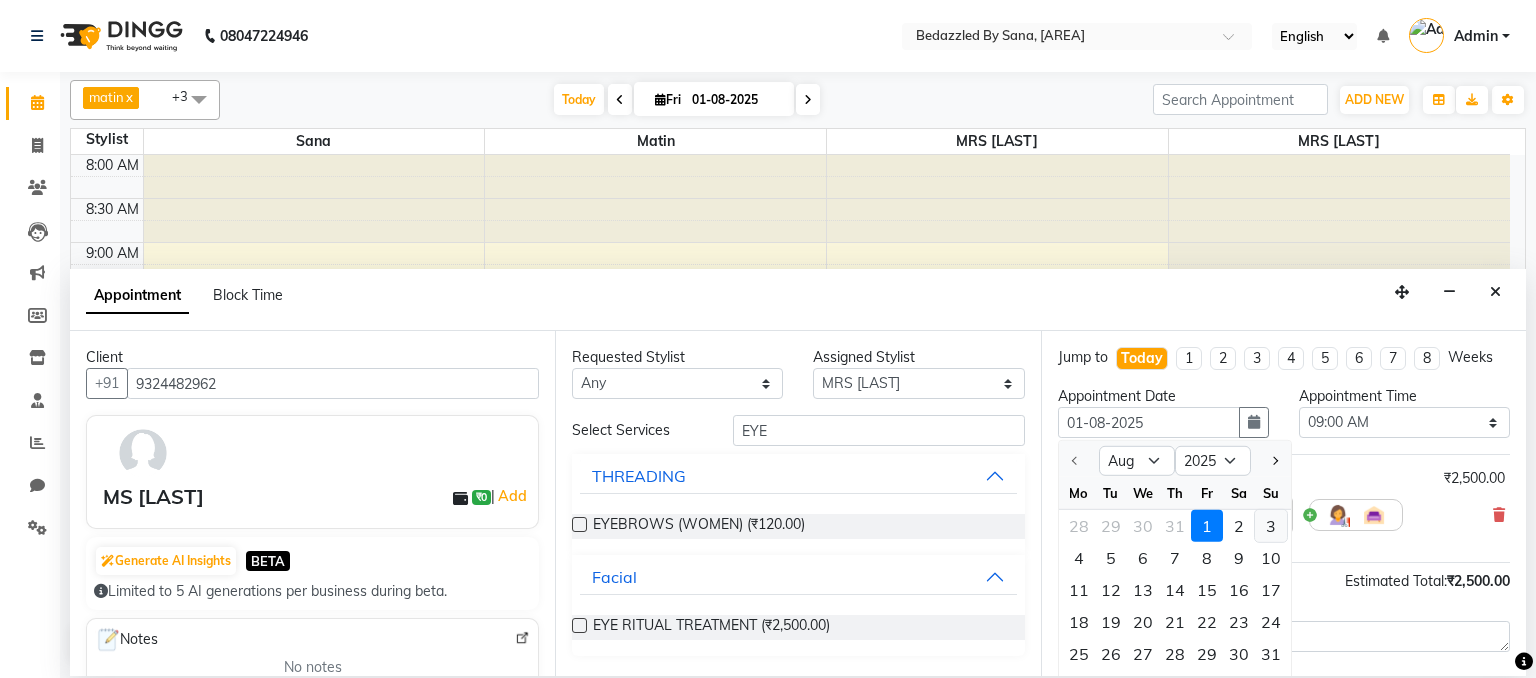 click on "3" at bounding box center (1271, 526) 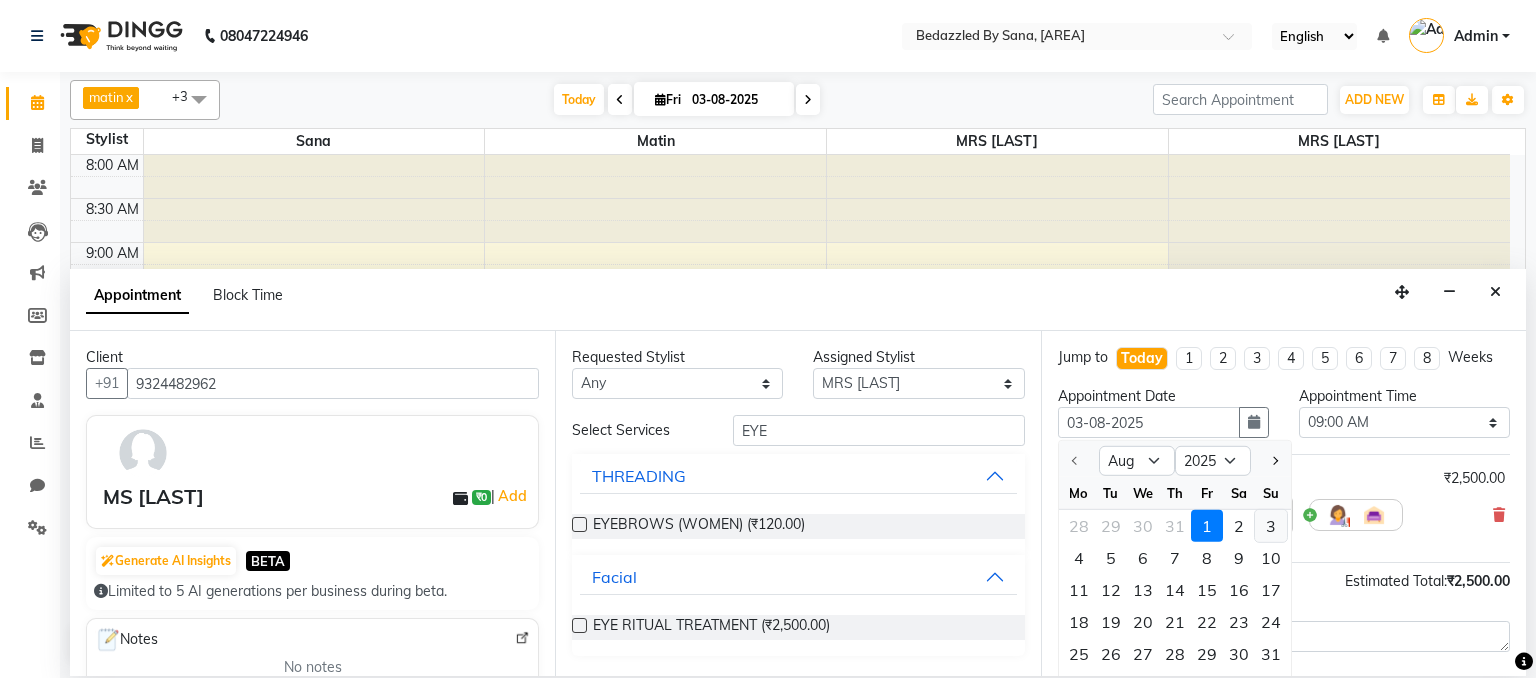 select on "540" 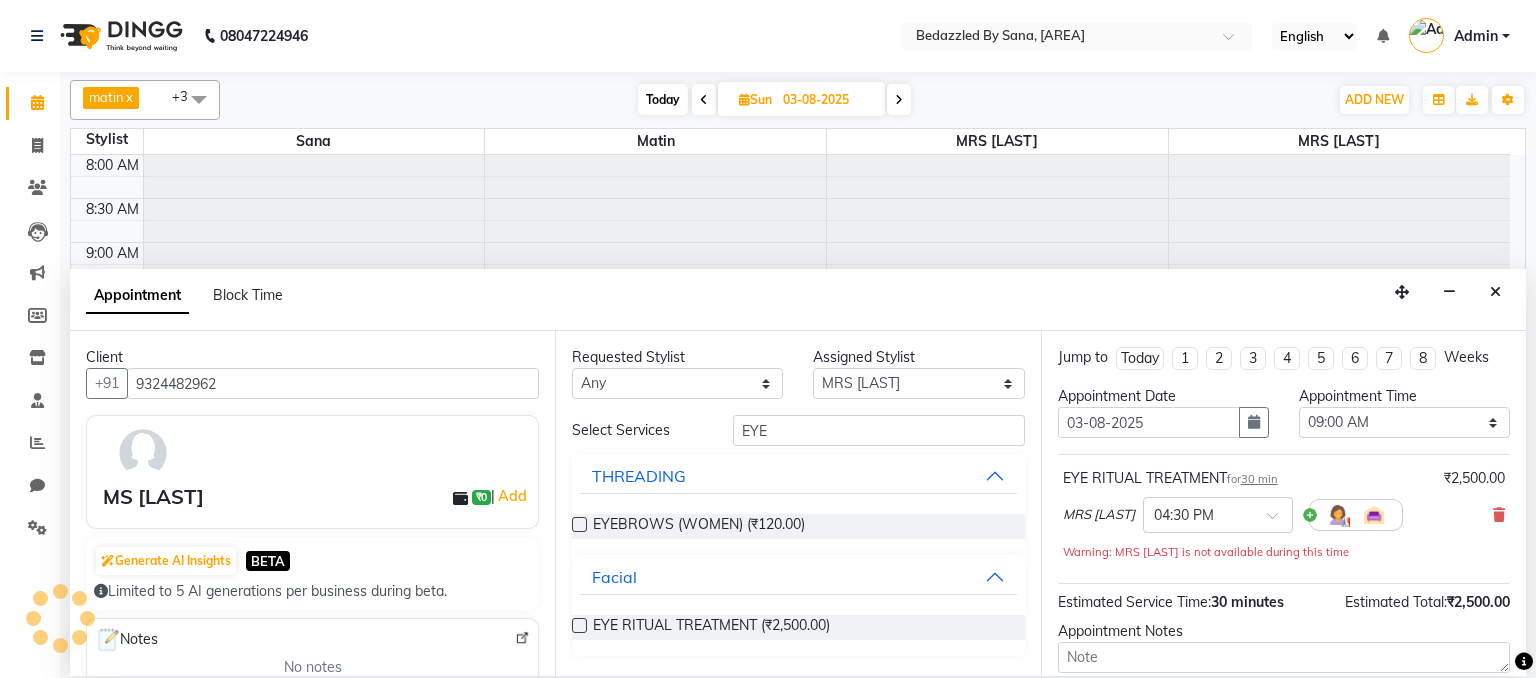 scroll, scrollTop: 671, scrollLeft: 0, axis: vertical 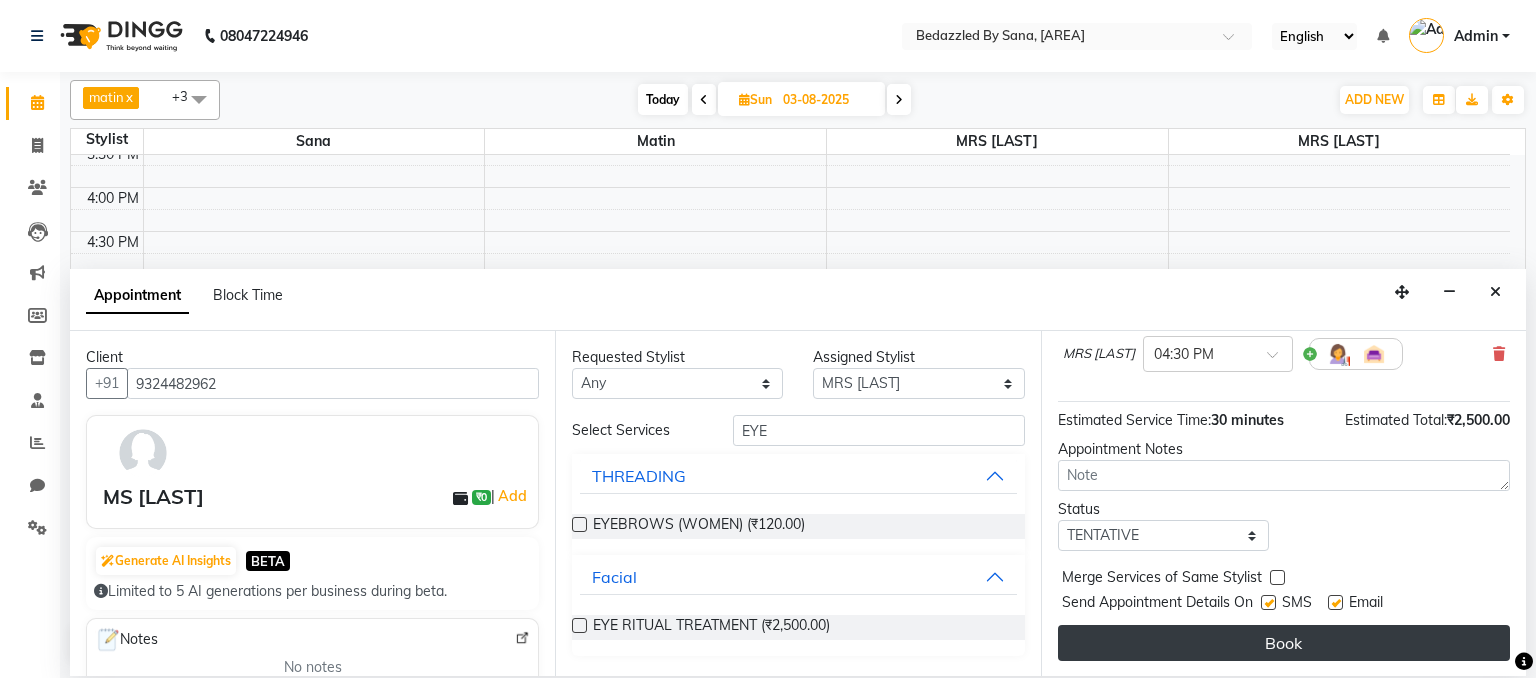 click on "Book" at bounding box center (1284, 643) 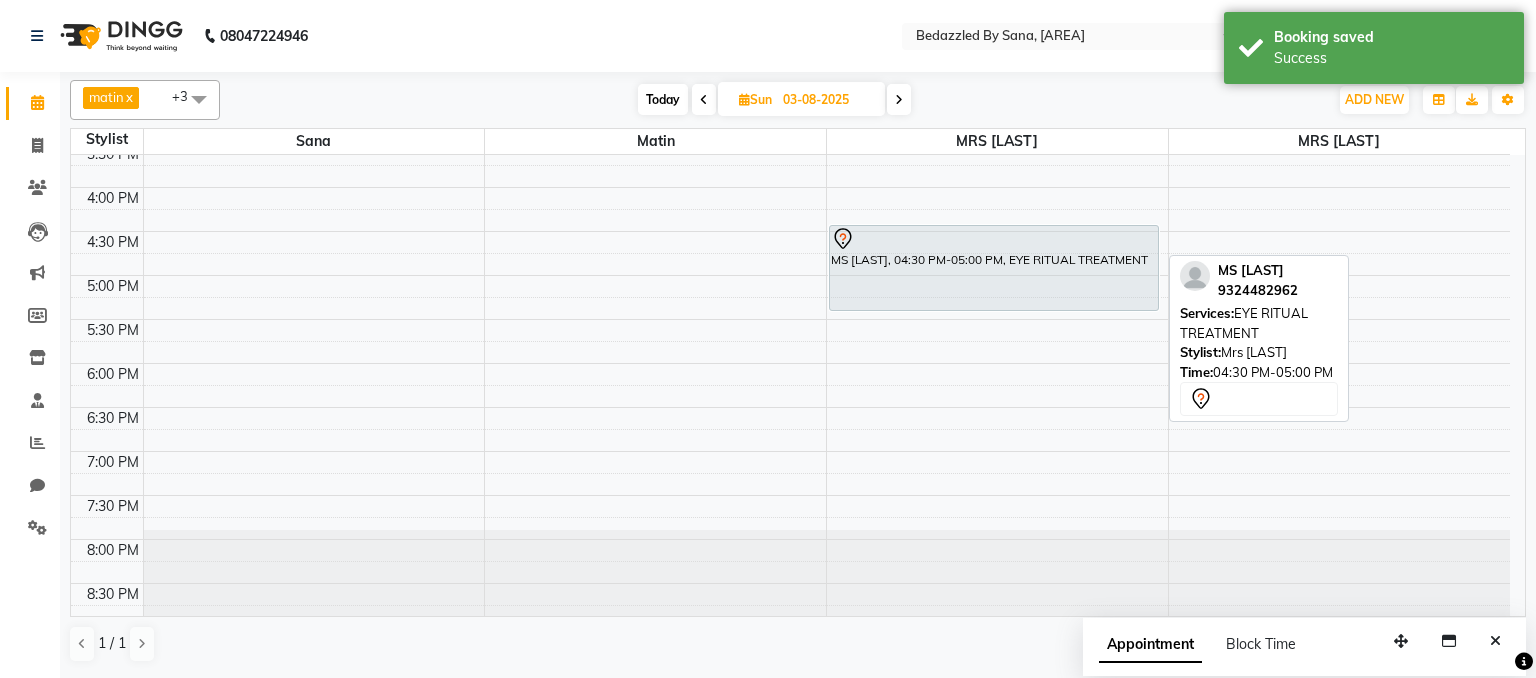 drag, startPoint x: 955, startPoint y: 262, endPoint x: 959, endPoint y: 297, distance: 35.22783 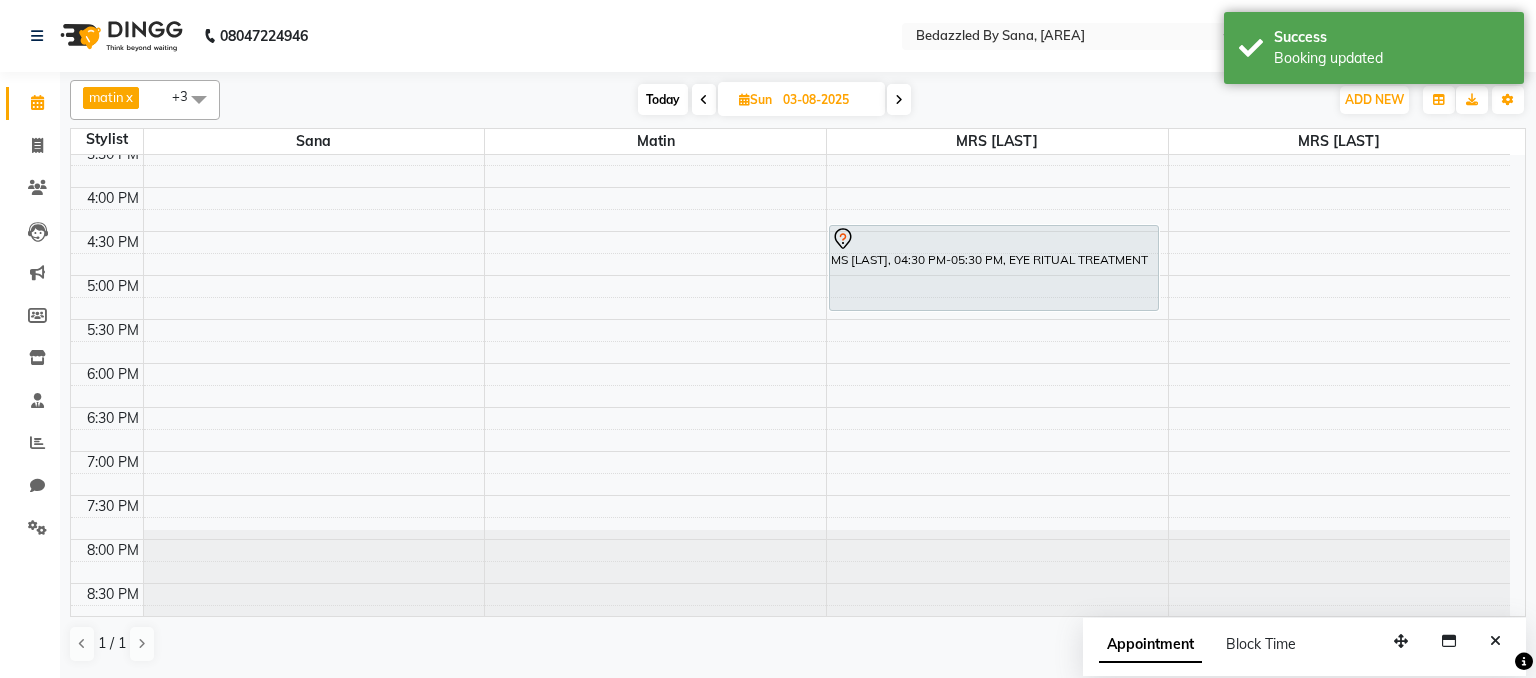 click on "Today" at bounding box center (663, 99) 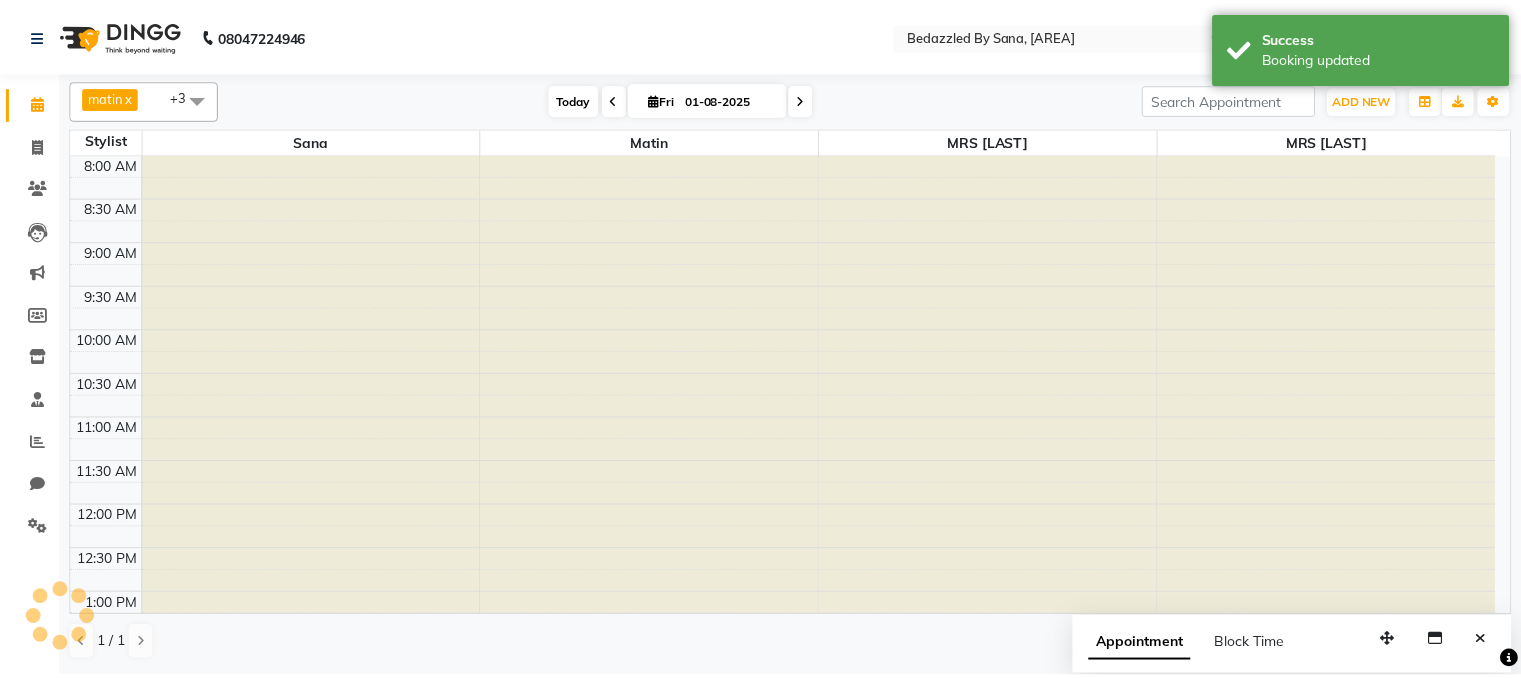 scroll, scrollTop: 671, scrollLeft: 0, axis: vertical 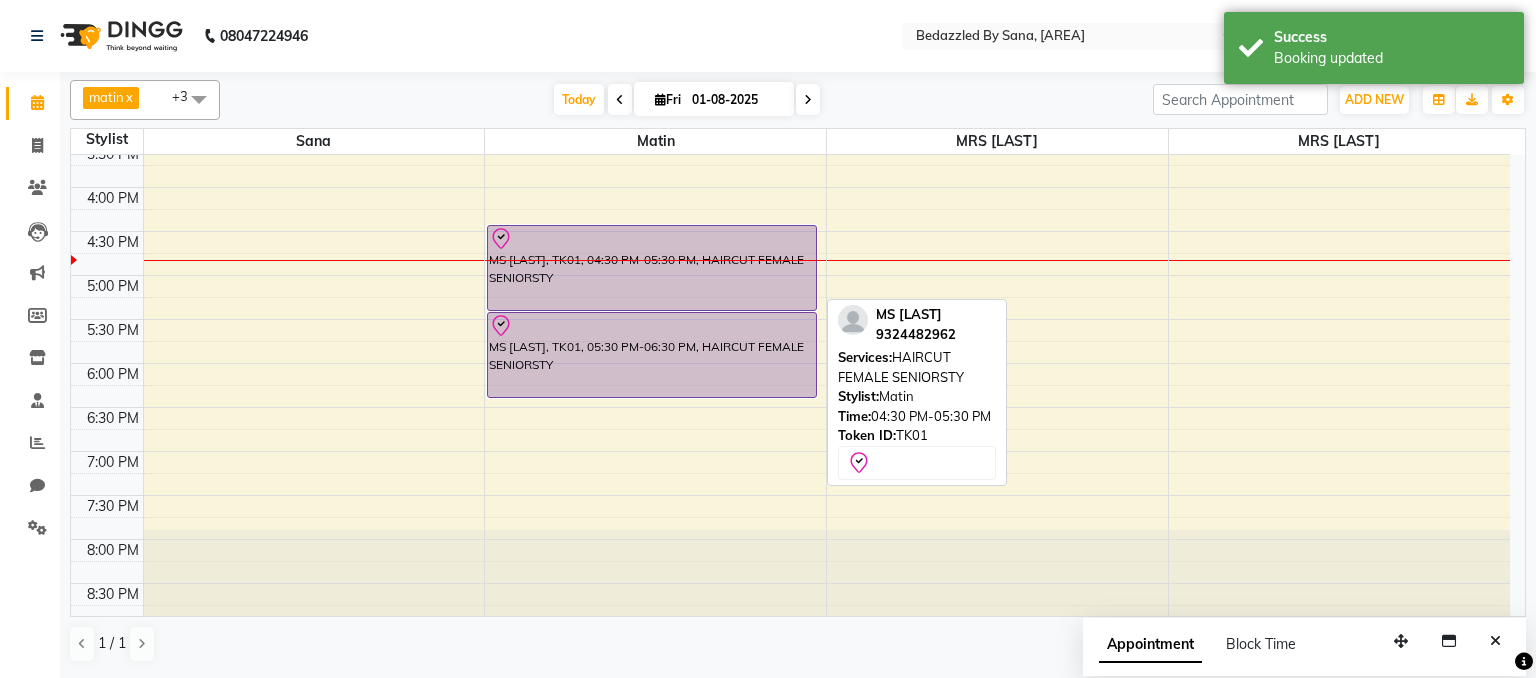 click on "MS [LAST], TK01, 04:30 PM-05:30 PM, HAIRCUT FEMALE SENIORSTY" at bounding box center [652, 268] 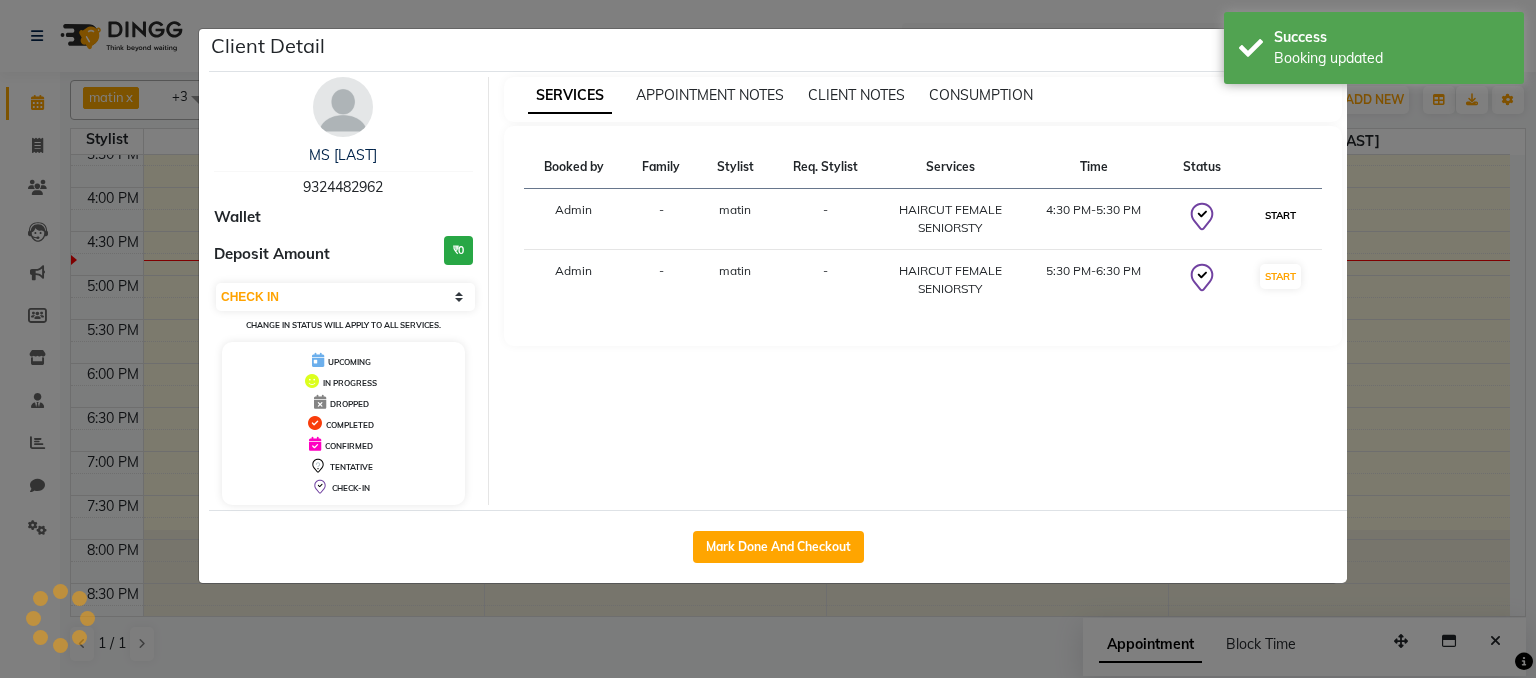 click on "START" at bounding box center (1280, 215) 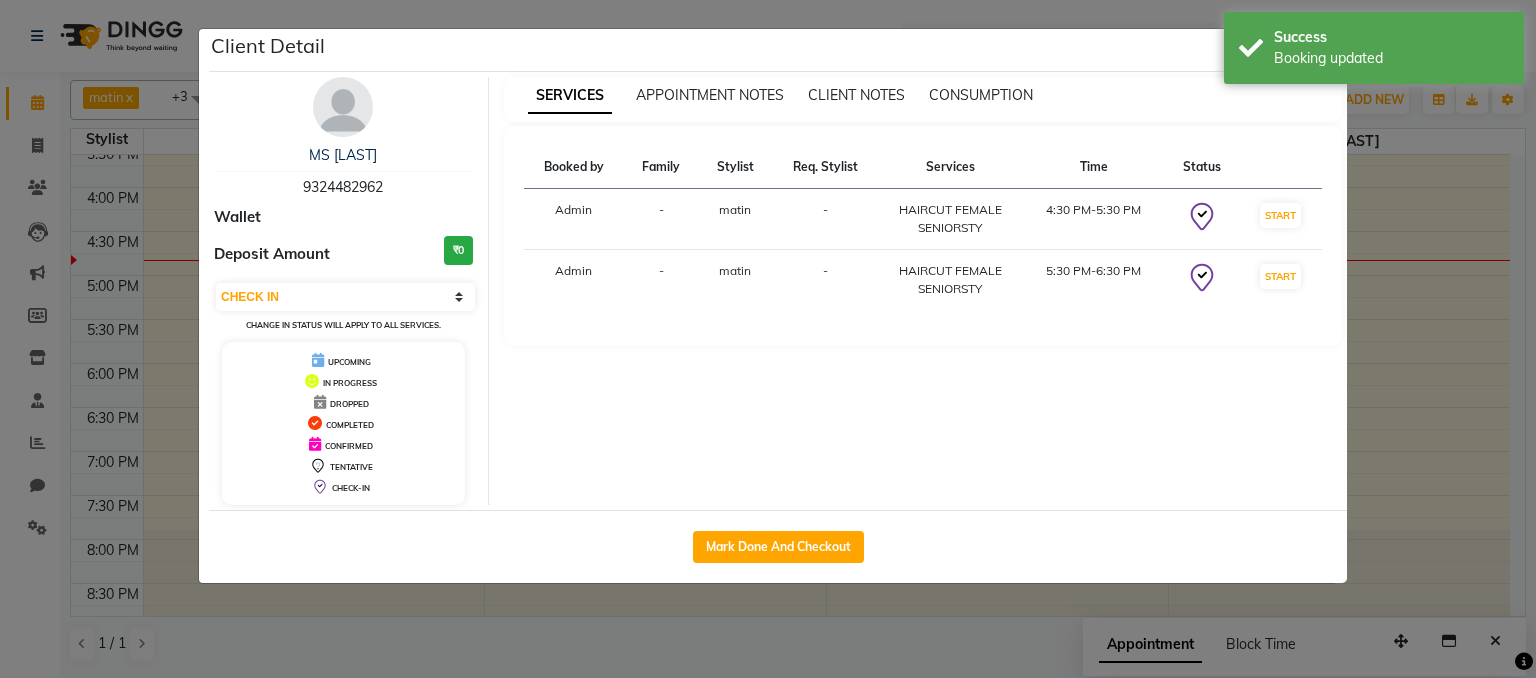 select on "select" 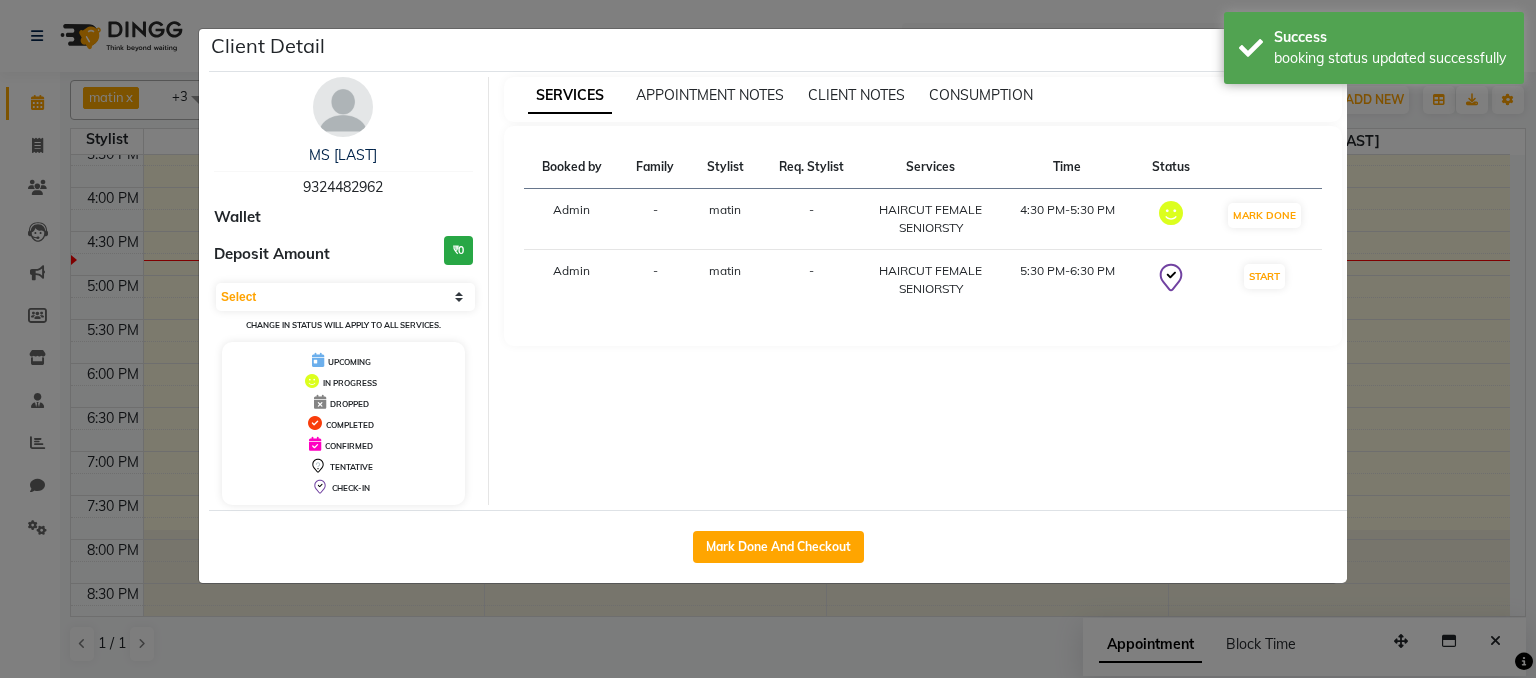 click on "Client Detail  MS [LAST]    [PHONE] Wallet Deposit Amount  ₹0  Select IN SERVICE CONFIRMED TENTATIVE CHECK IN MARK DONE DROPPED UPCOMING Change in status will apply to all services. UPCOMING IN PROGRESS DROPPED COMPLETED CONFIRMED TENTATIVE CHECK-IN SERVICES APPOINTMENT NOTES CLIENT NOTES CONSUMPTION Booked by Family Stylist Req. Stylist Services Time Status  Admin  - [NAME] -  HAIRCUT FEMALE SENIORSTY   4:30 PM-5:30 PM   MARK DONE   Admin  - [NAME] -  HAIRCUT FEMALE SENIORSTY   5:30 PM-6:30 PM   START   Mark Done And Checkout" 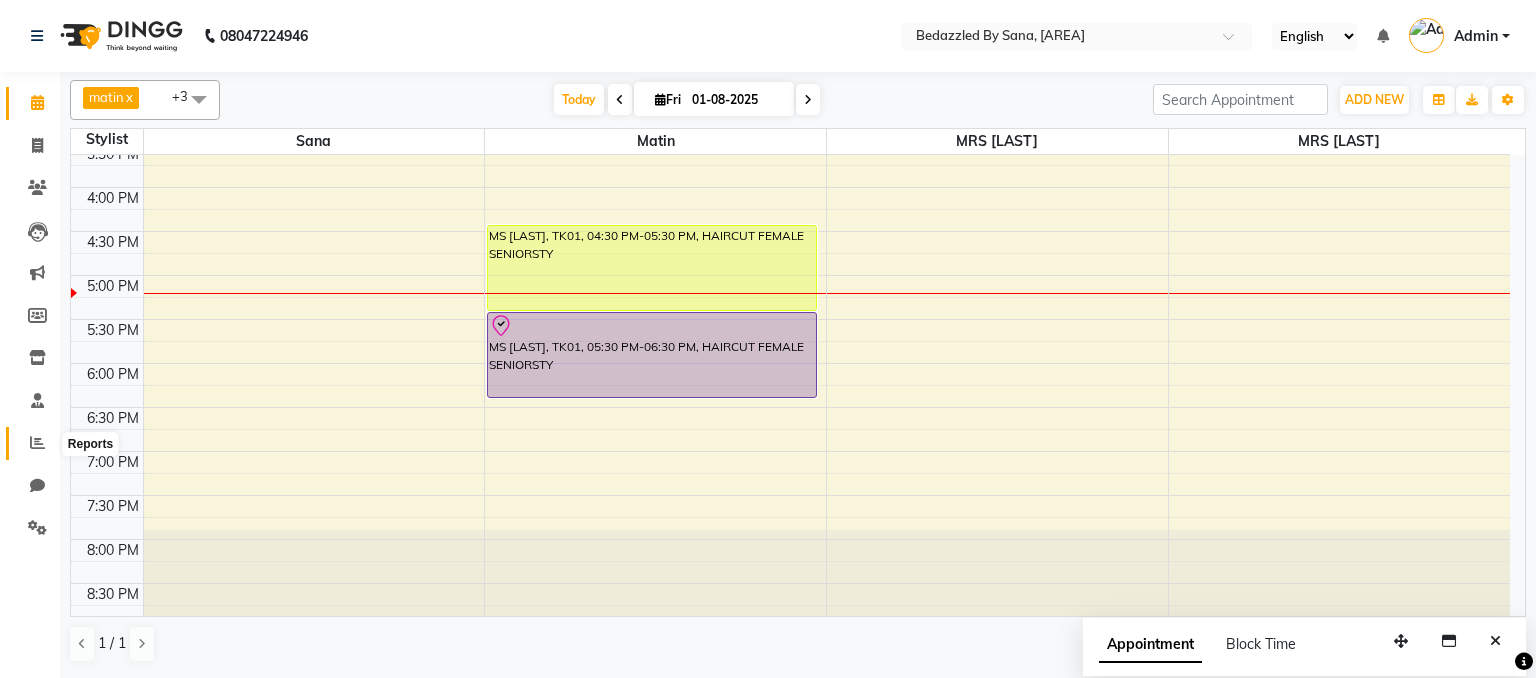 click 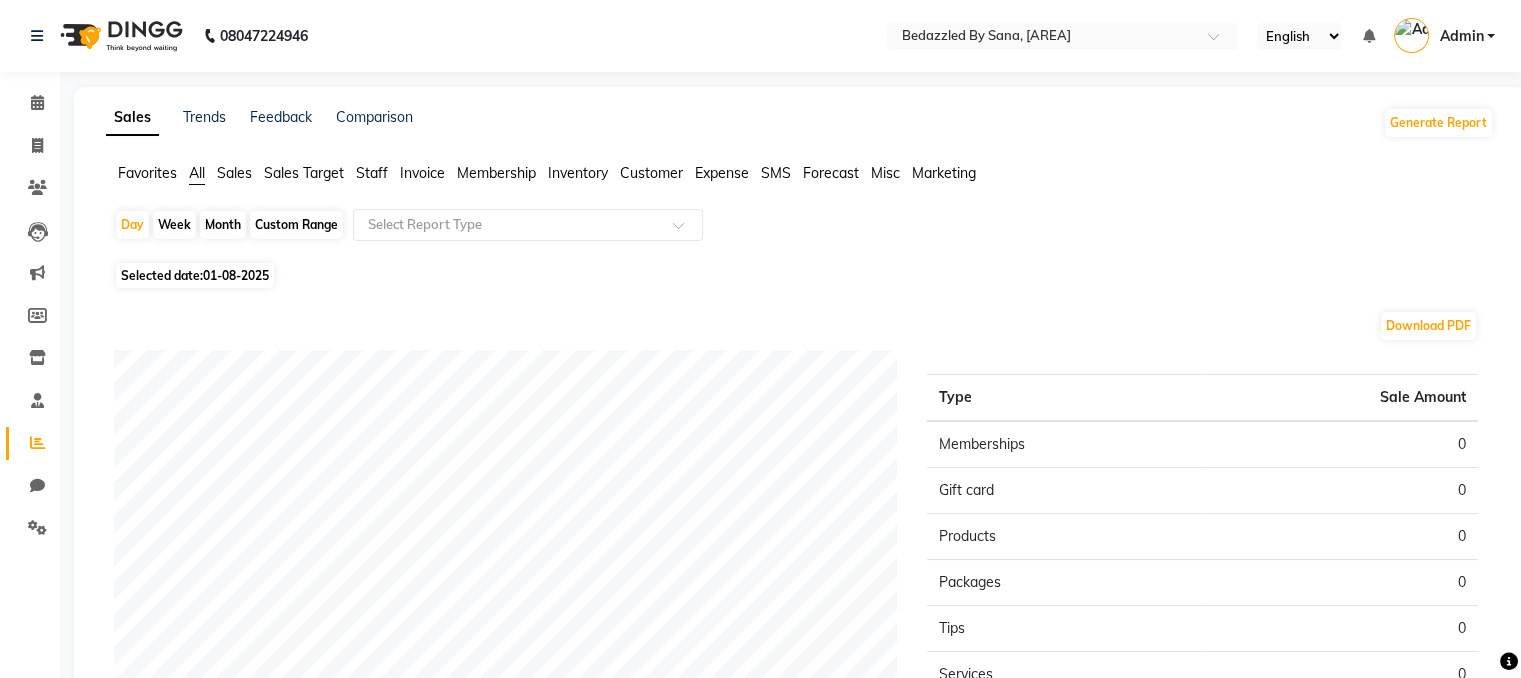 click on "Month" 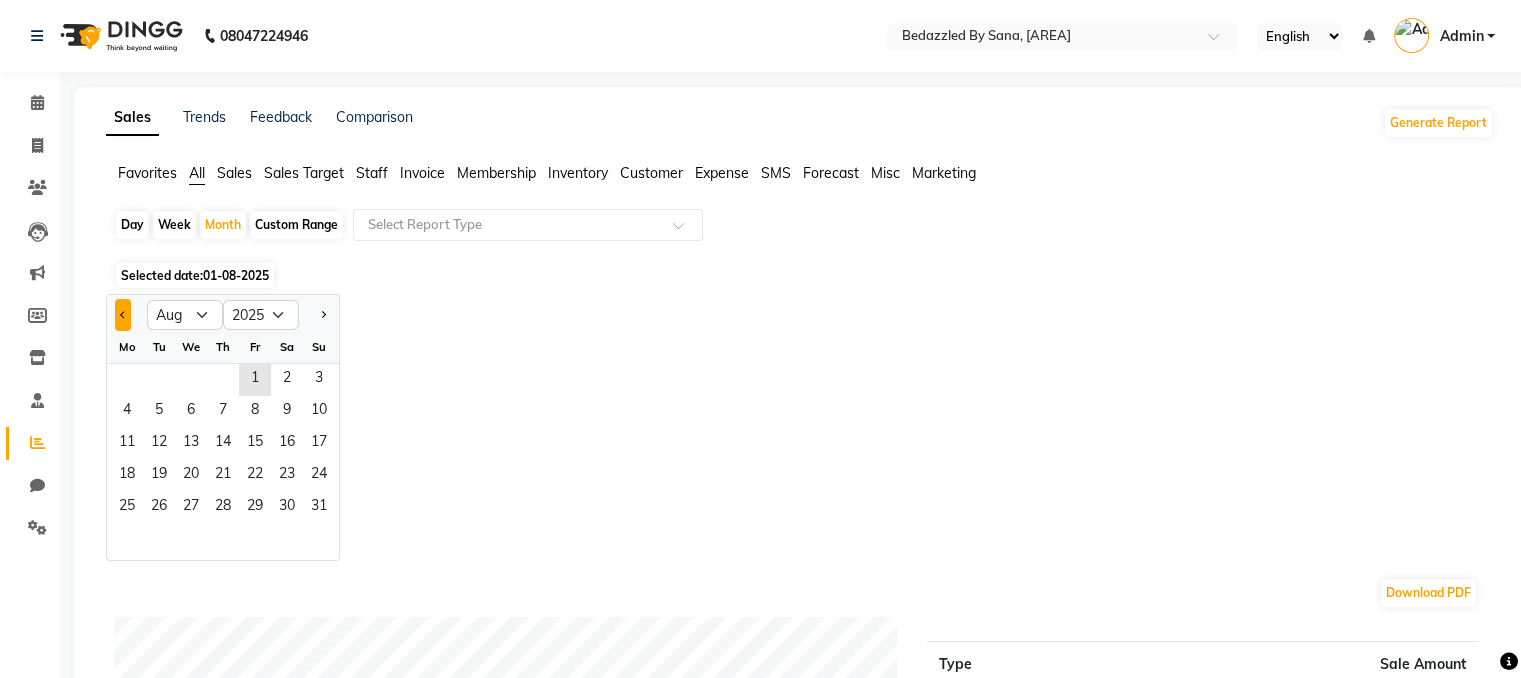 click 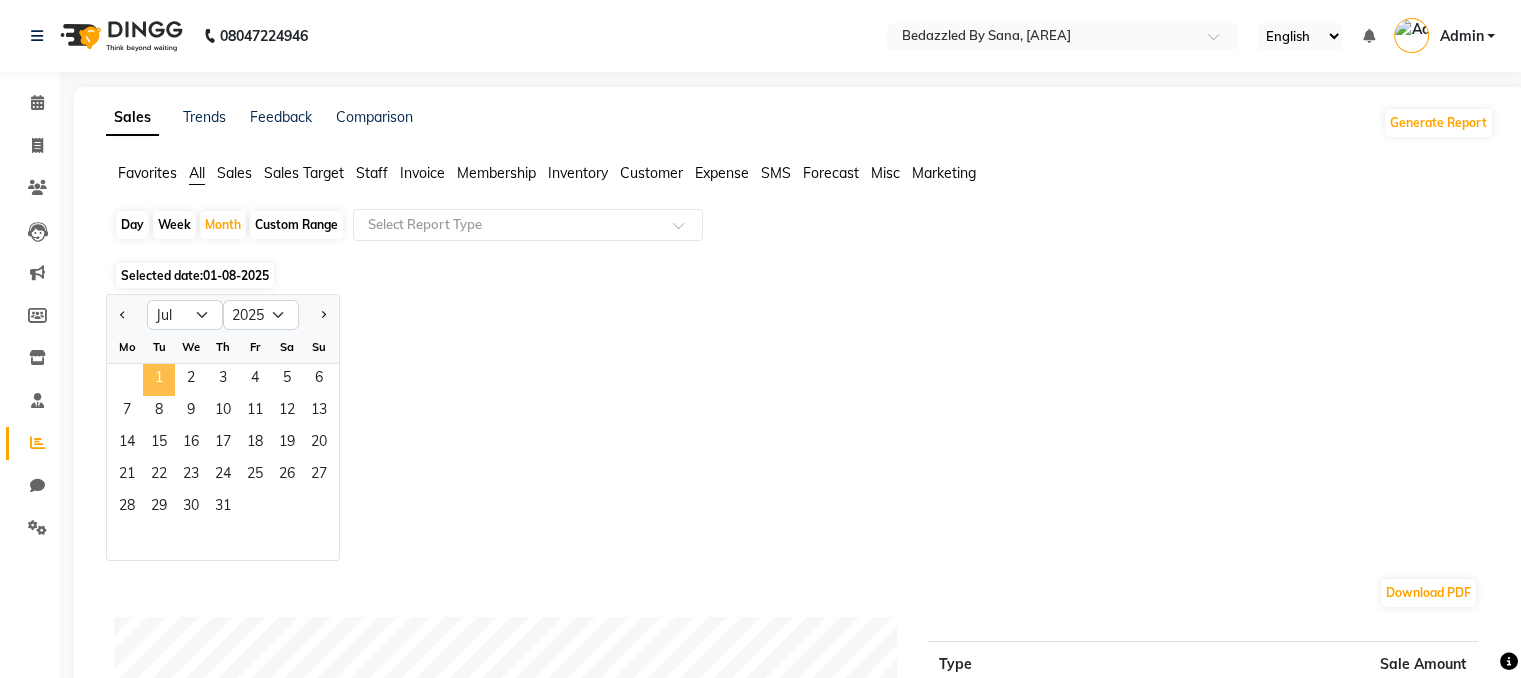 click on "1" 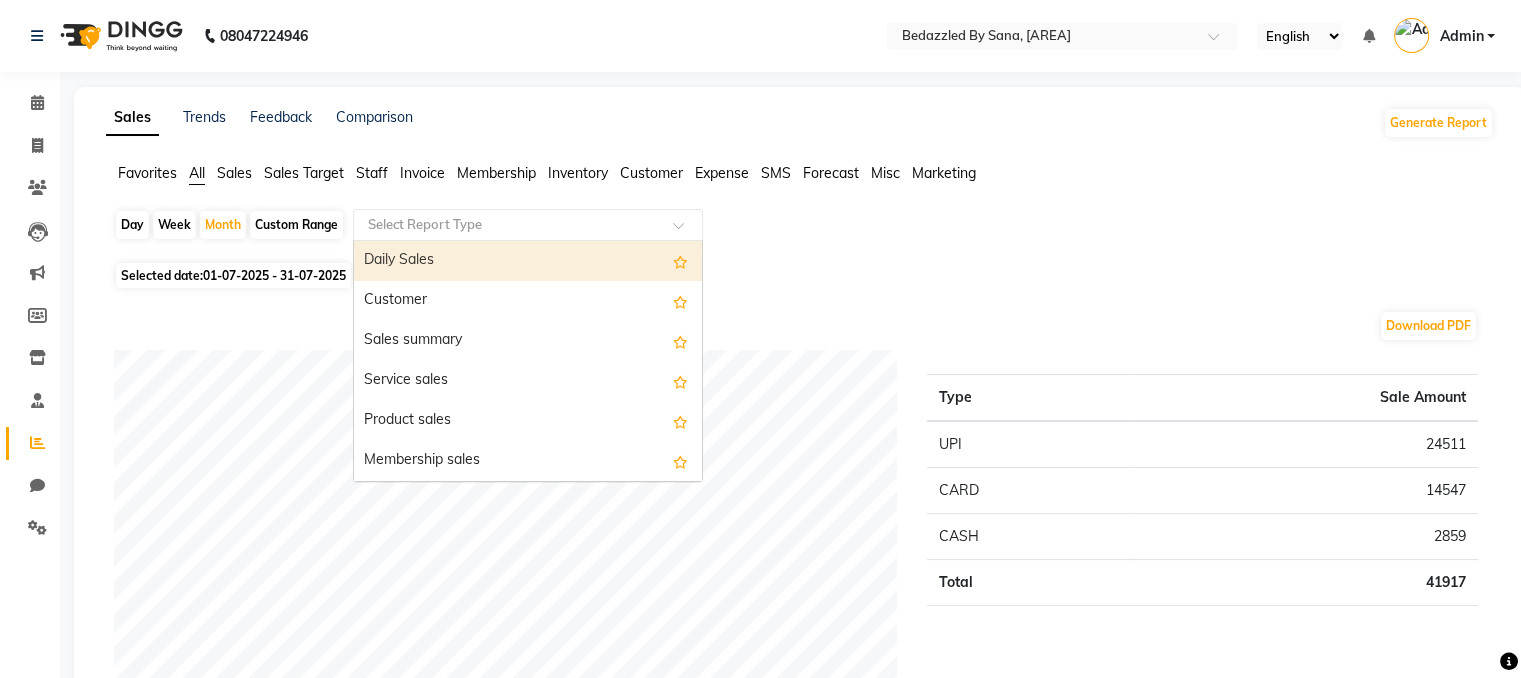 click 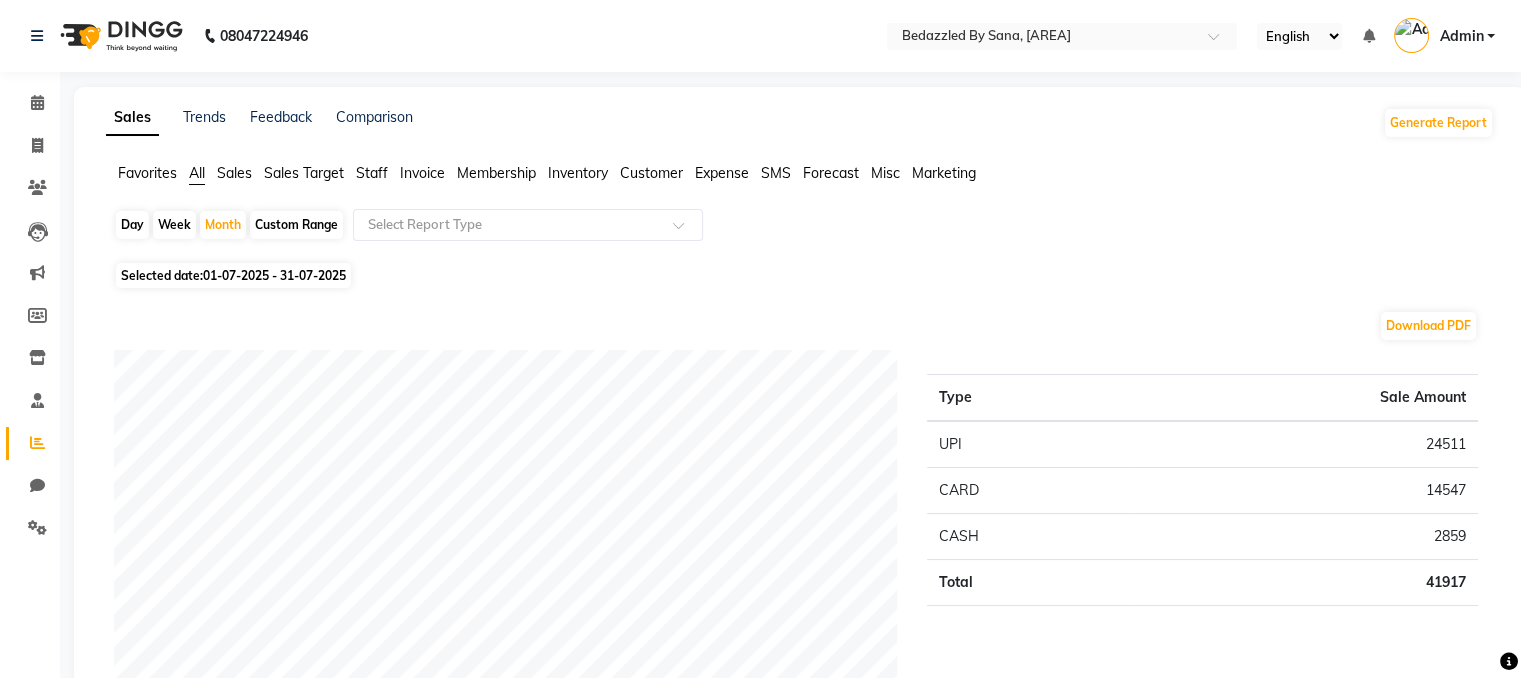 click on "Staff" 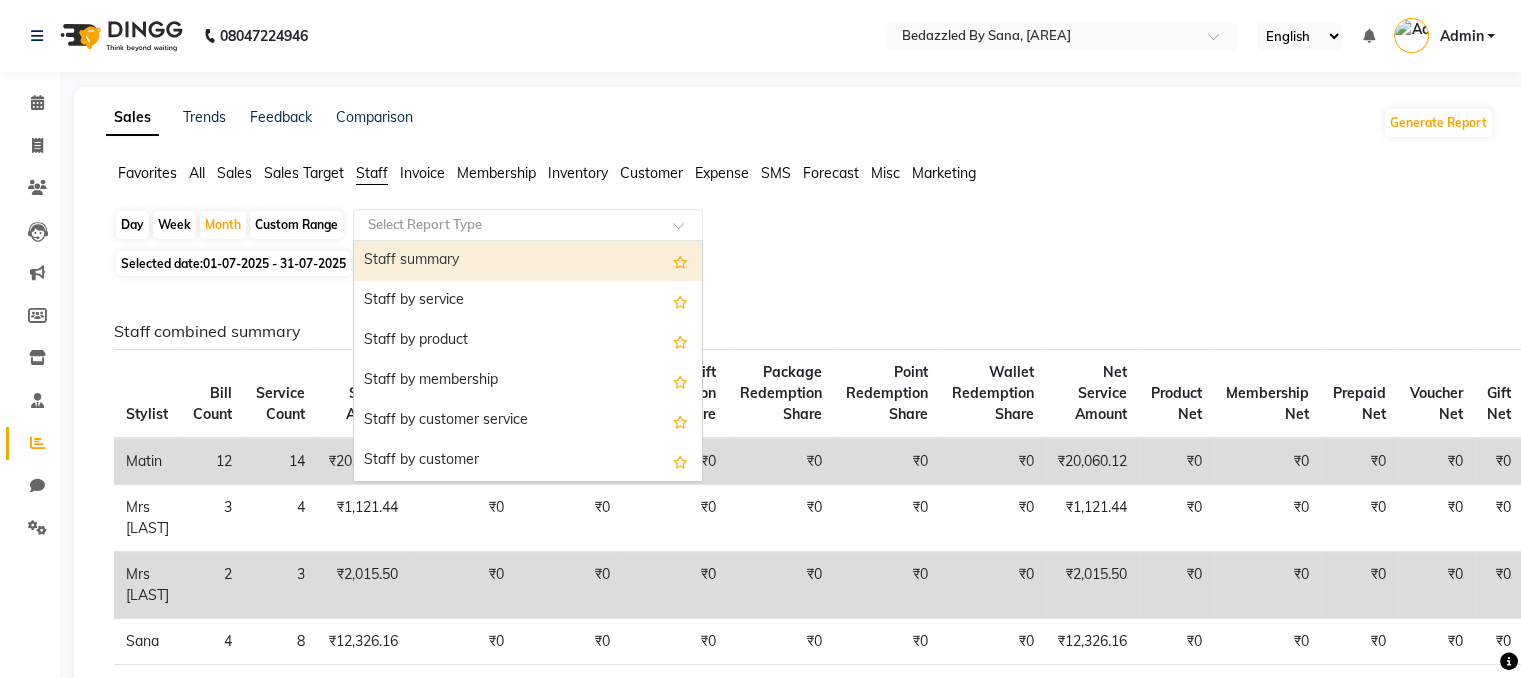click 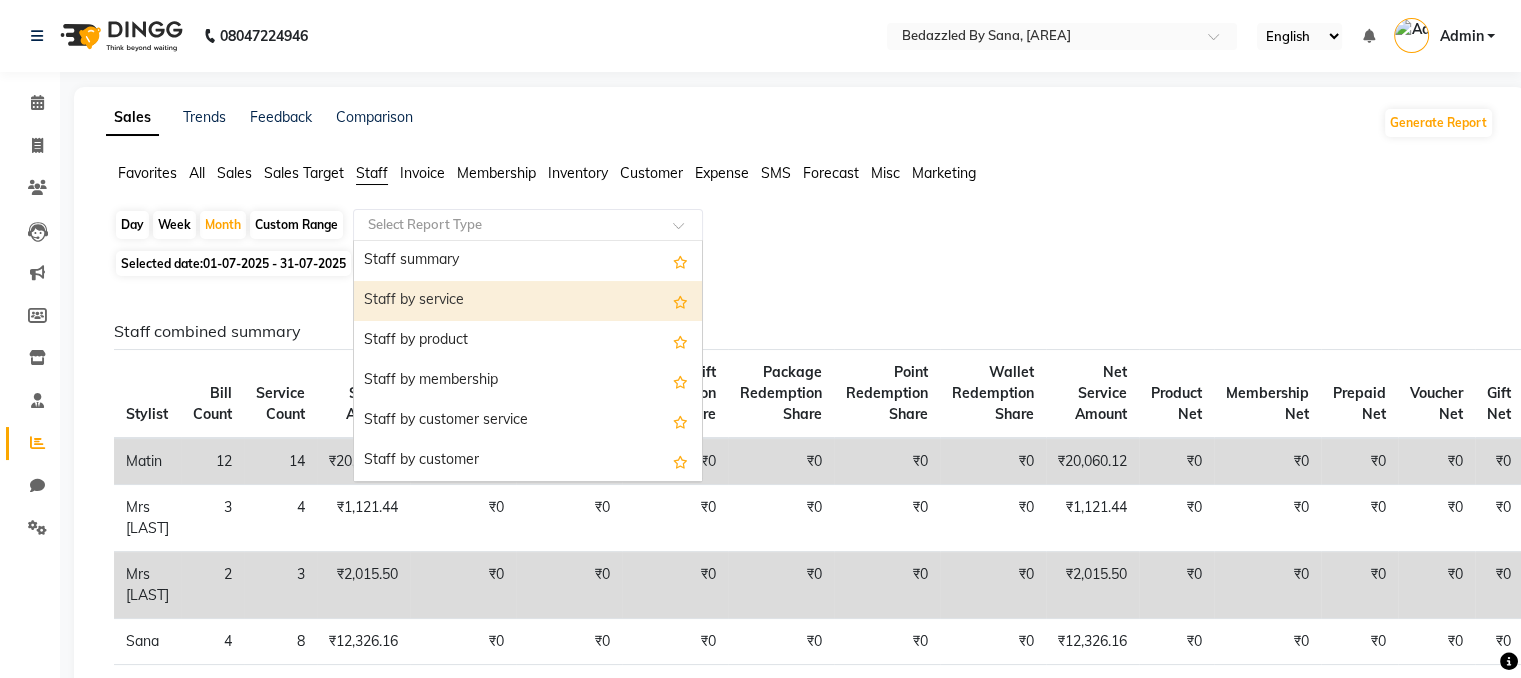 click on "Staff by service" at bounding box center (528, 301) 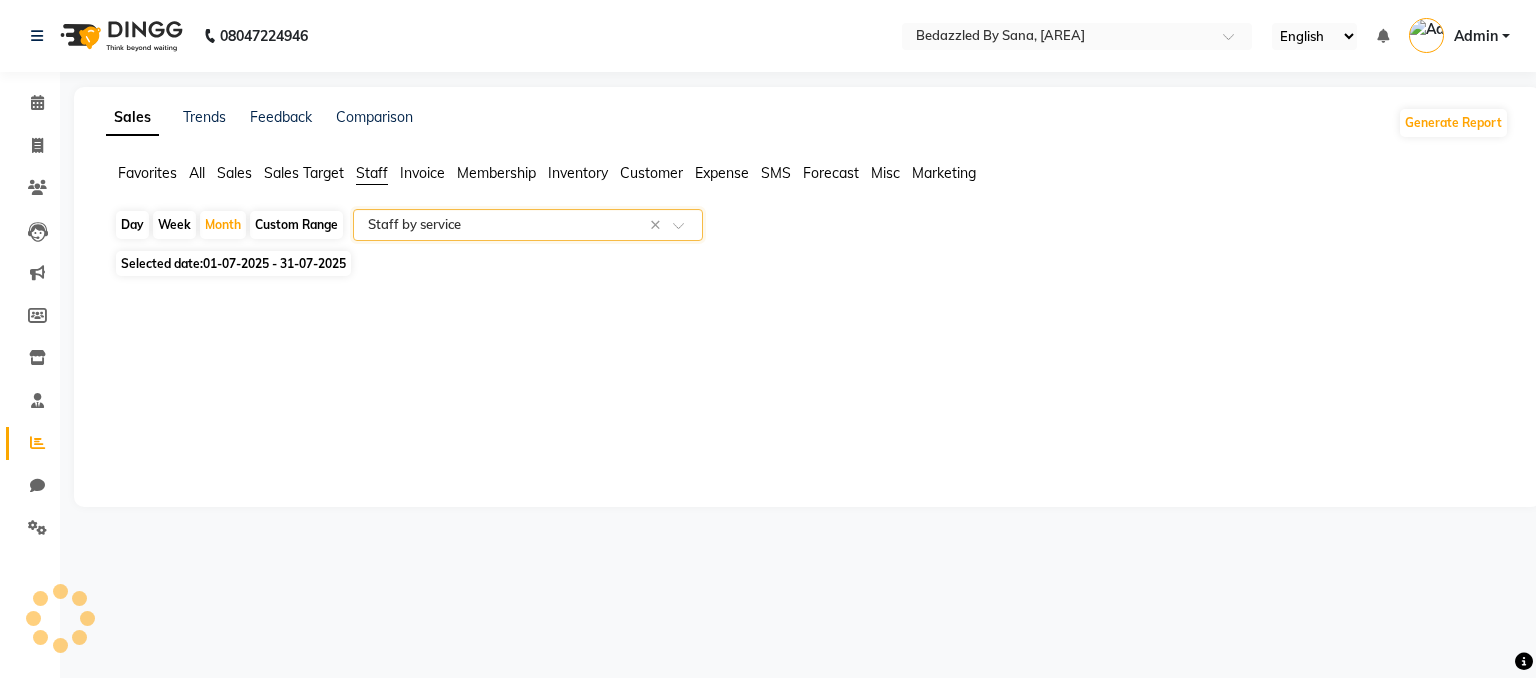 select on "full_report" 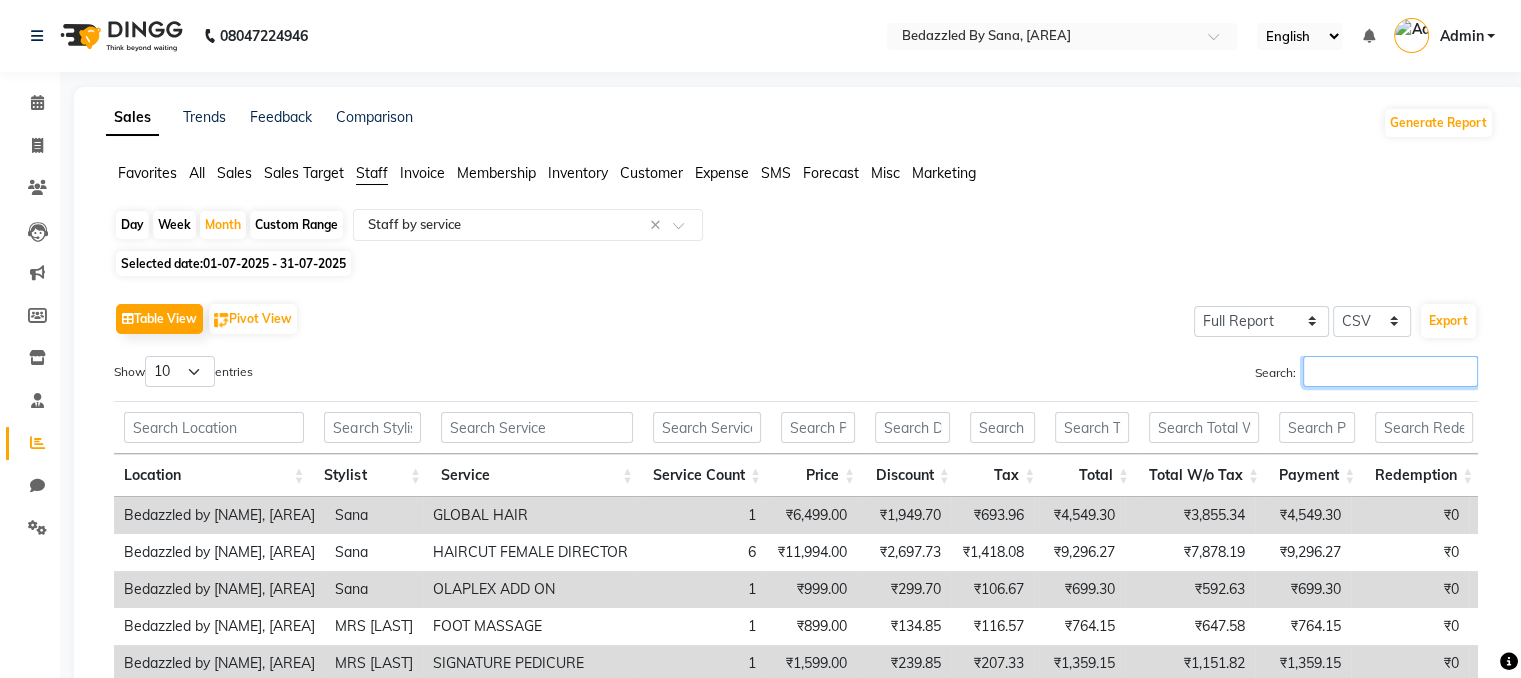 click on "Search:" at bounding box center [1390, 371] 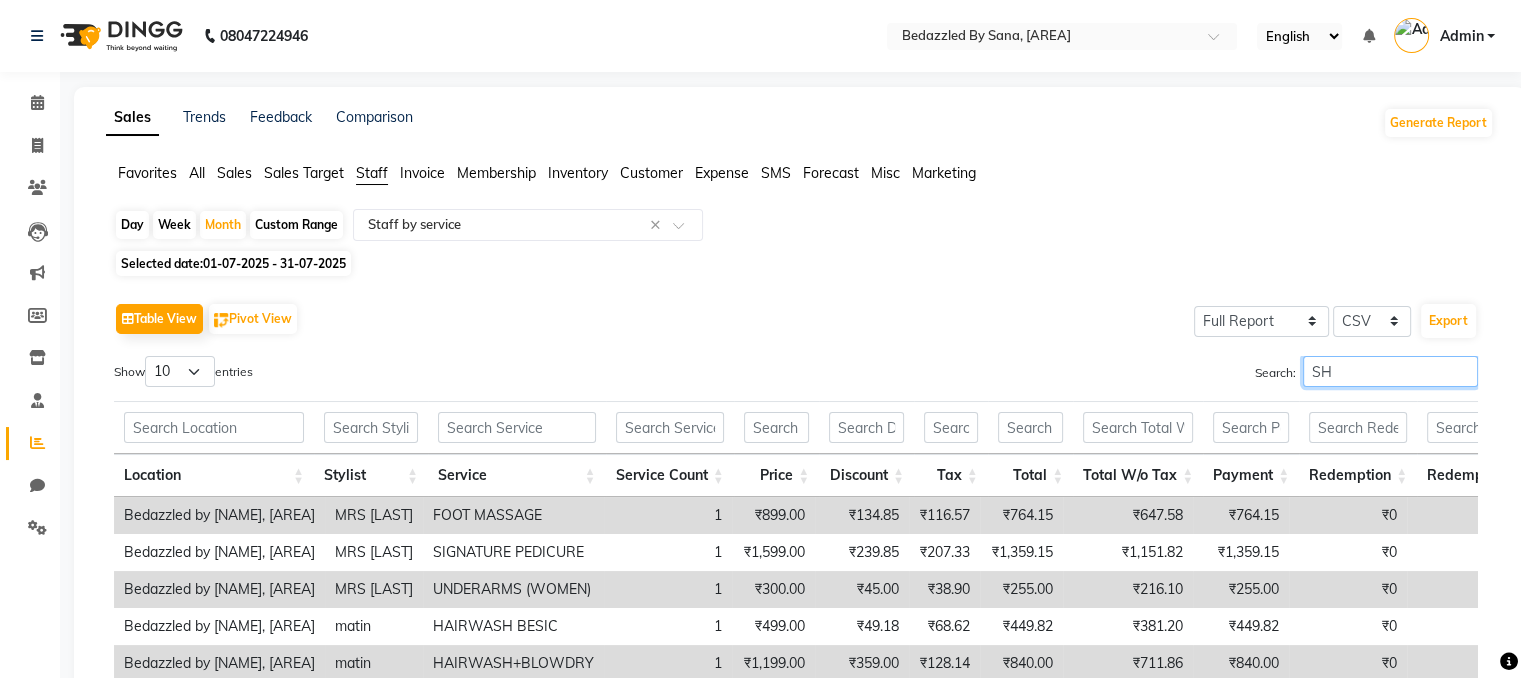type on "S" 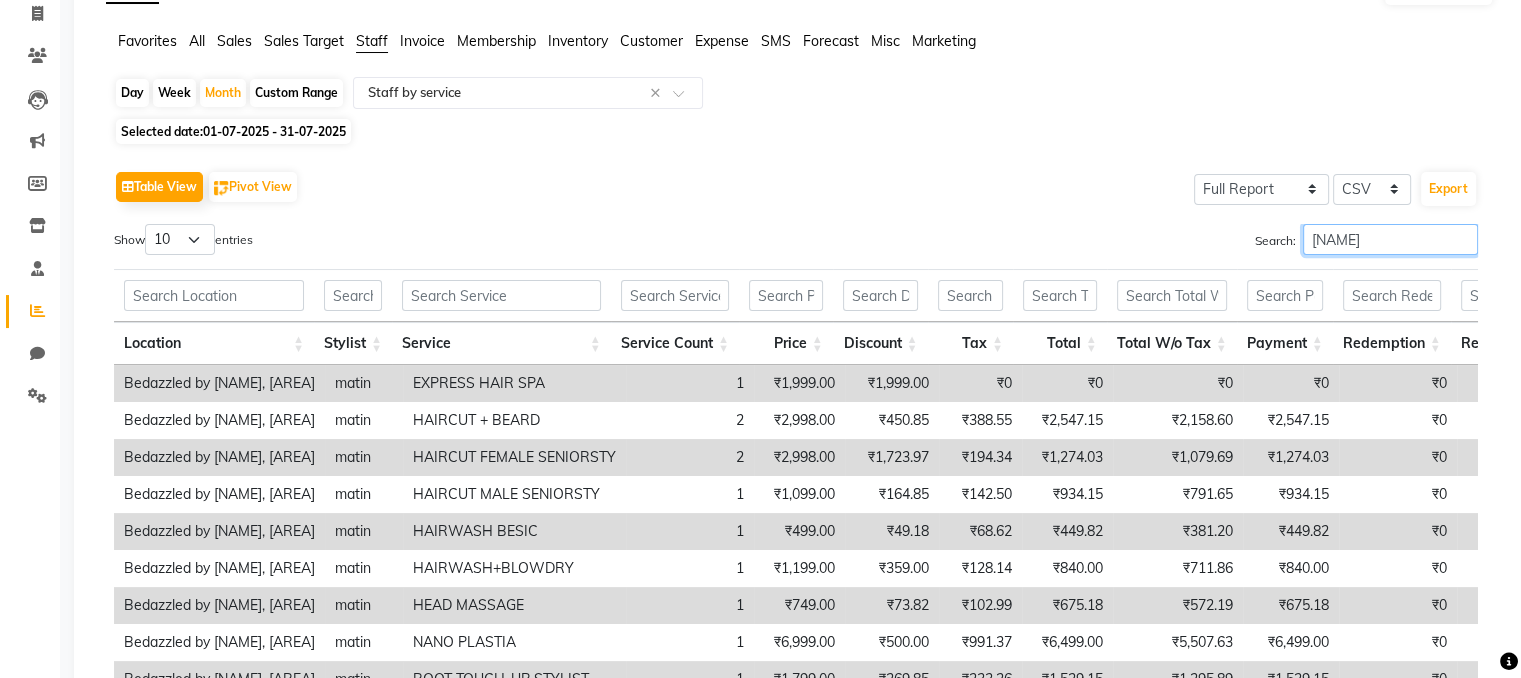 scroll, scrollTop: 134, scrollLeft: 0, axis: vertical 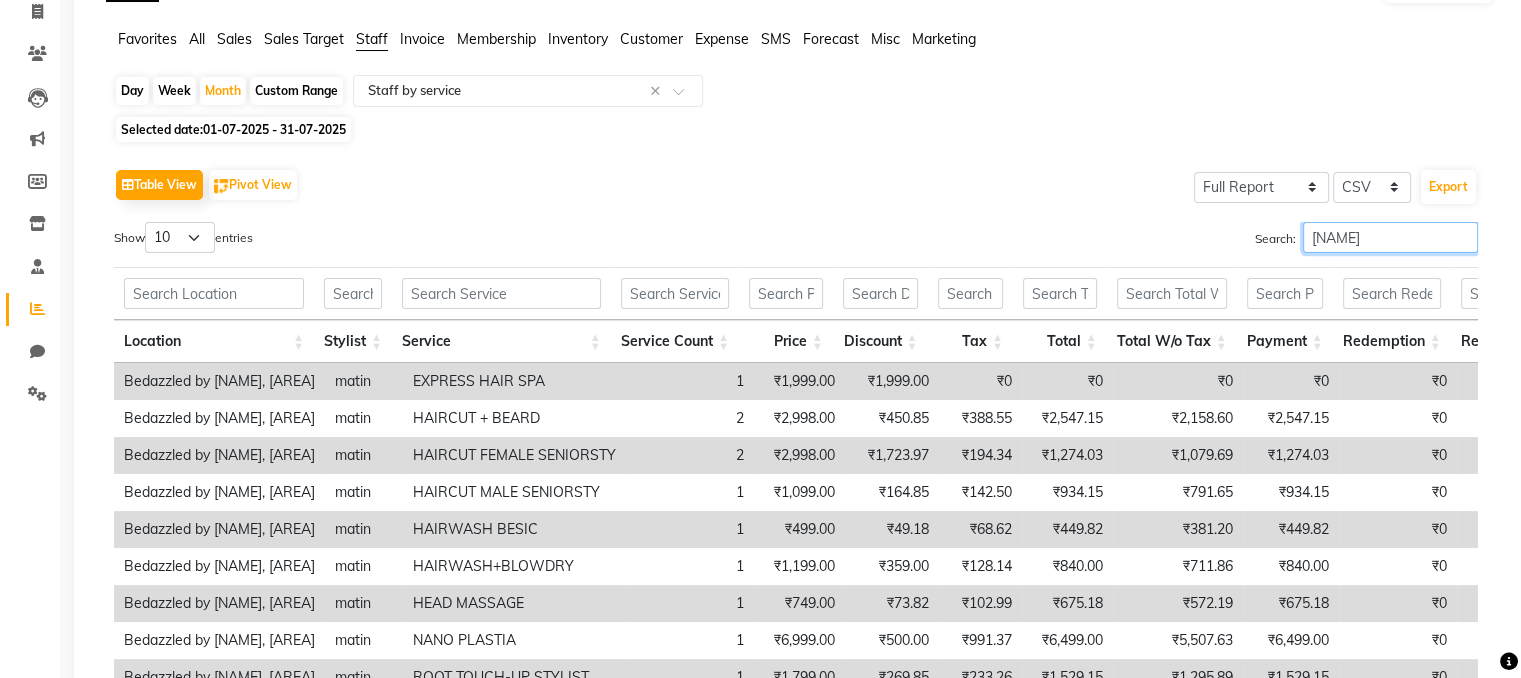 type on "[NAME]" 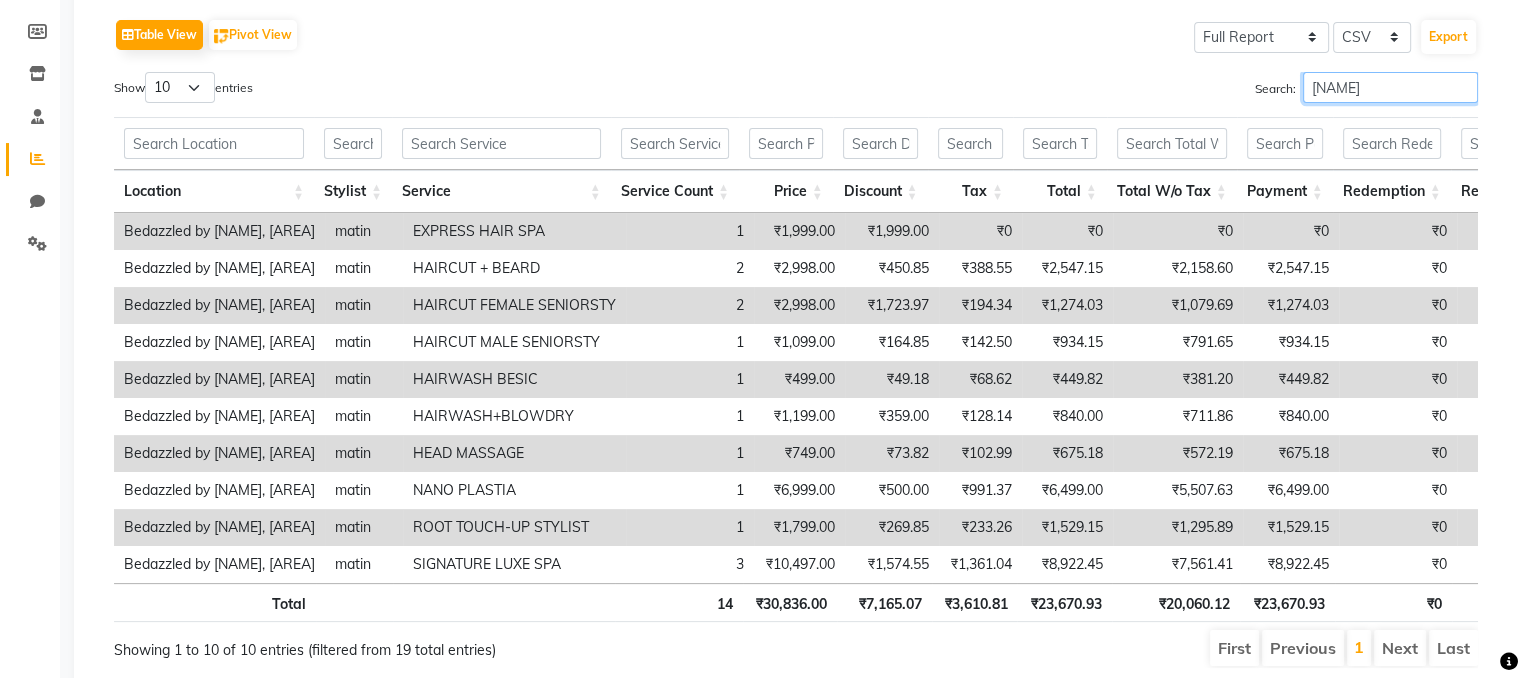 scroll, scrollTop: 285, scrollLeft: 0, axis: vertical 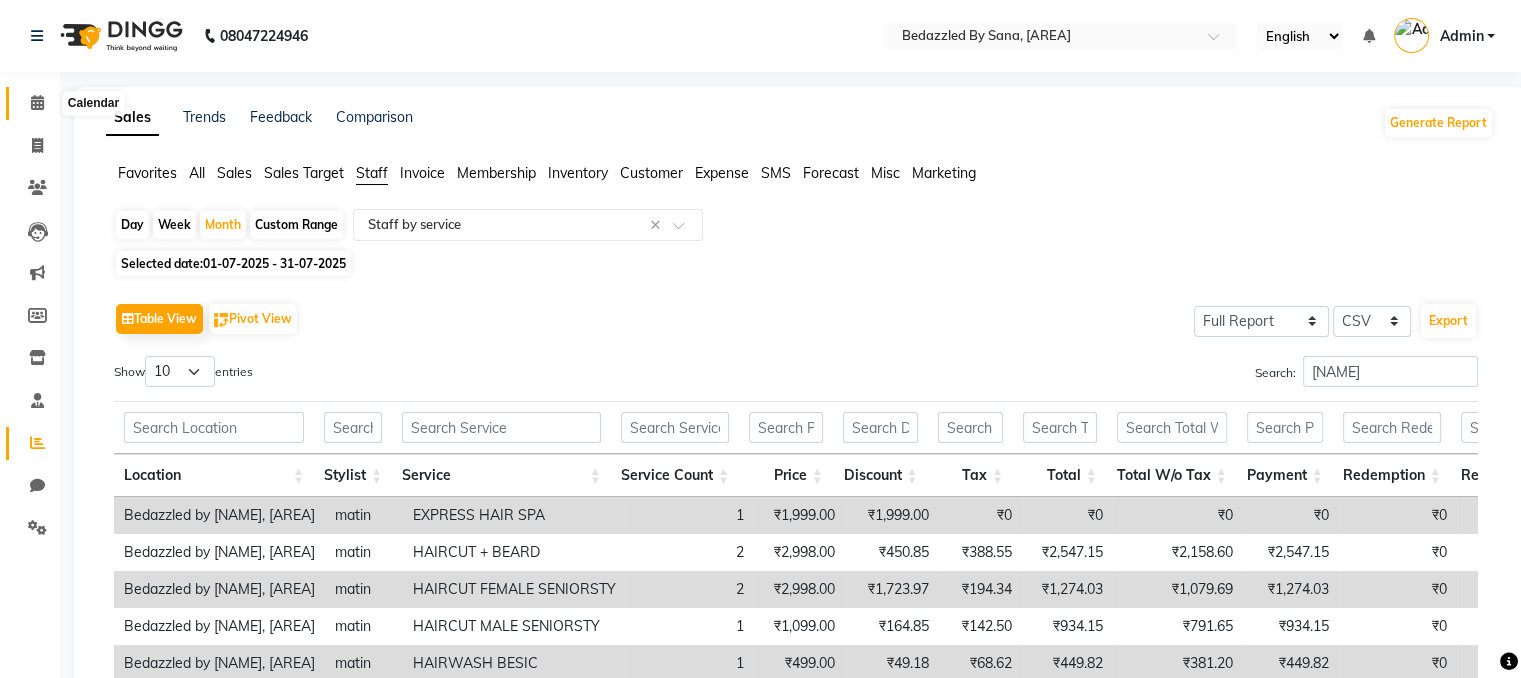 click 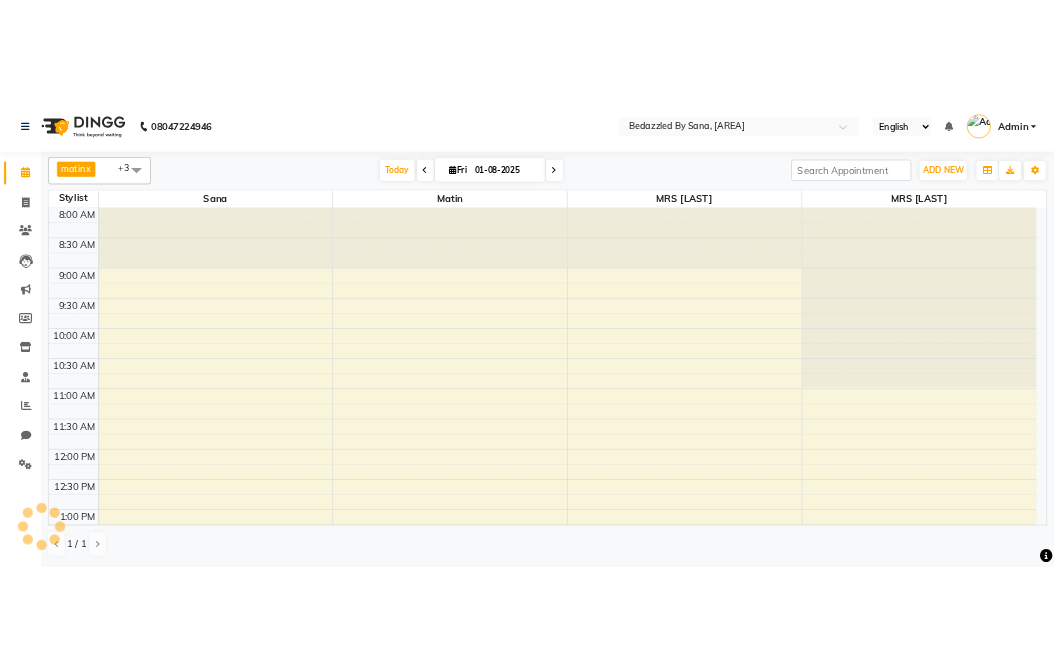 scroll, scrollTop: 0, scrollLeft: 0, axis: both 